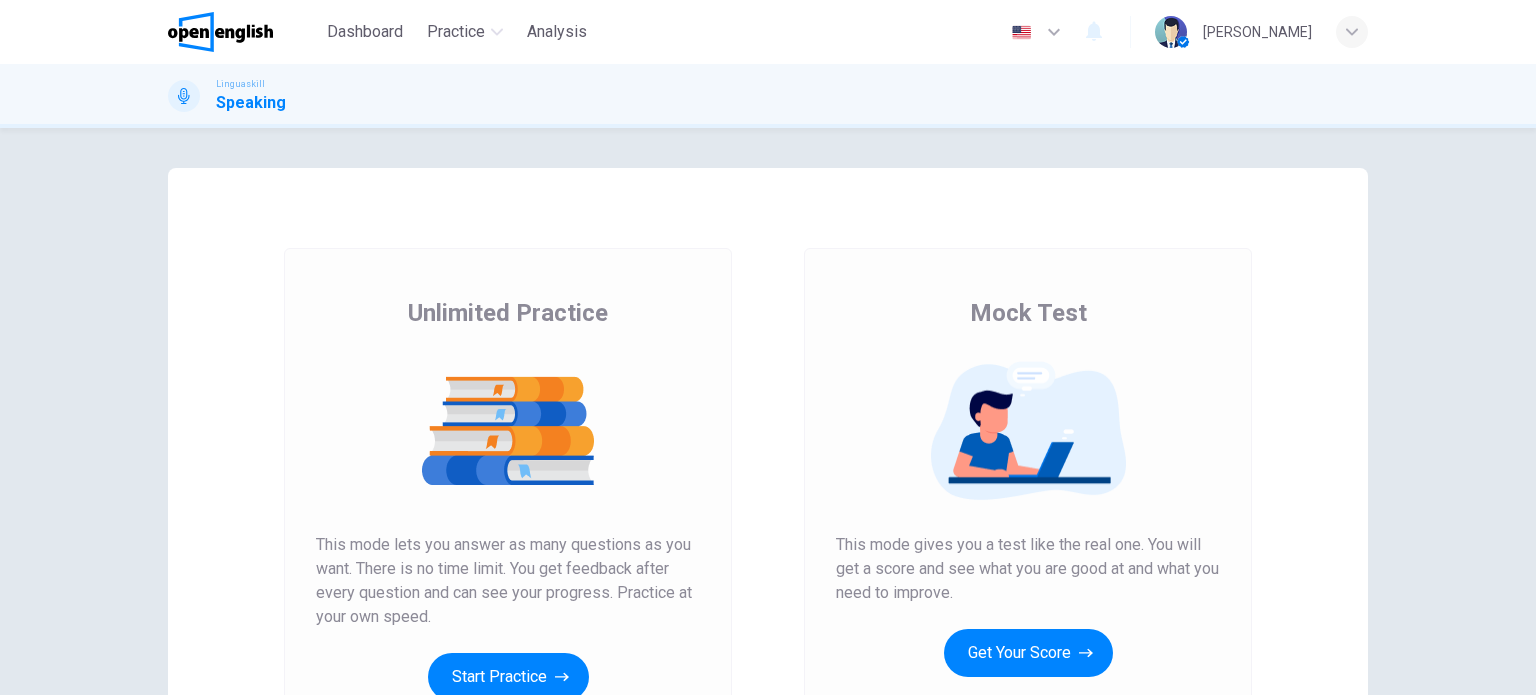 scroll, scrollTop: 0, scrollLeft: 0, axis: both 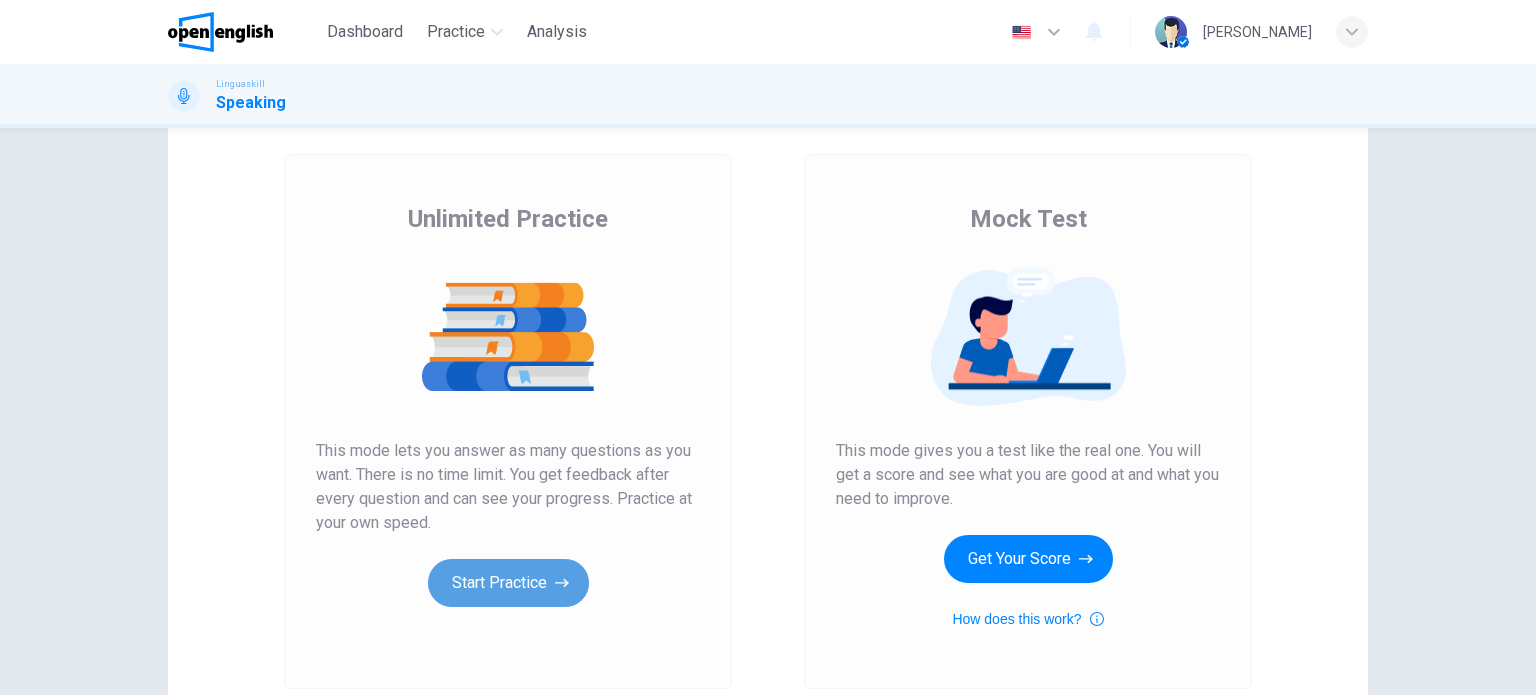 click on "Start Practice" at bounding box center (508, 583) 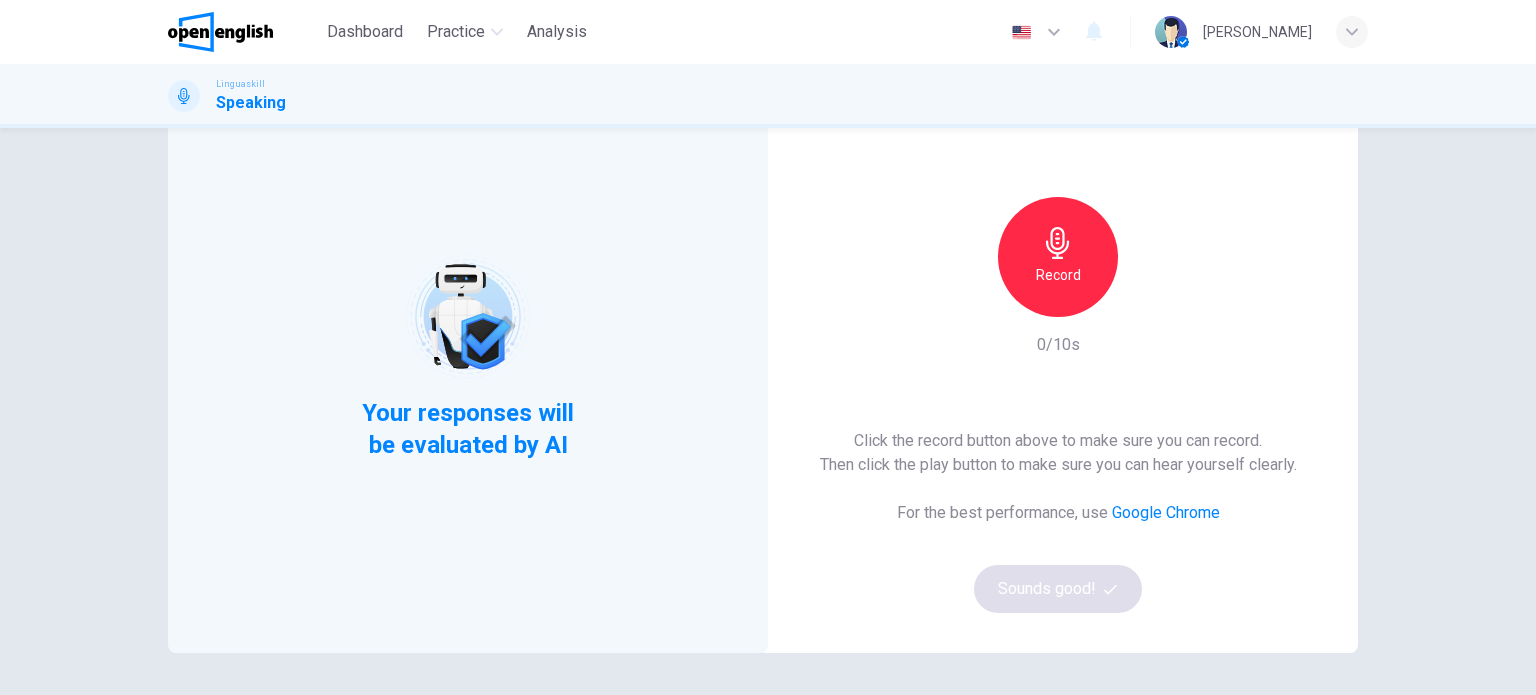 scroll, scrollTop: 106, scrollLeft: 0, axis: vertical 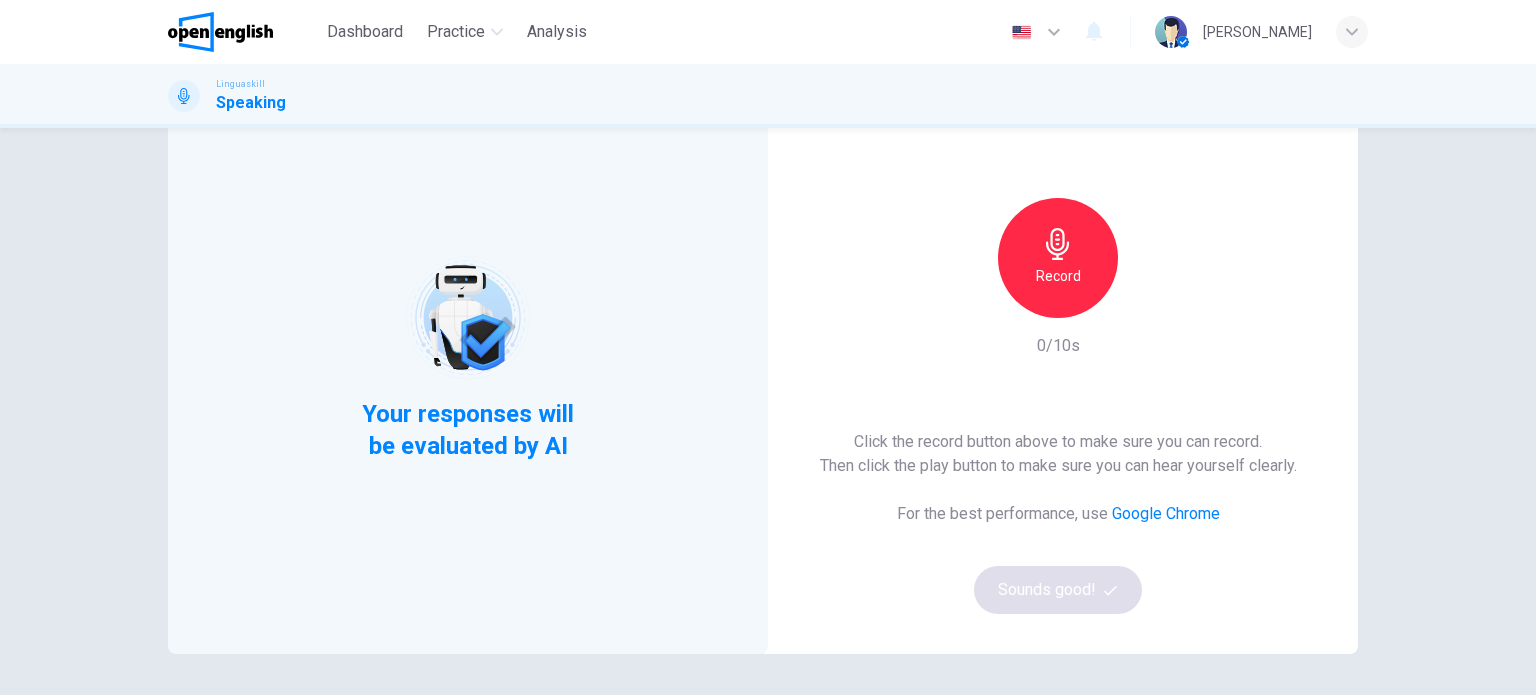 click on "Record" at bounding box center [1058, 276] 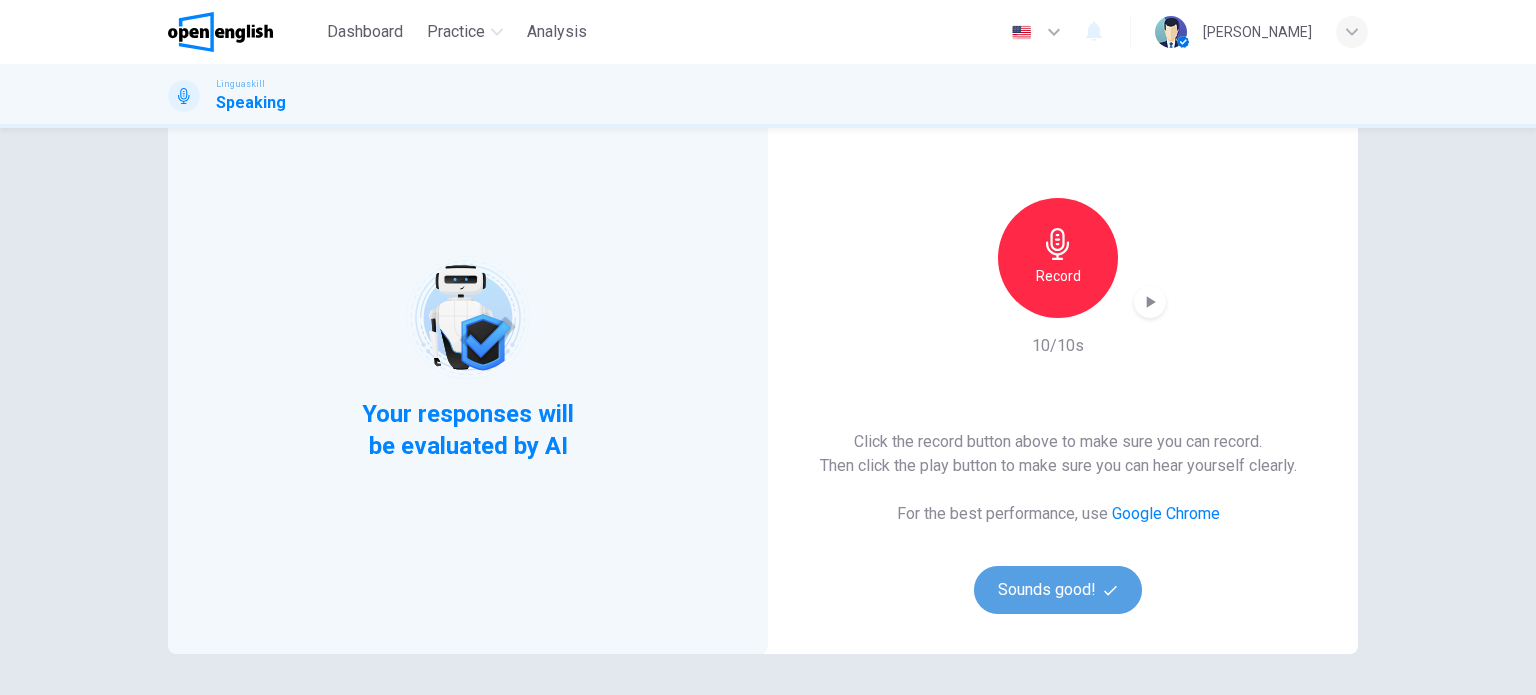 click on "Sounds good!" at bounding box center (1058, 590) 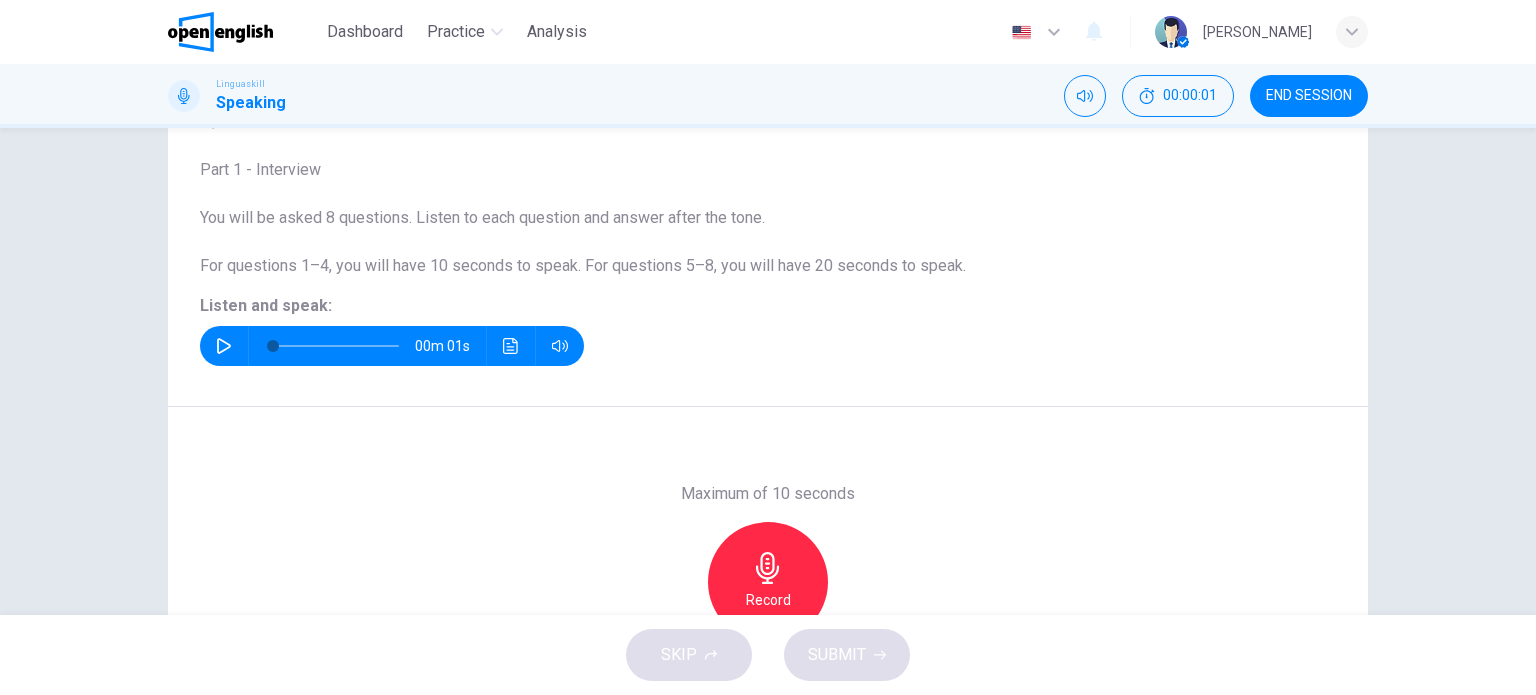 click at bounding box center [224, 346] 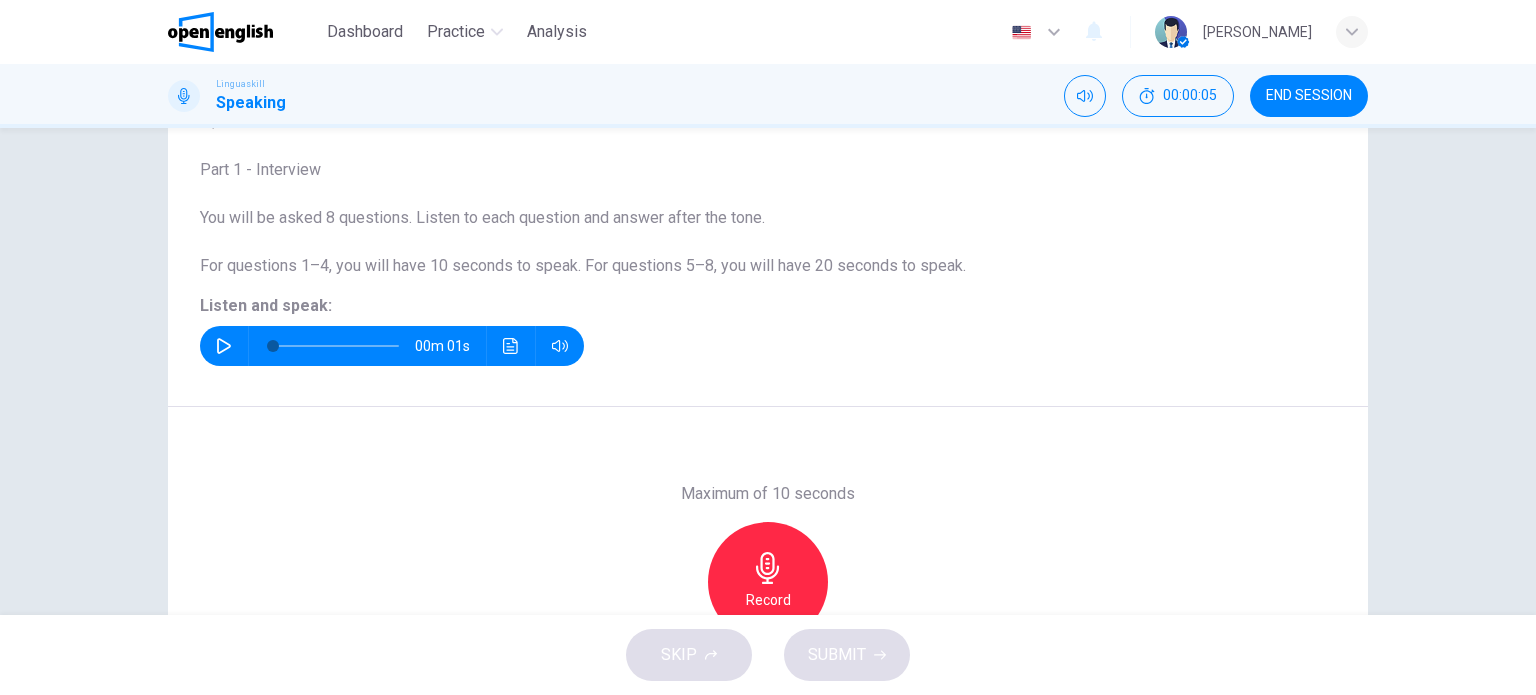 click 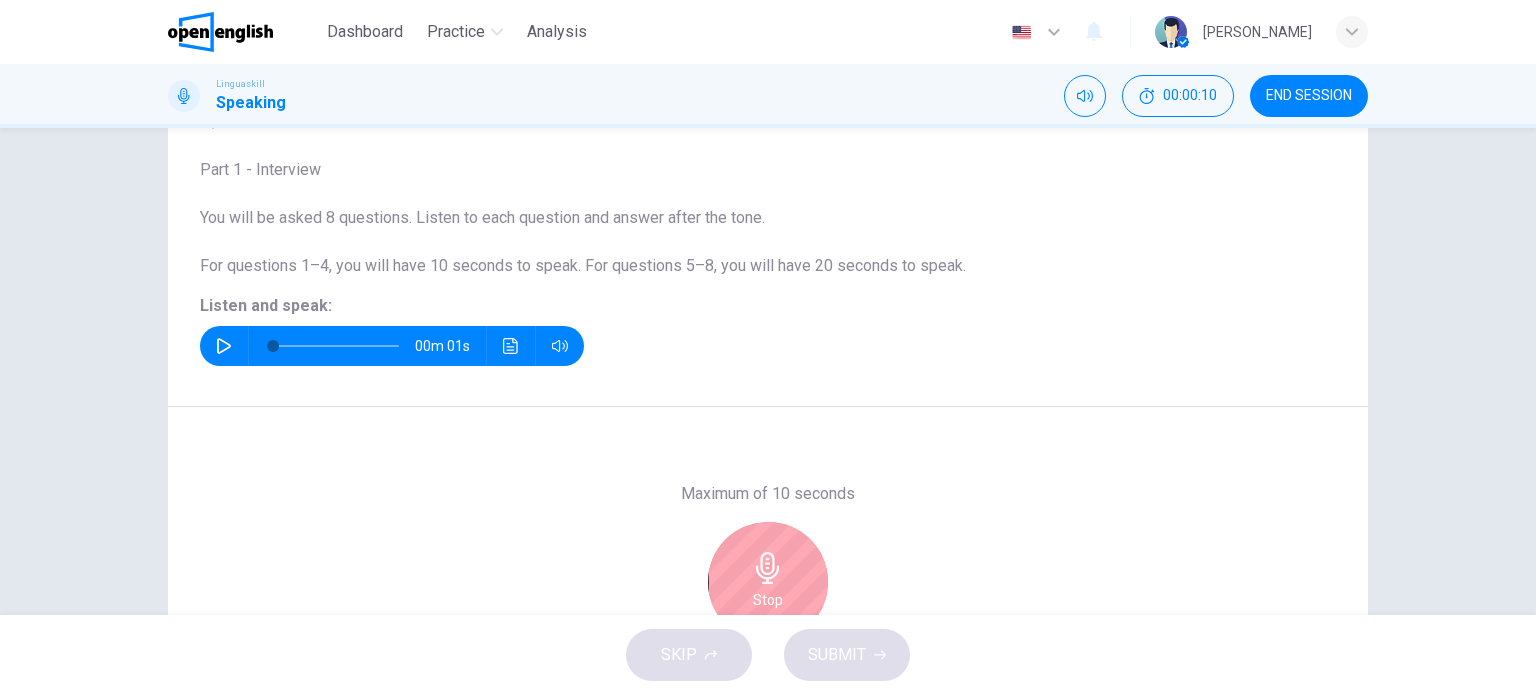 click on "Stop" at bounding box center [768, 582] 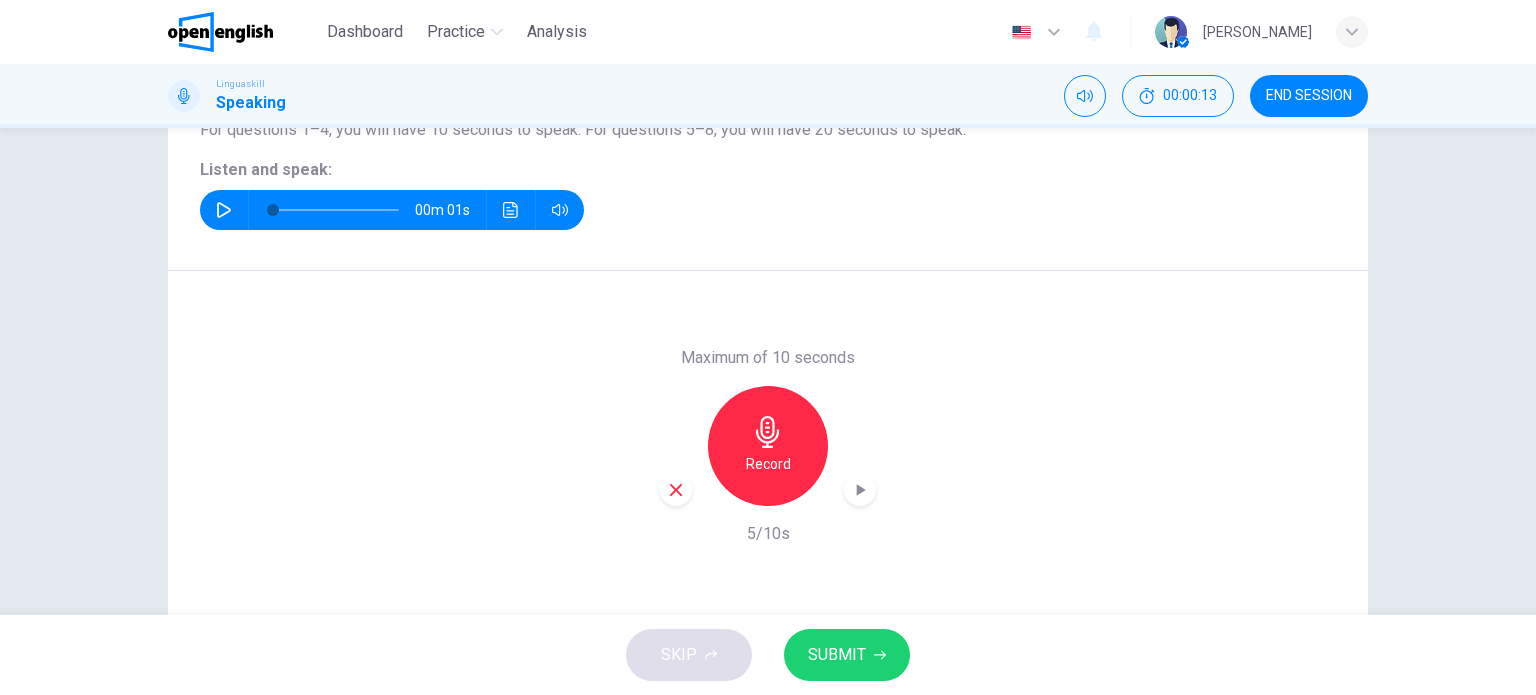 scroll, scrollTop: 243, scrollLeft: 0, axis: vertical 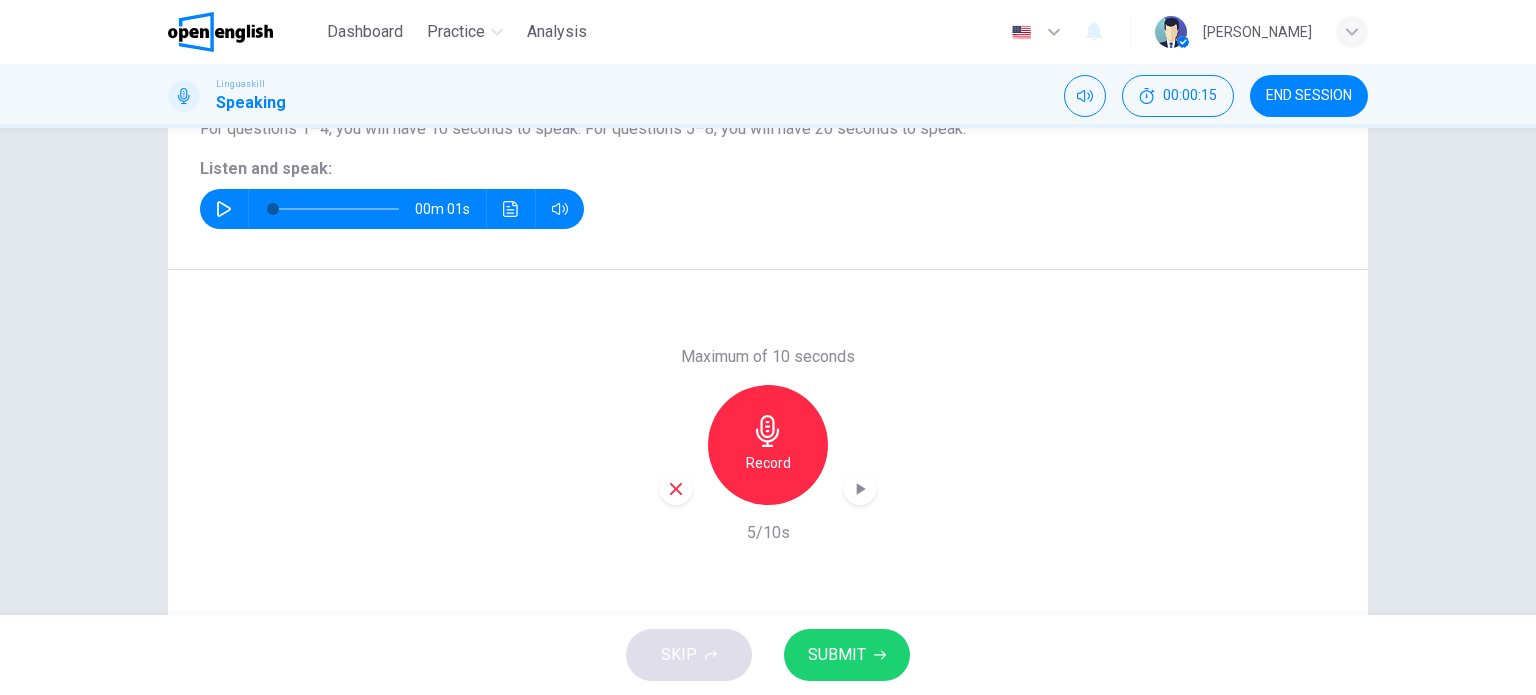 click 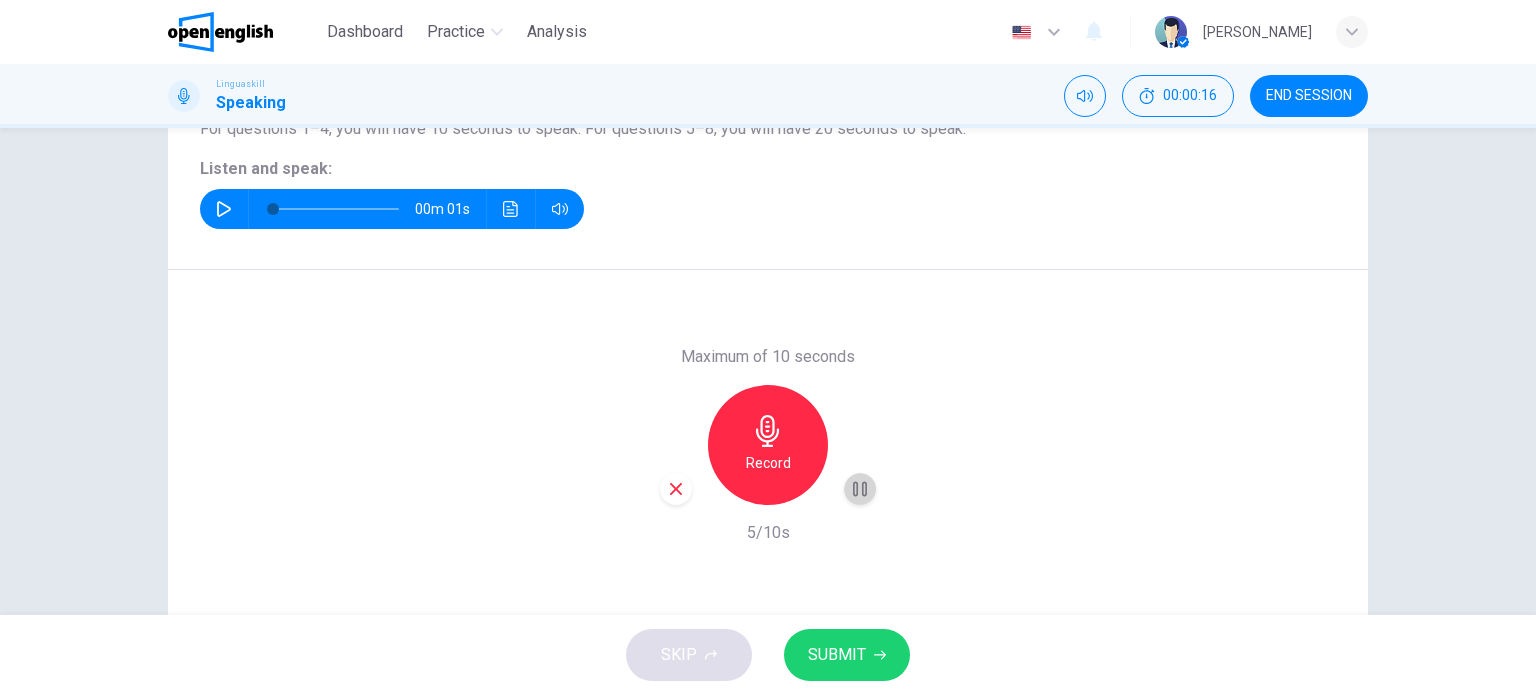 click 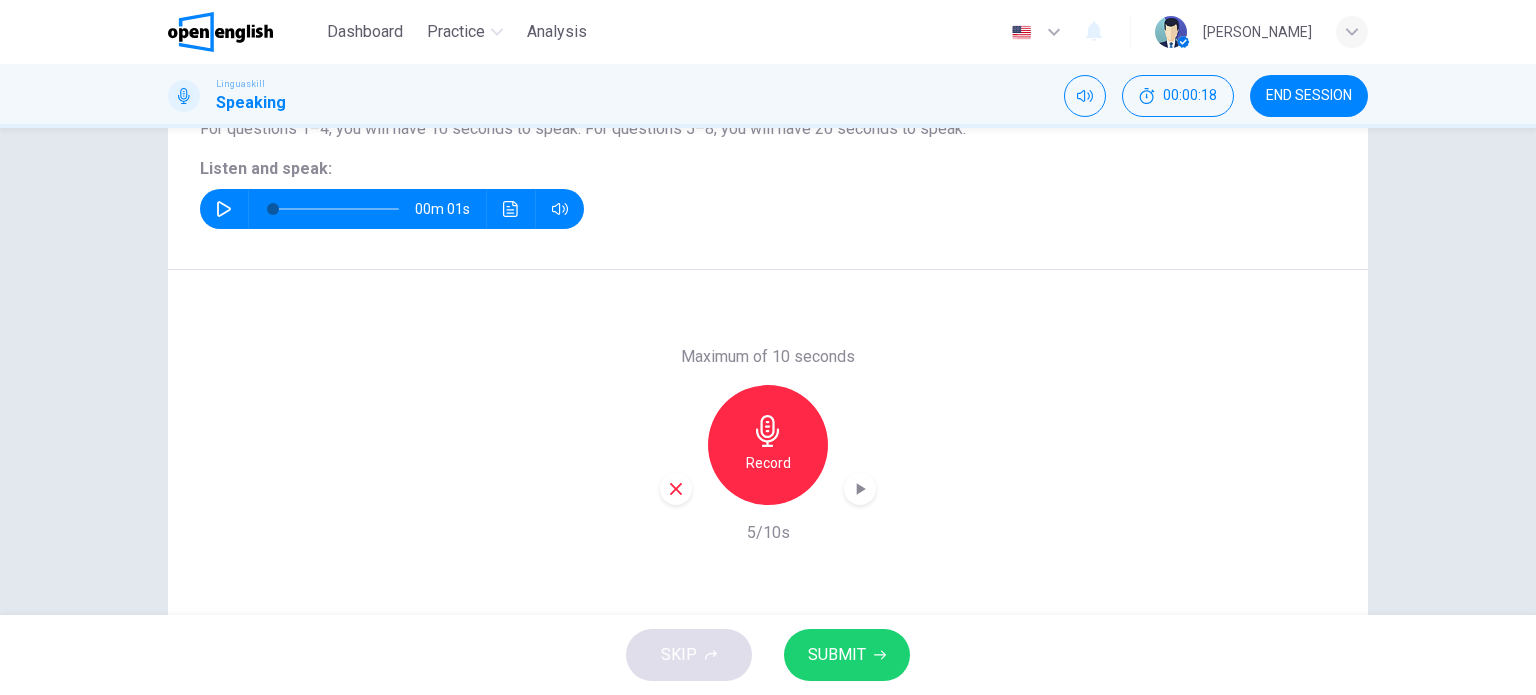 click on "SUBMIT" at bounding box center (837, 655) 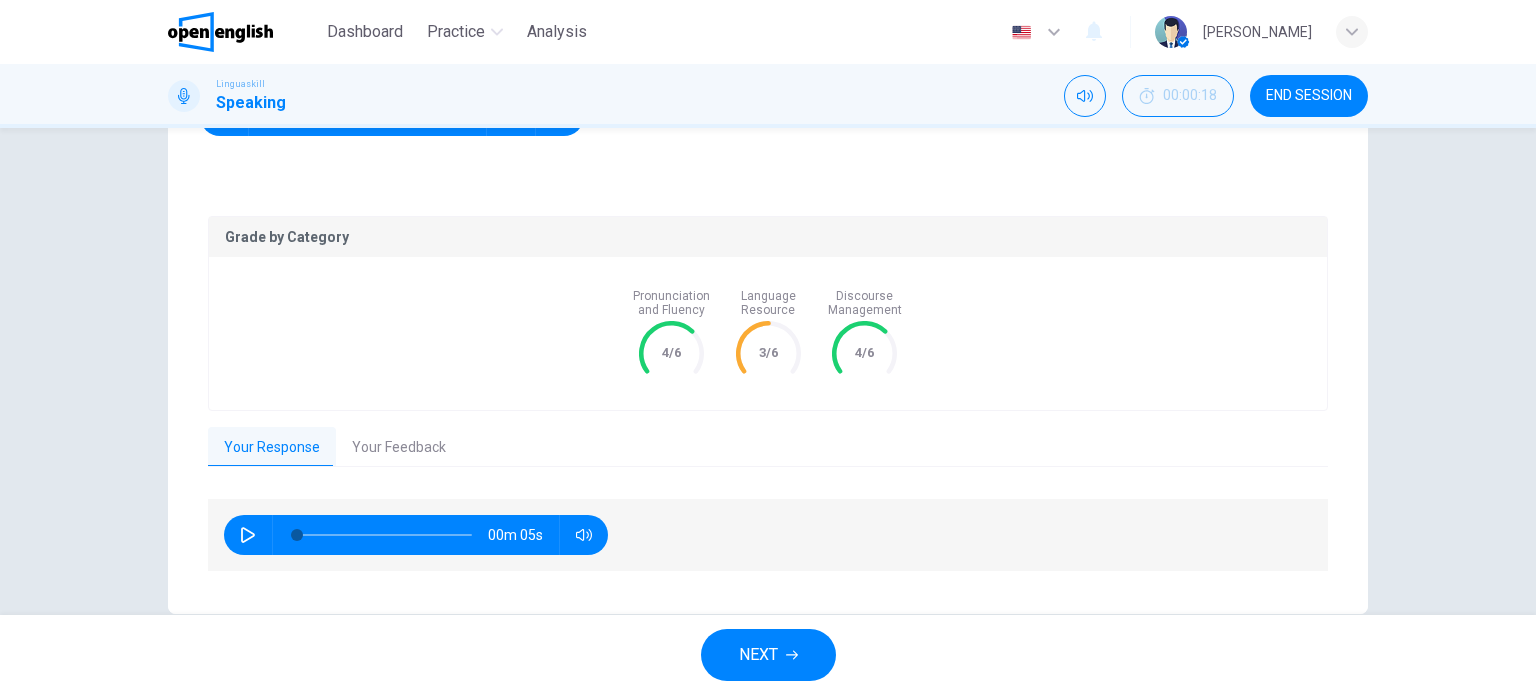 scroll, scrollTop: 325, scrollLeft: 0, axis: vertical 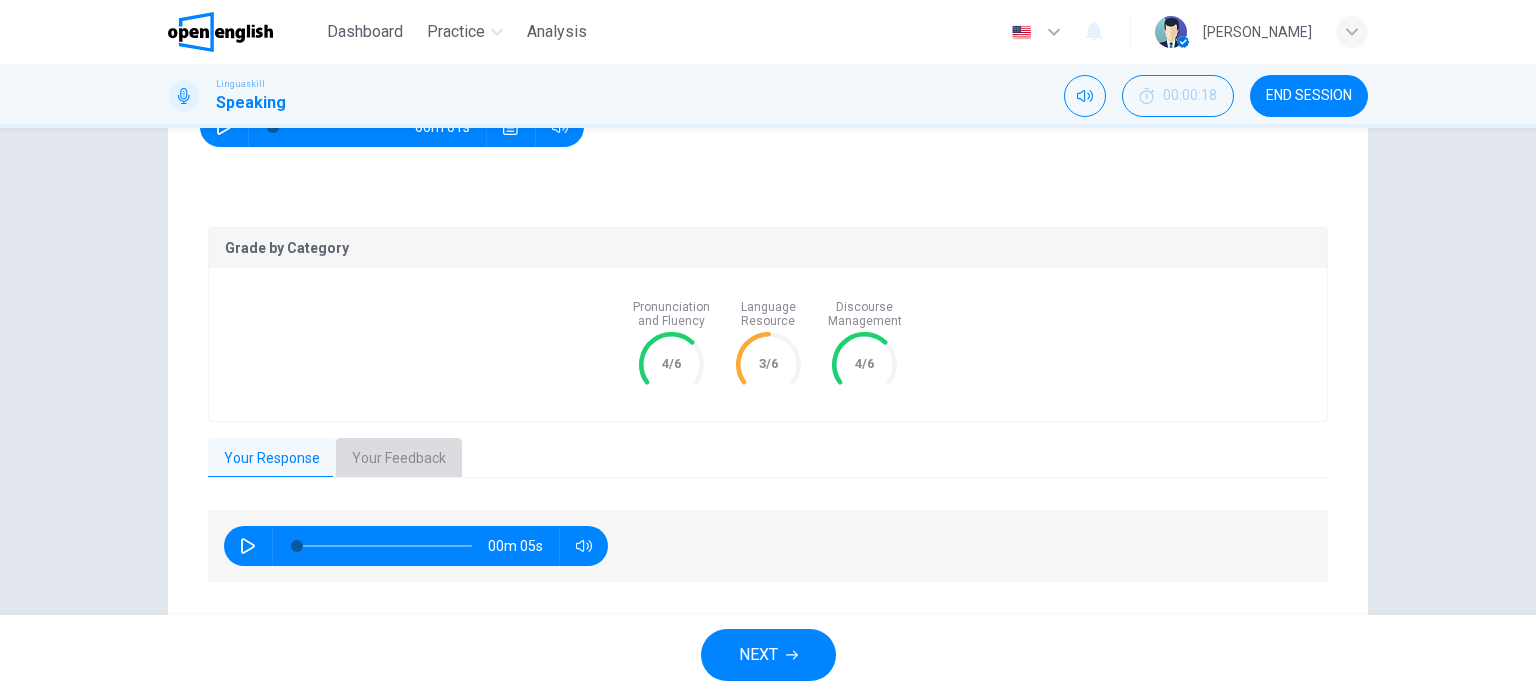 click on "Your Feedback" at bounding box center (399, 459) 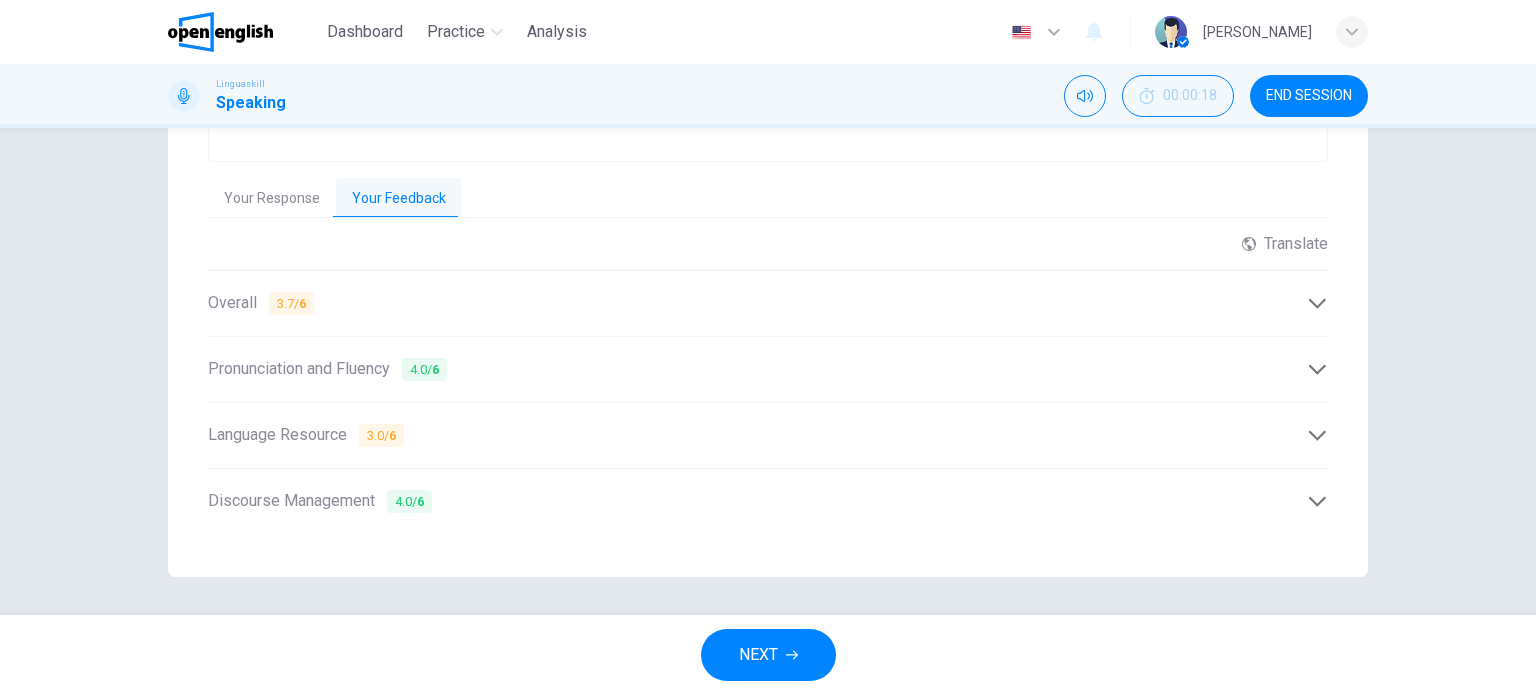 scroll, scrollTop: 587, scrollLeft: 0, axis: vertical 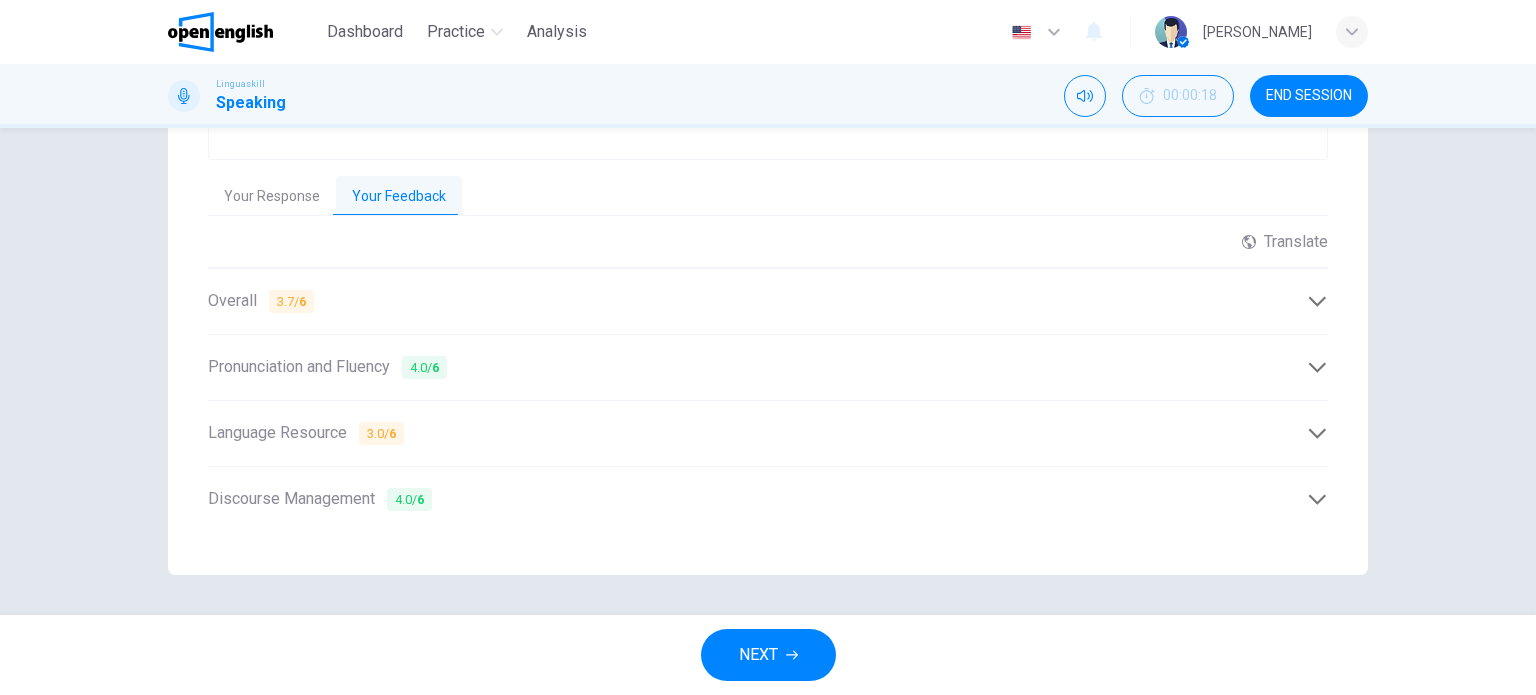 click 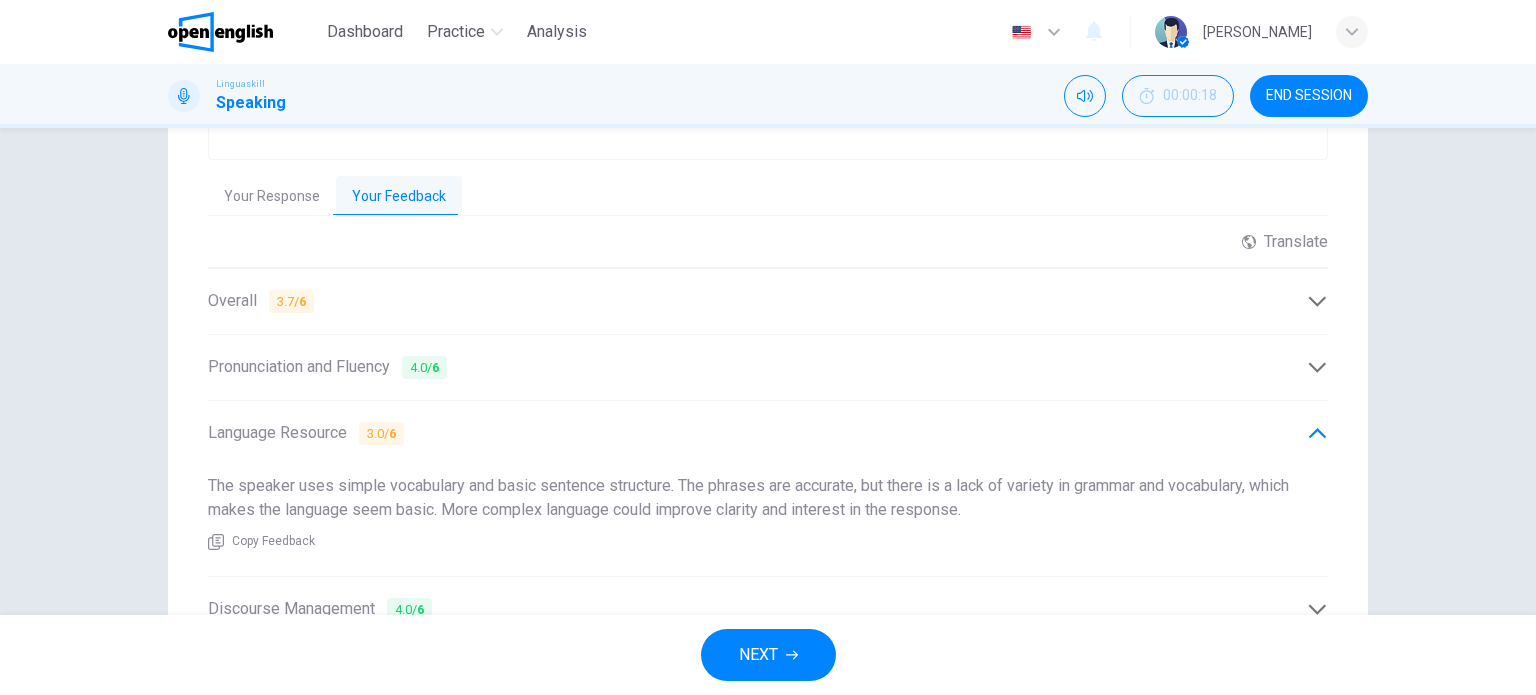 scroll, scrollTop: 628, scrollLeft: 0, axis: vertical 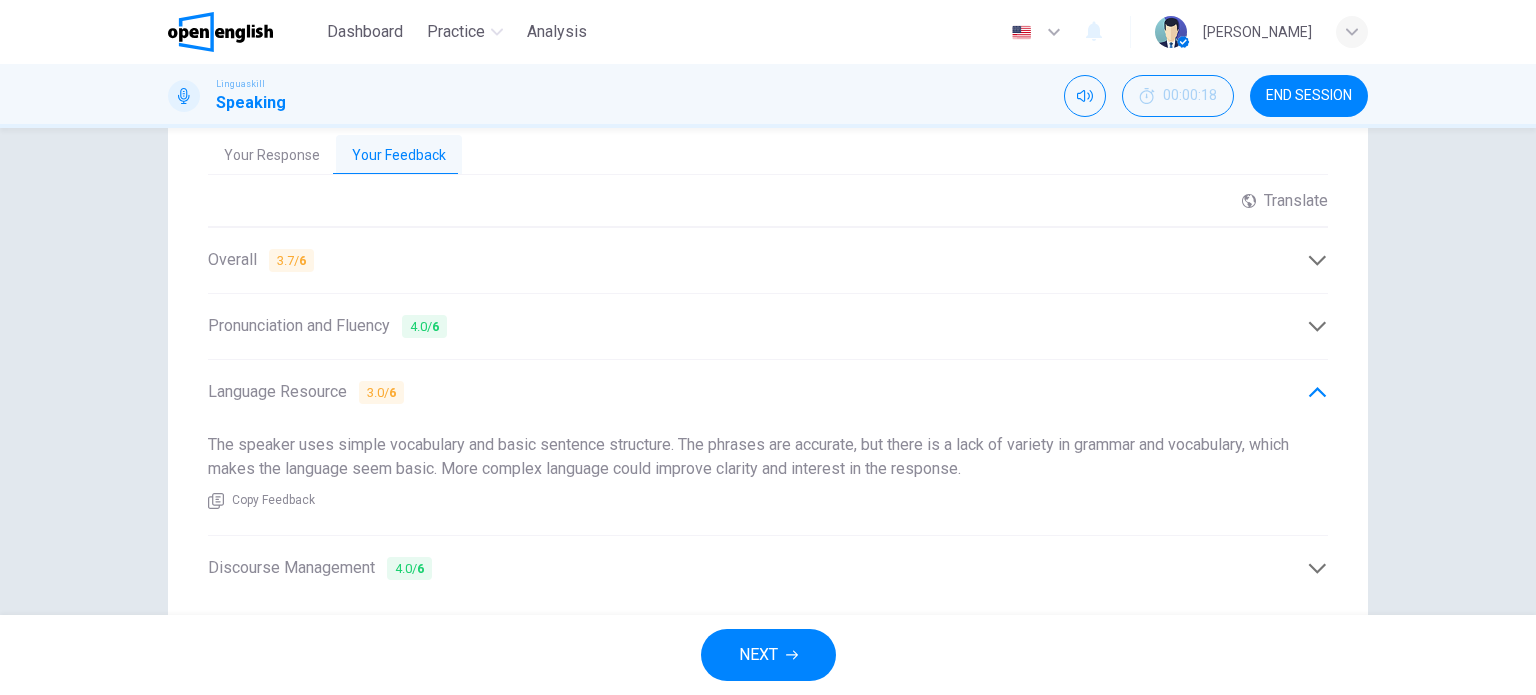 click 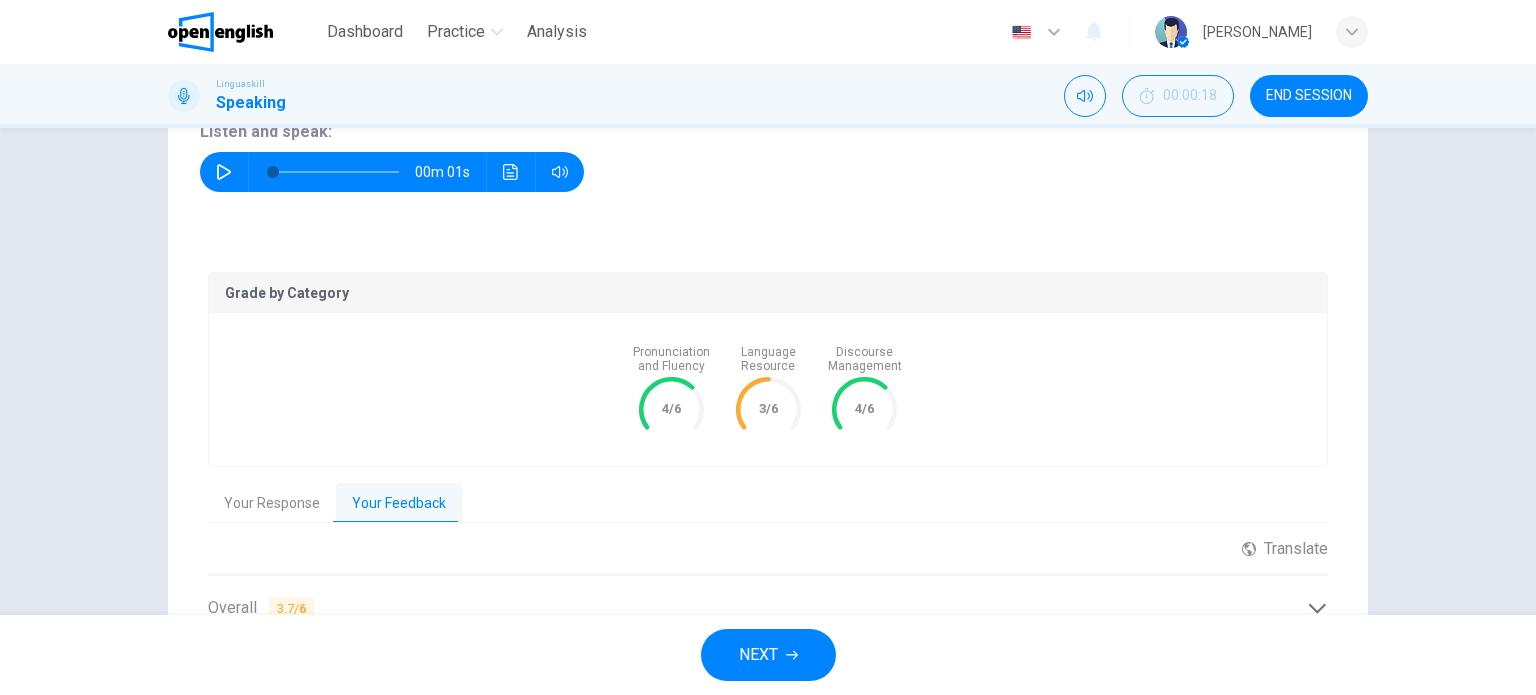 scroll, scrollTop: 0, scrollLeft: 0, axis: both 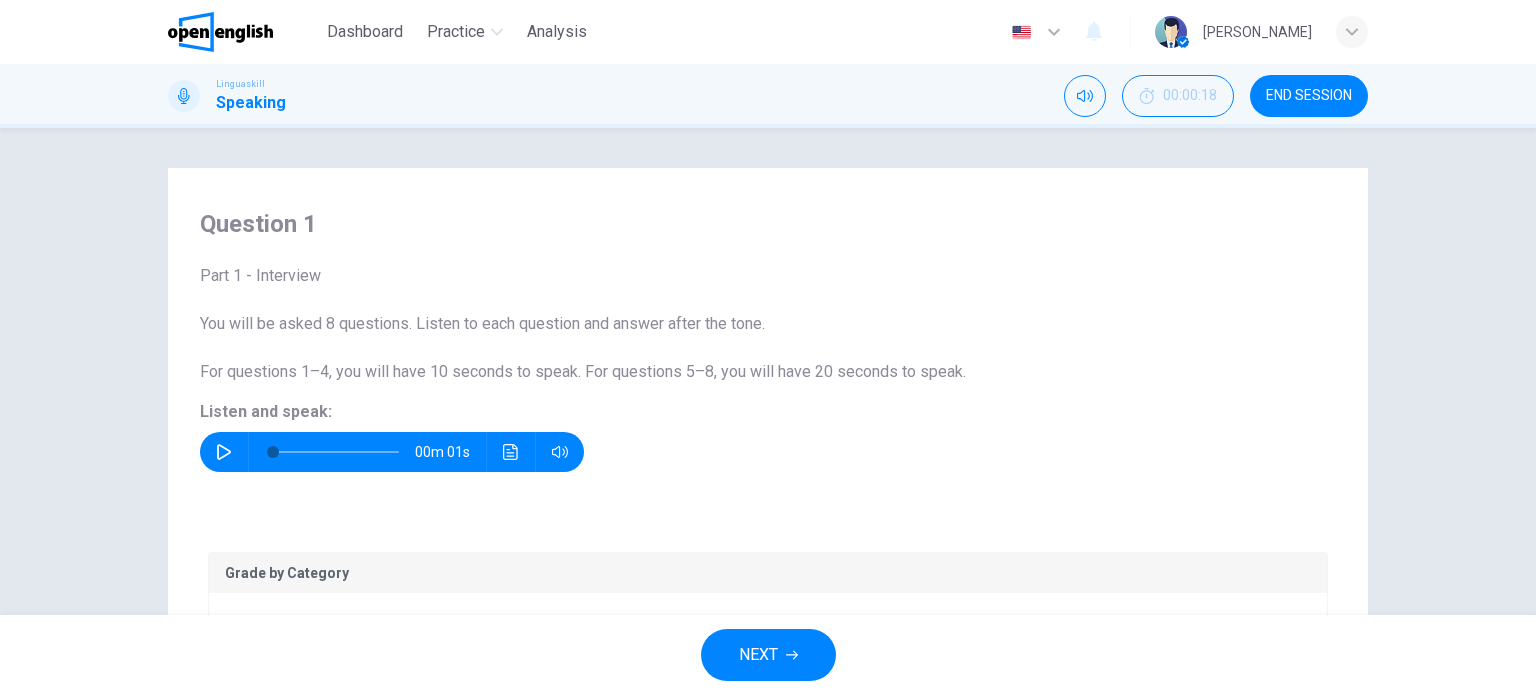 click on "NEXT" at bounding box center (768, 655) 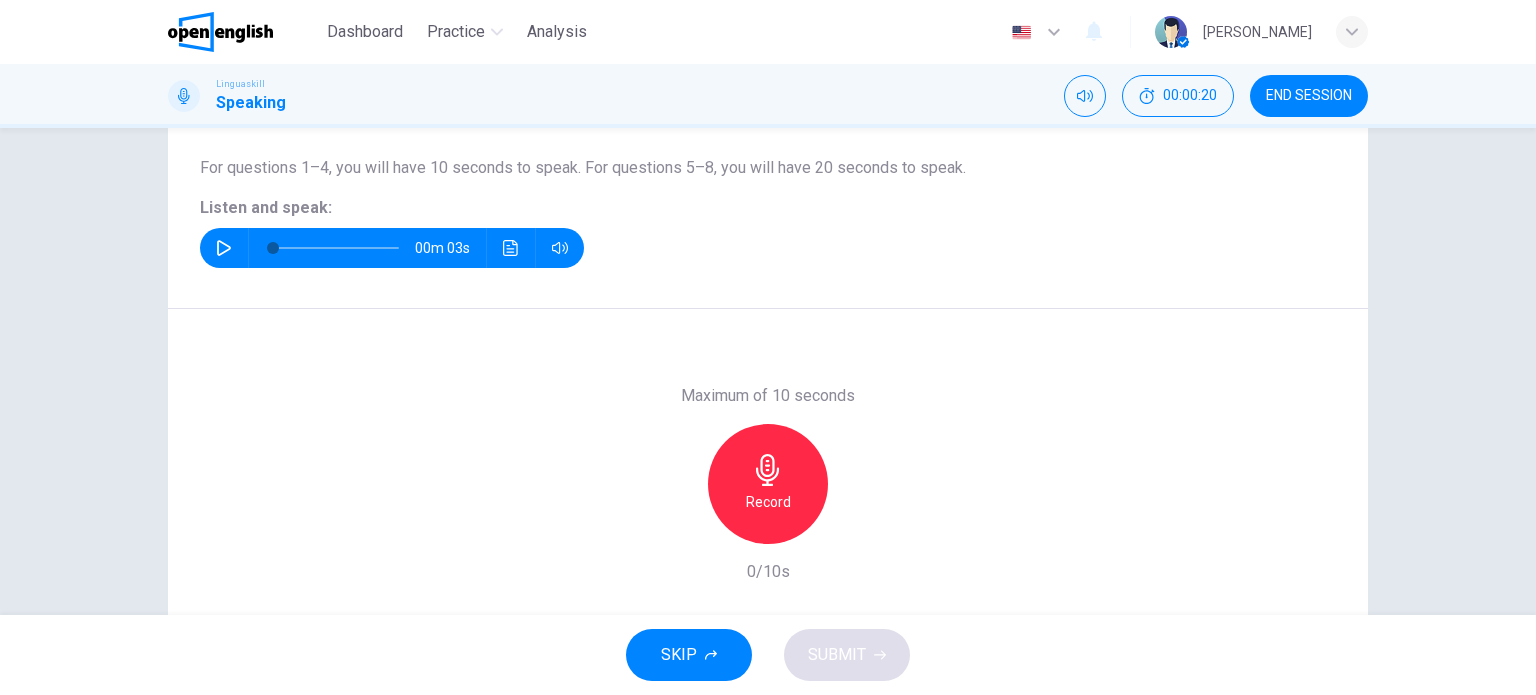 scroll, scrollTop: 200, scrollLeft: 0, axis: vertical 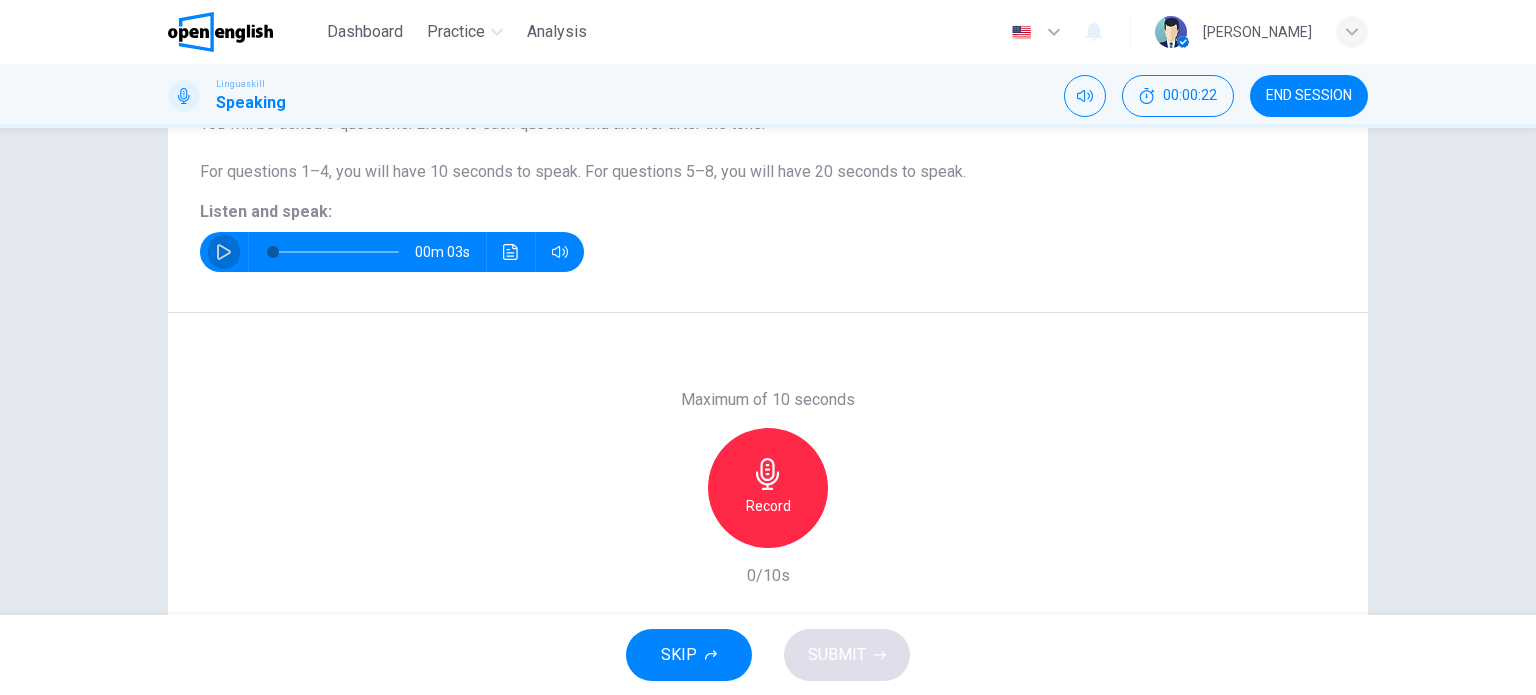 click 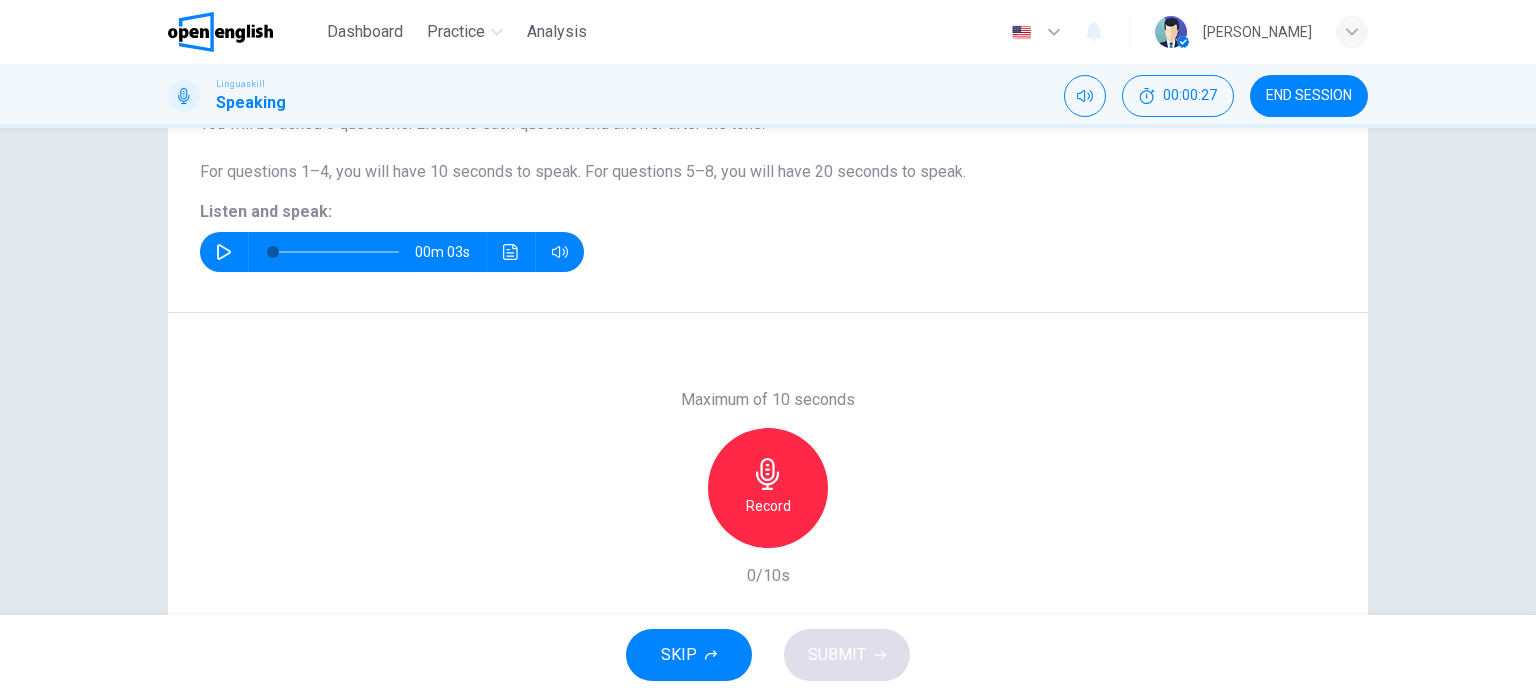 click on "Record" at bounding box center [768, 488] 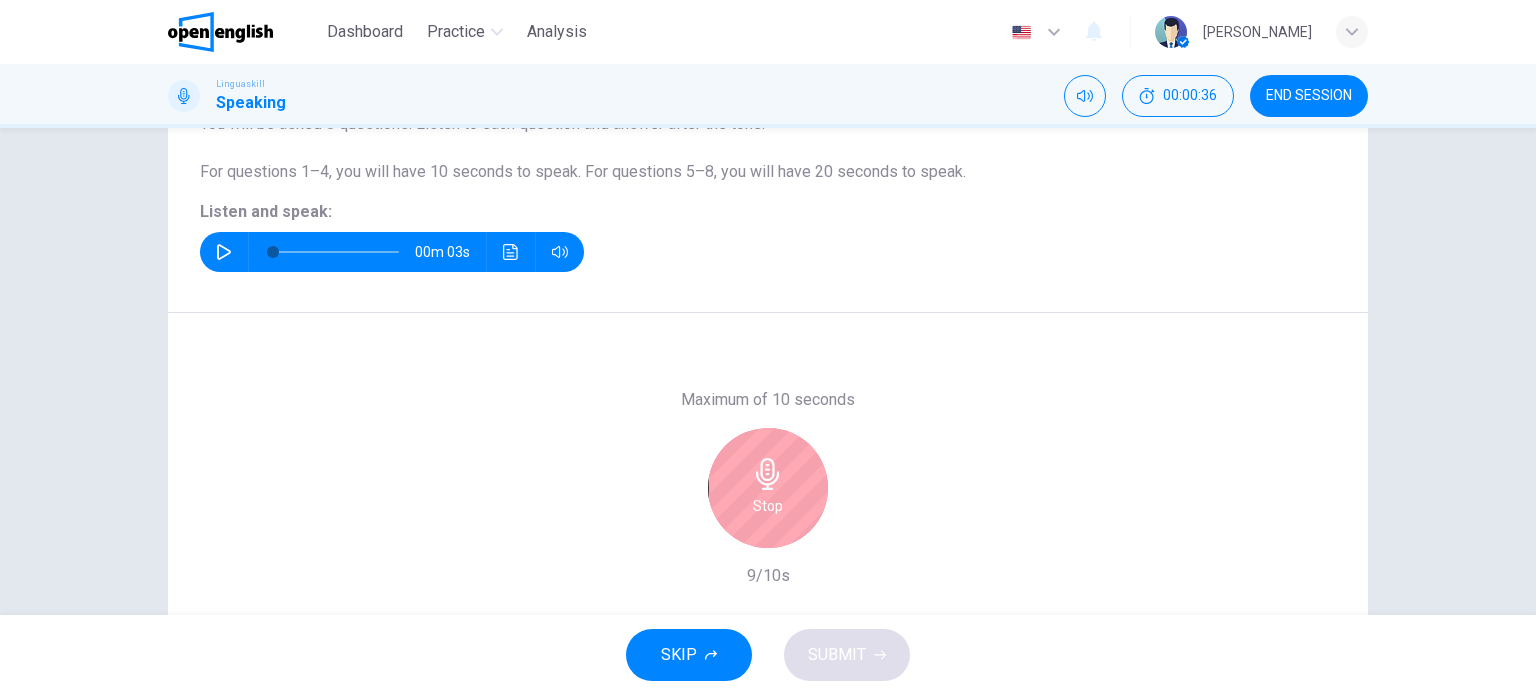 scroll, scrollTop: 288, scrollLeft: 0, axis: vertical 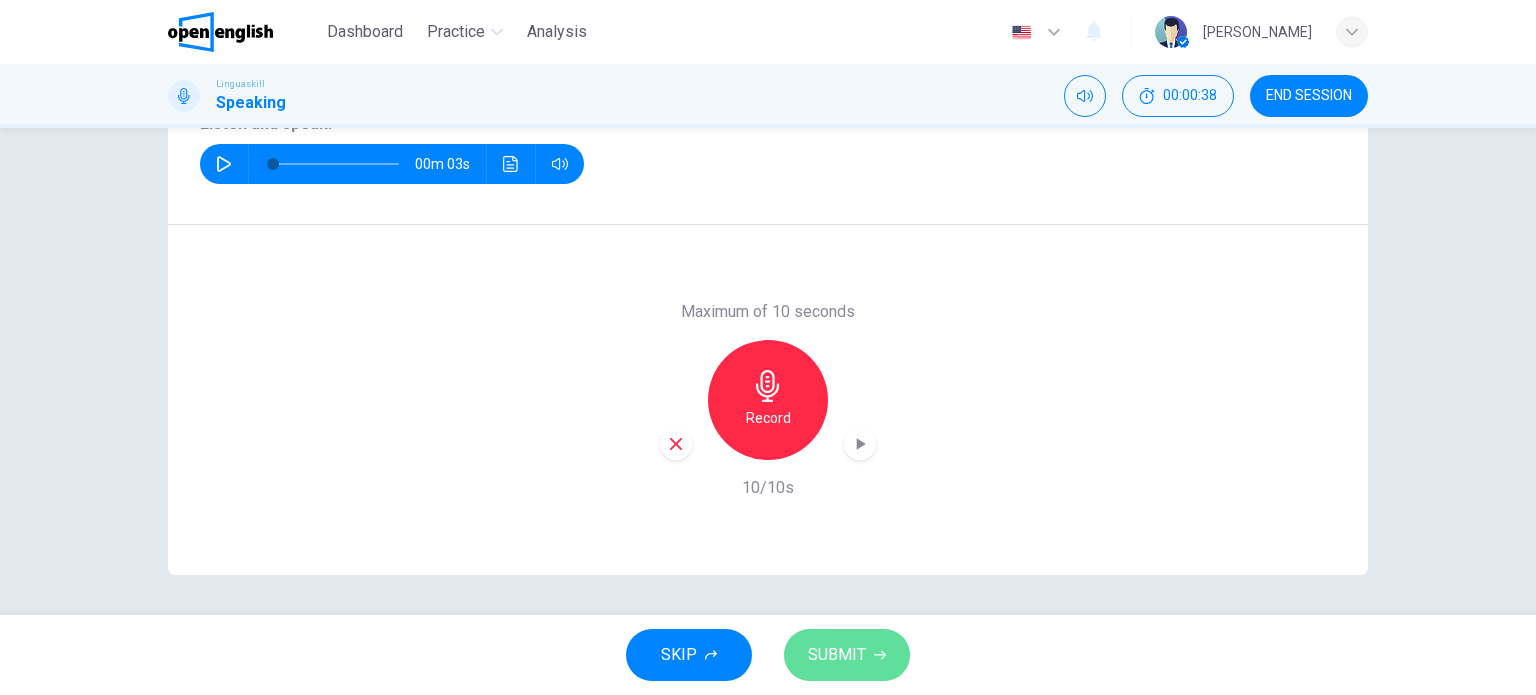 click on "SUBMIT" at bounding box center (847, 655) 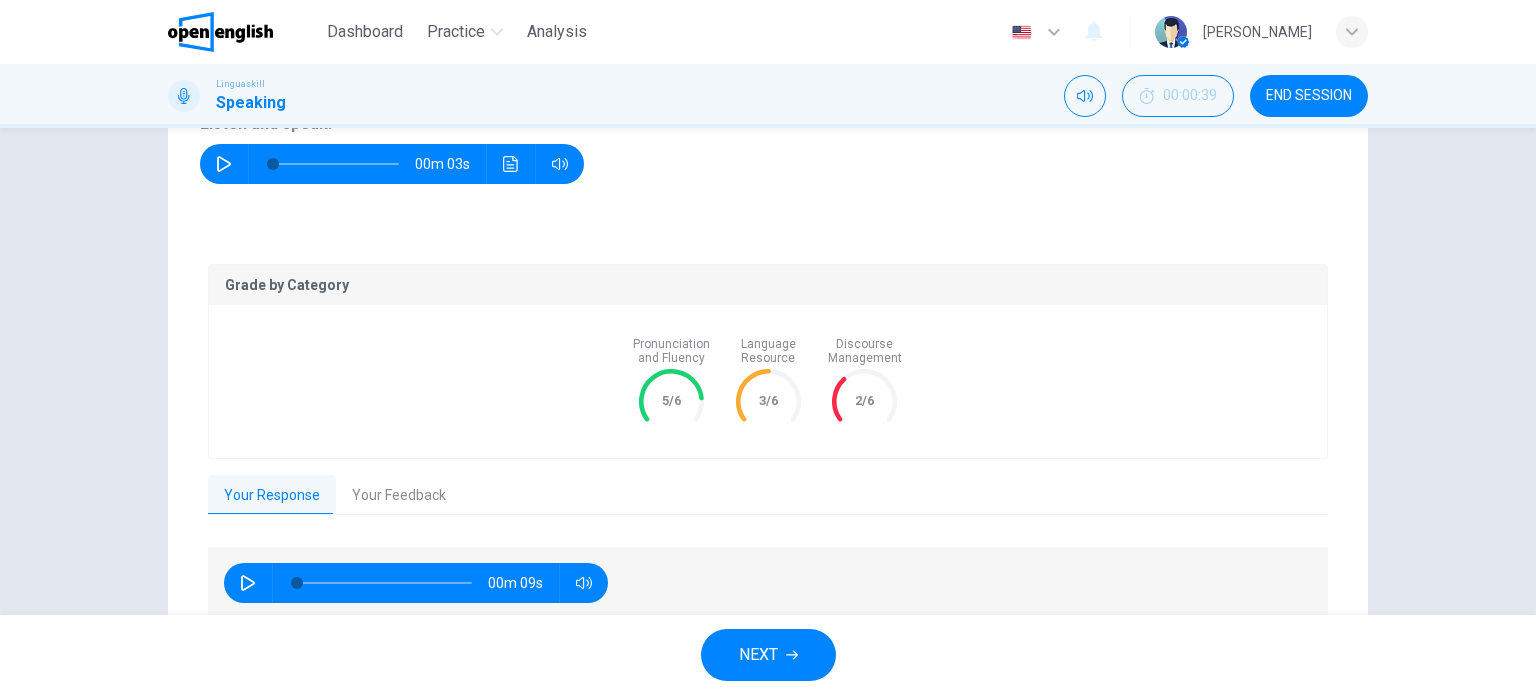 scroll, scrollTop: 373, scrollLeft: 0, axis: vertical 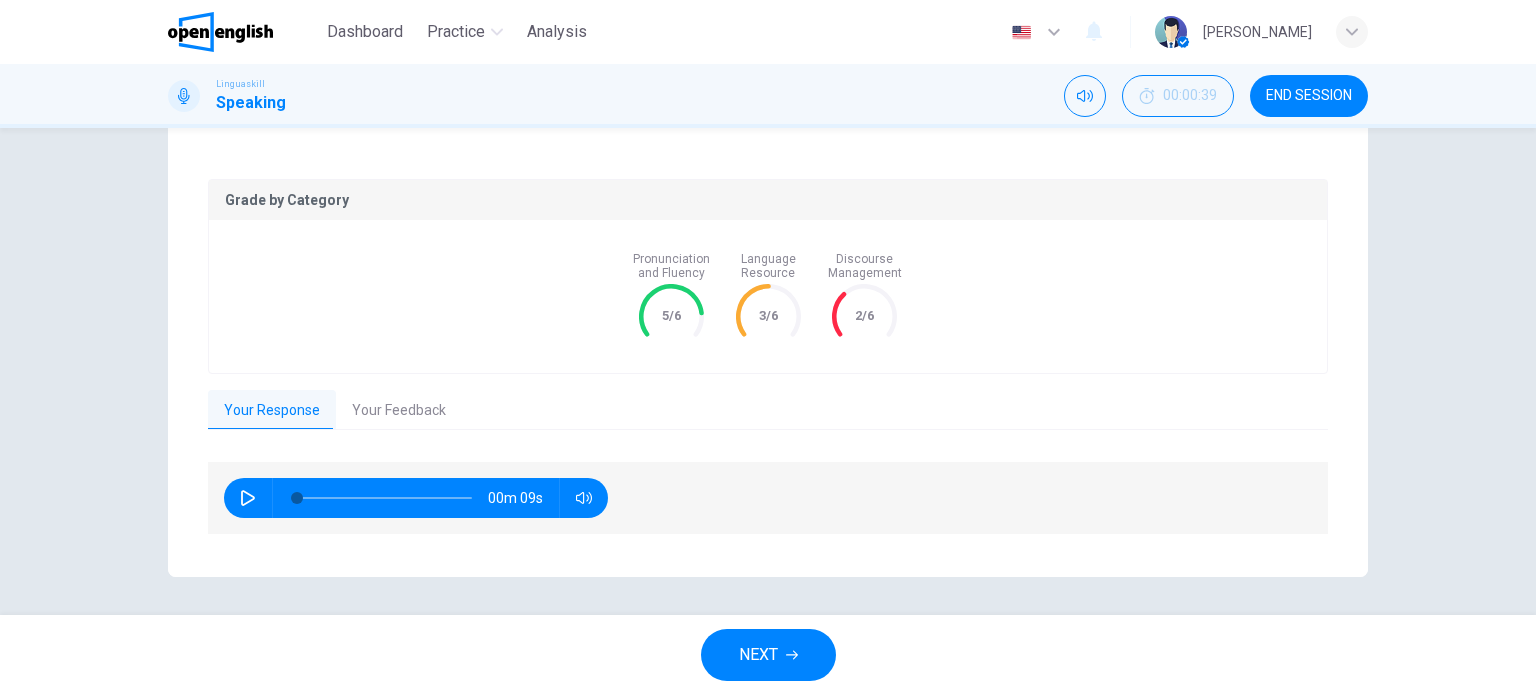 click on "Your Feedback" at bounding box center (399, 411) 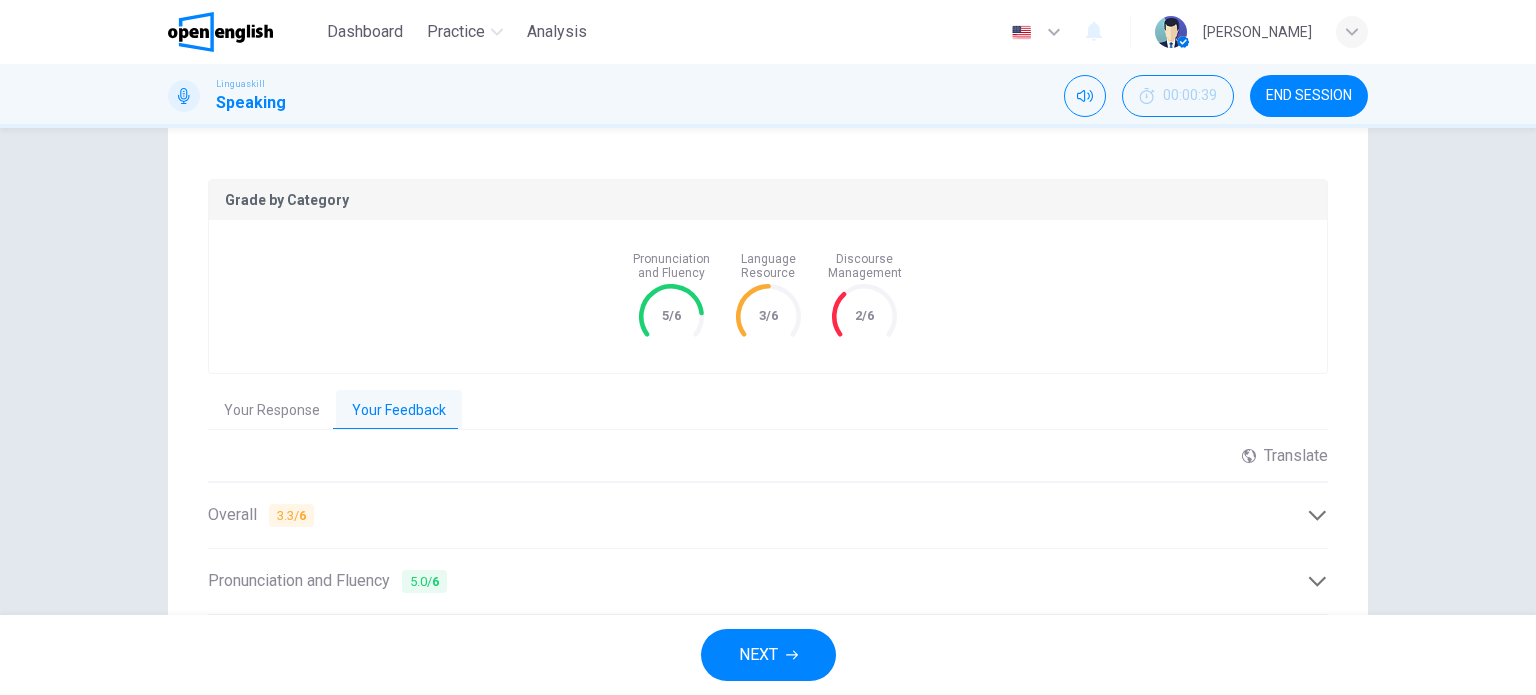 scroll, scrollTop: 587, scrollLeft: 0, axis: vertical 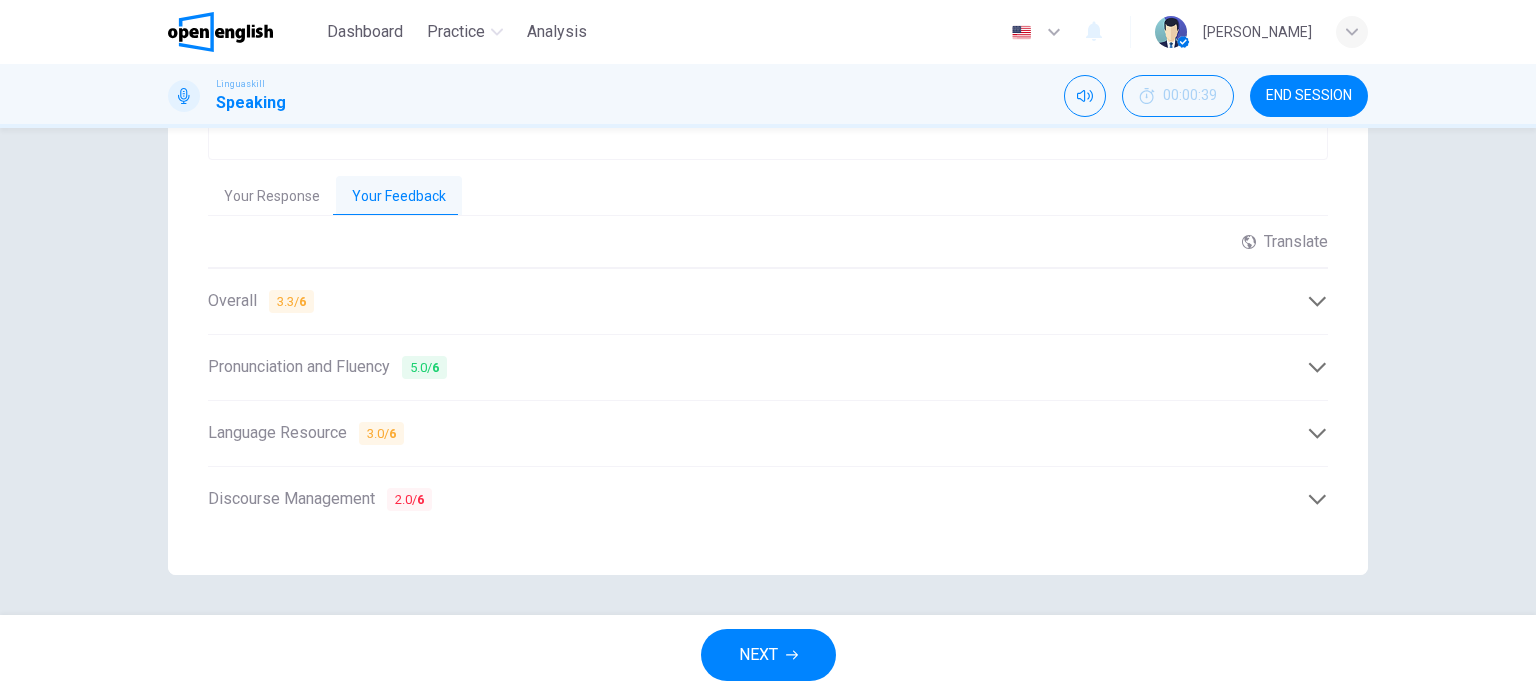 click 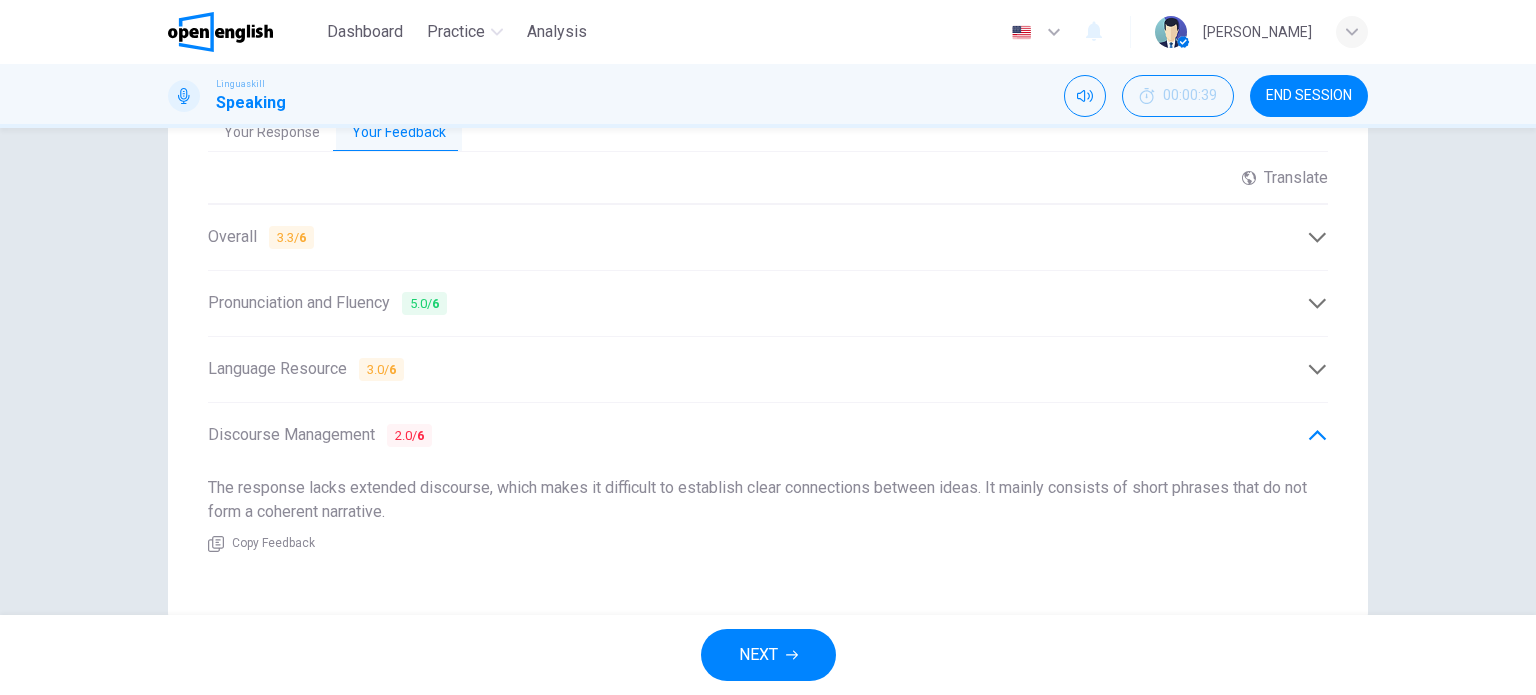 scroll, scrollTop: 652, scrollLeft: 0, axis: vertical 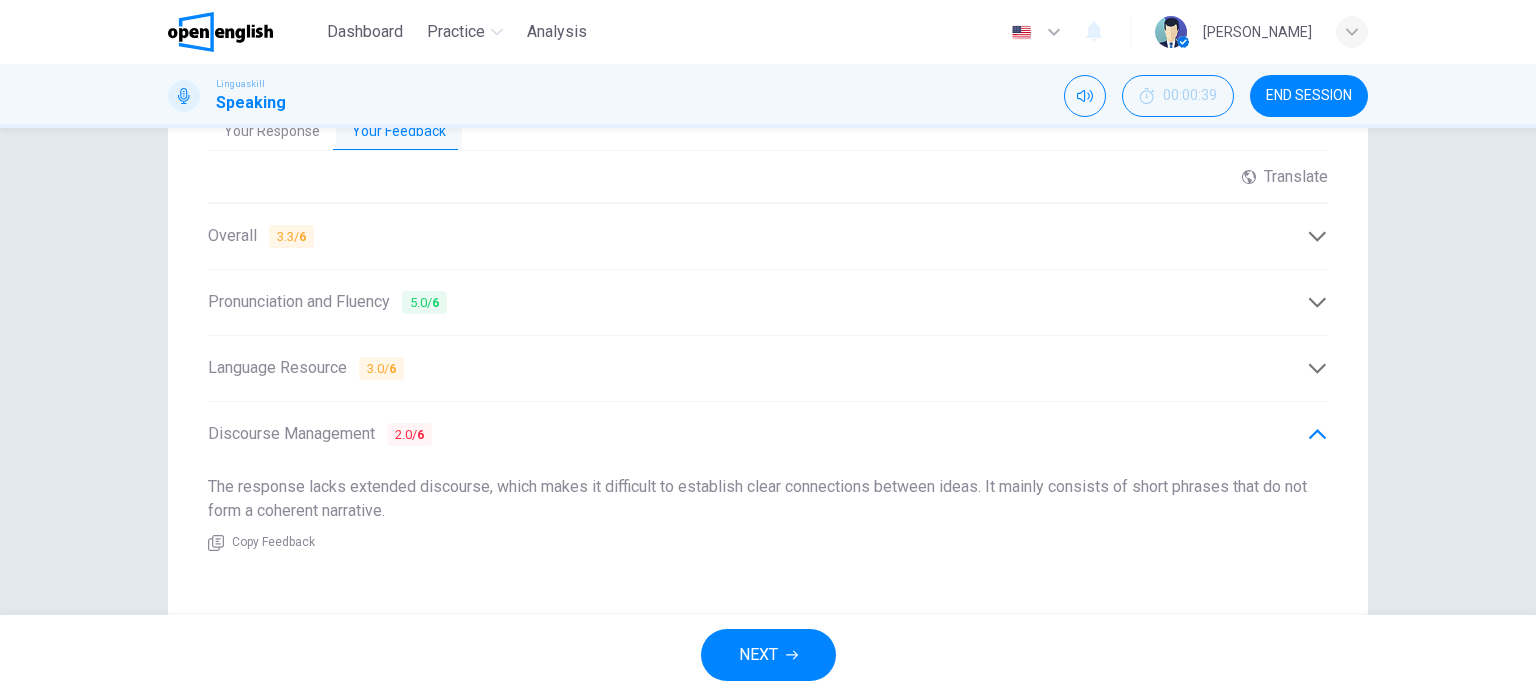 click on "NEXT" at bounding box center [758, 655] 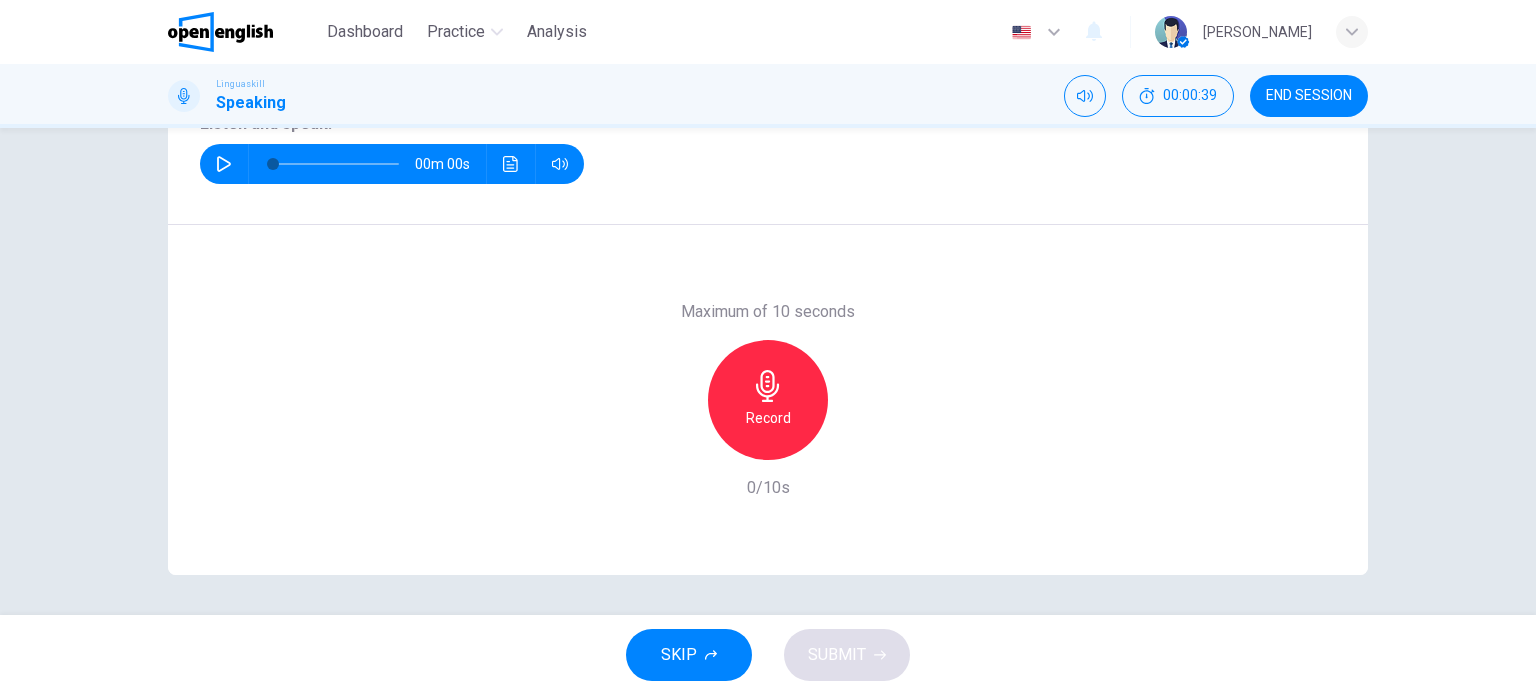 scroll, scrollTop: 288, scrollLeft: 0, axis: vertical 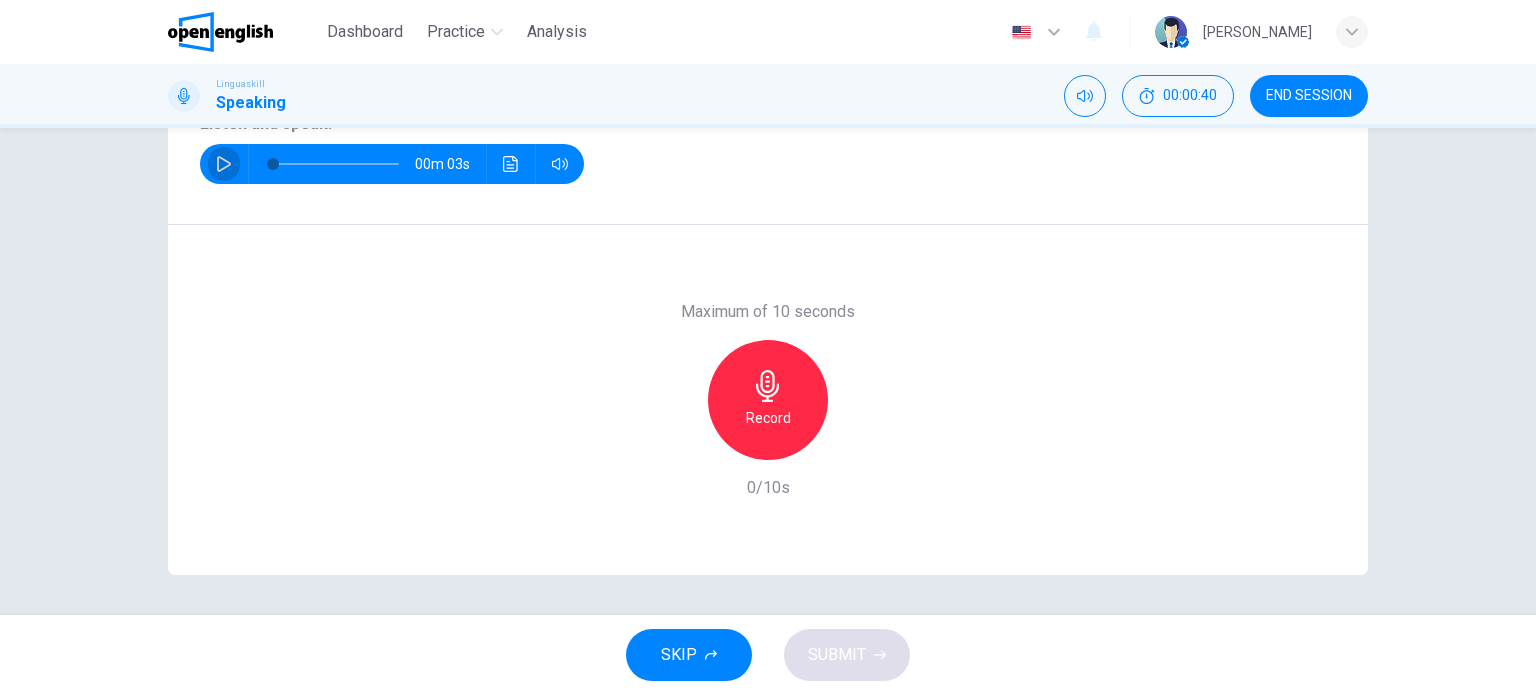 click 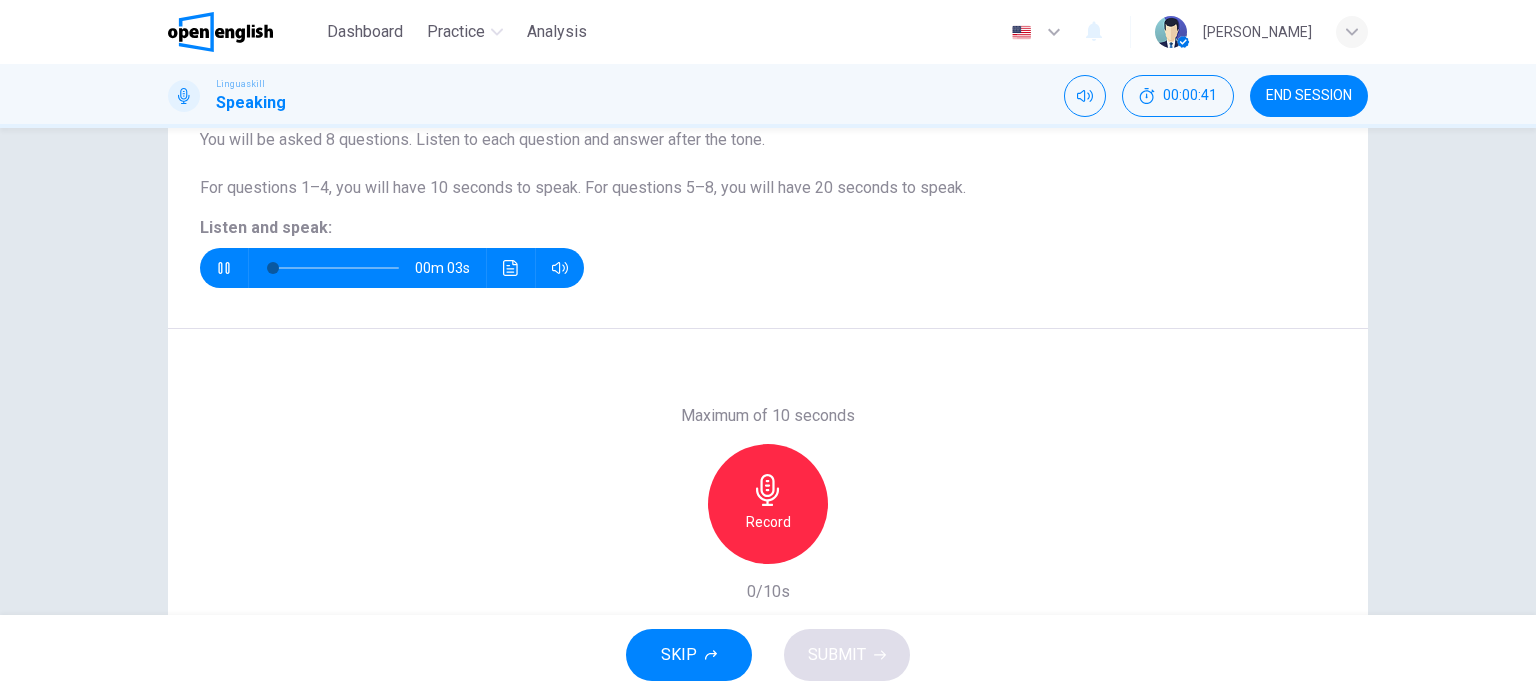 scroll, scrollTop: 180, scrollLeft: 0, axis: vertical 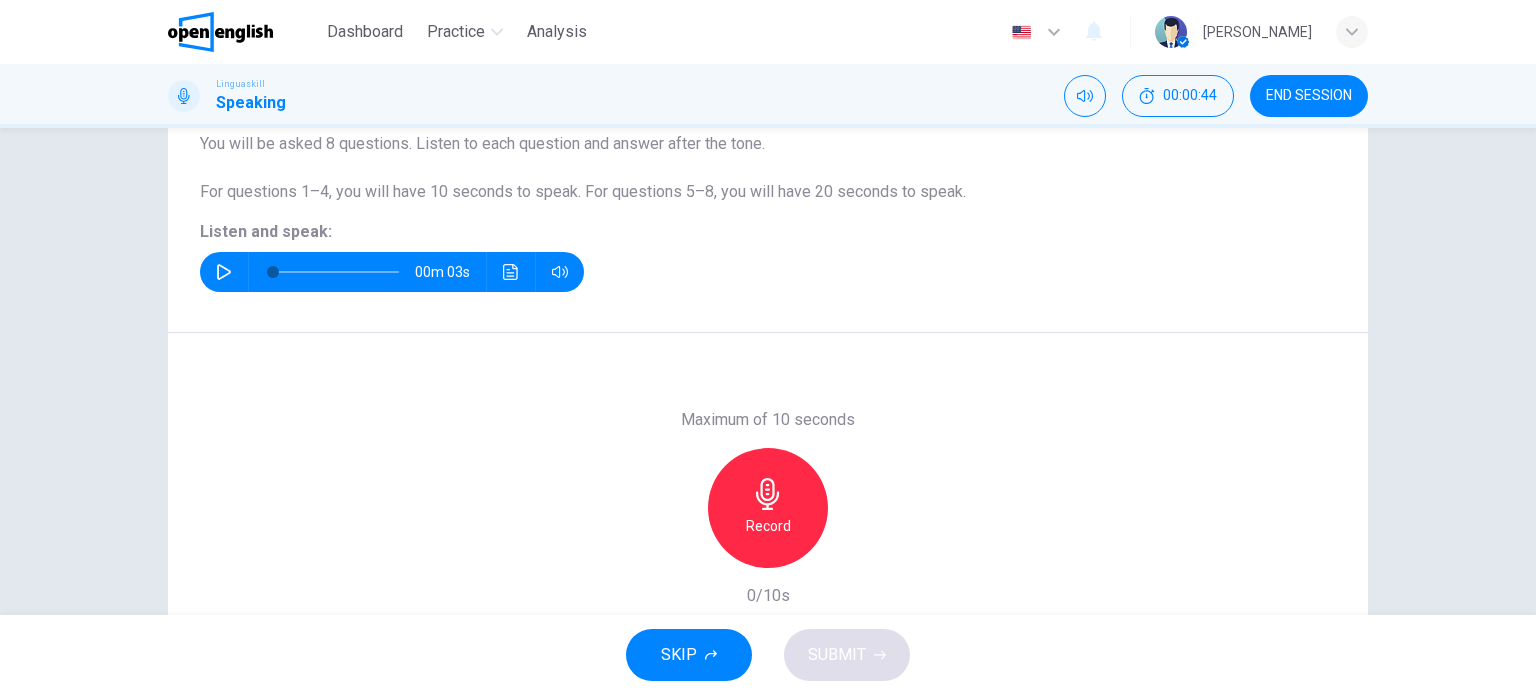 click 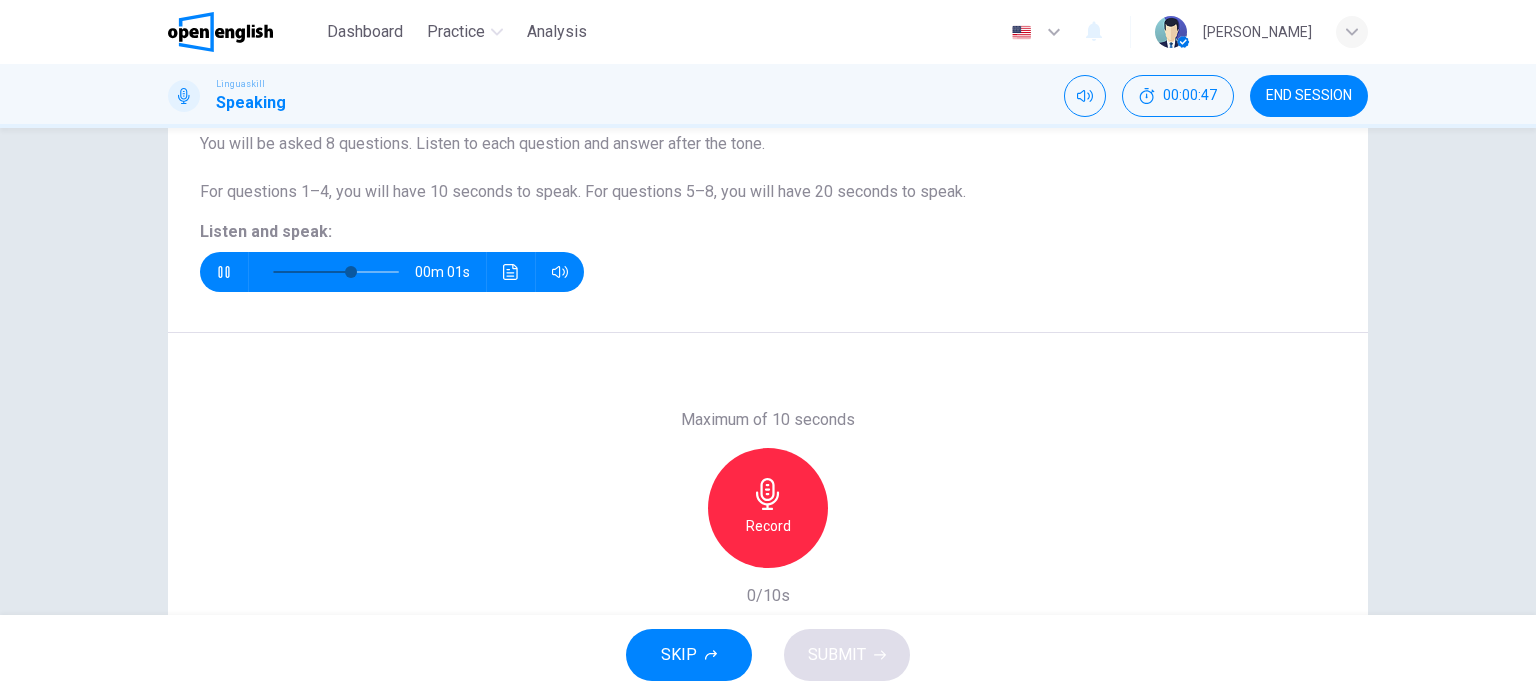 click 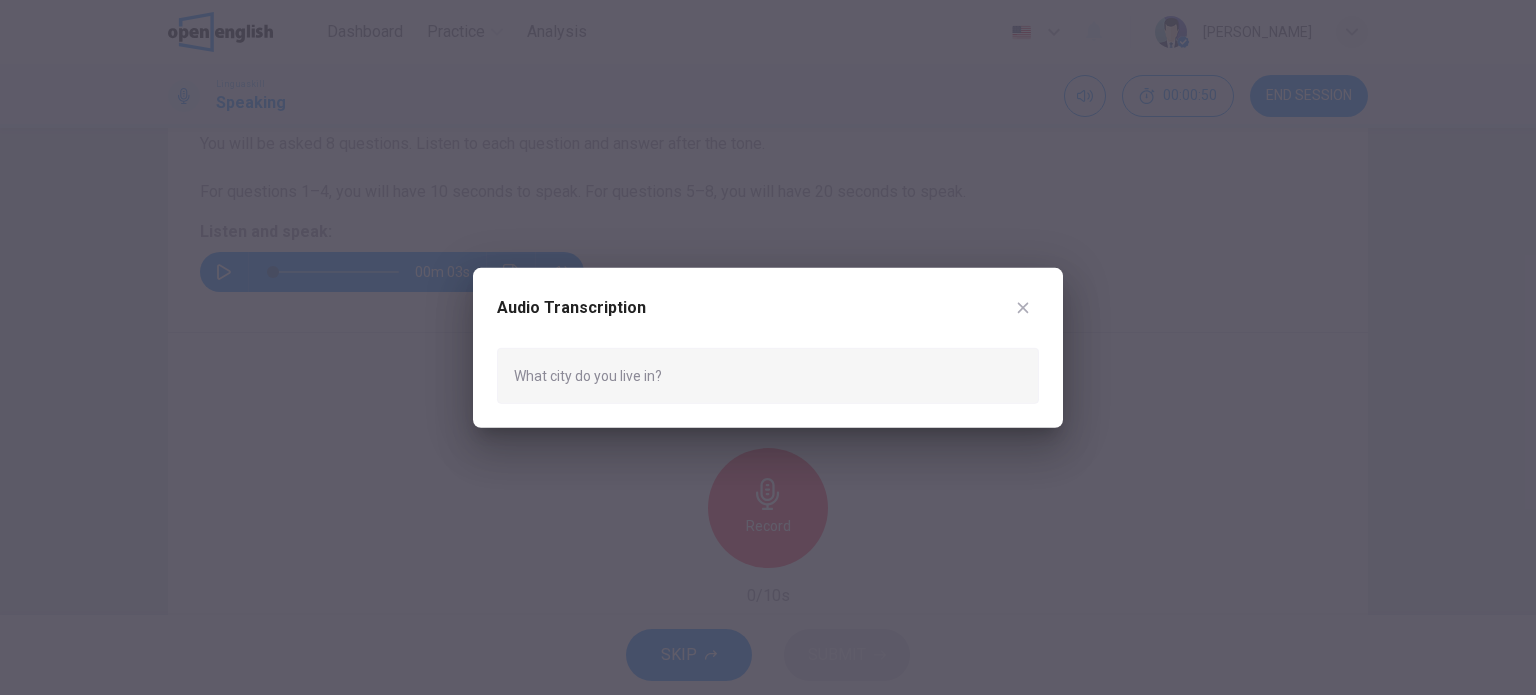 click at bounding box center (1023, 307) 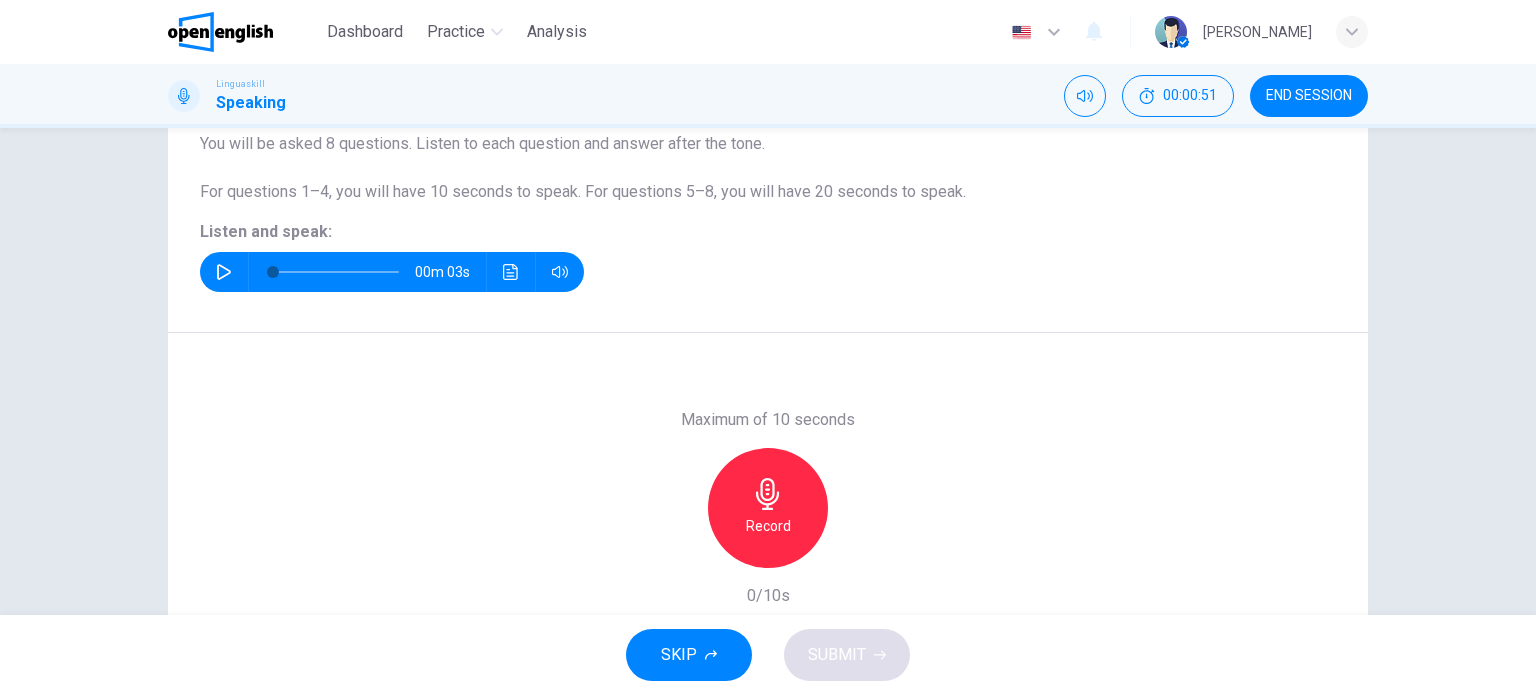click at bounding box center (224, 272) 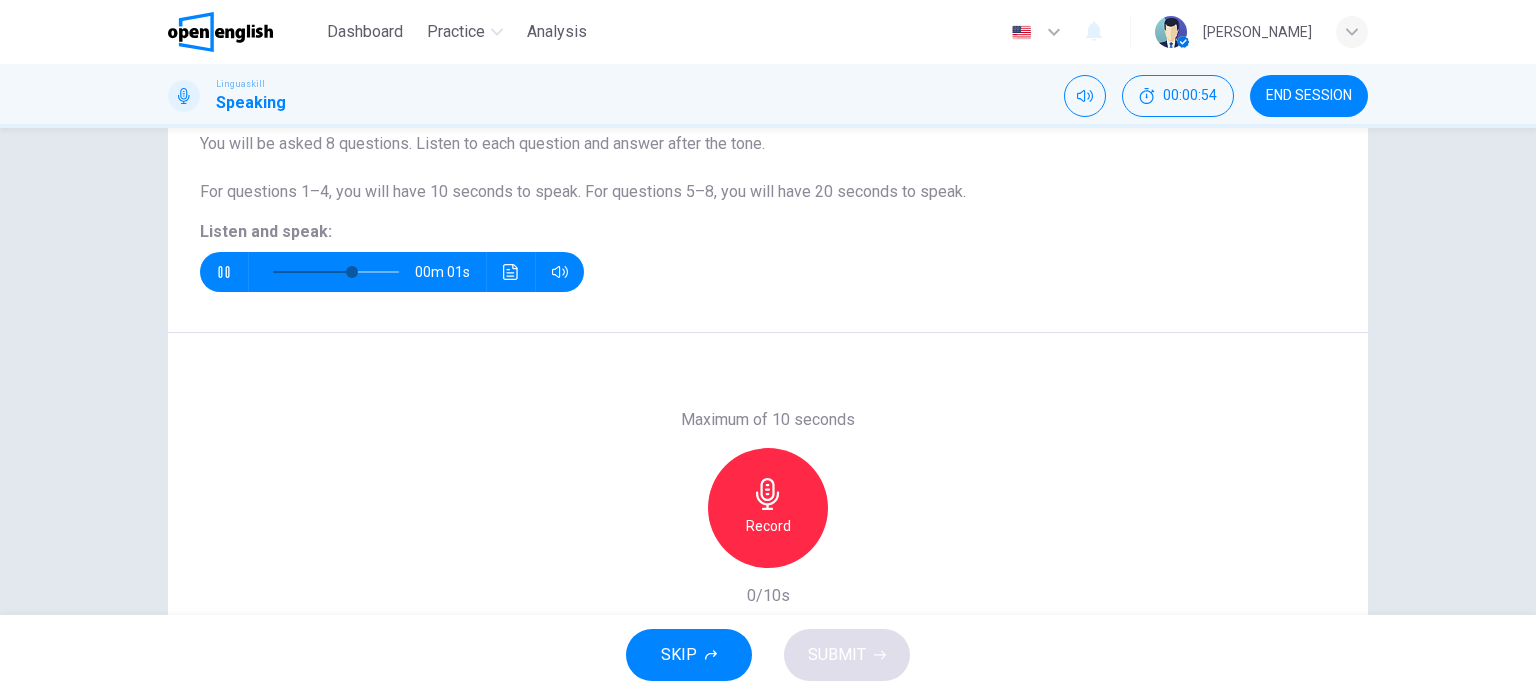 click on "Record" at bounding box center [768, 508] 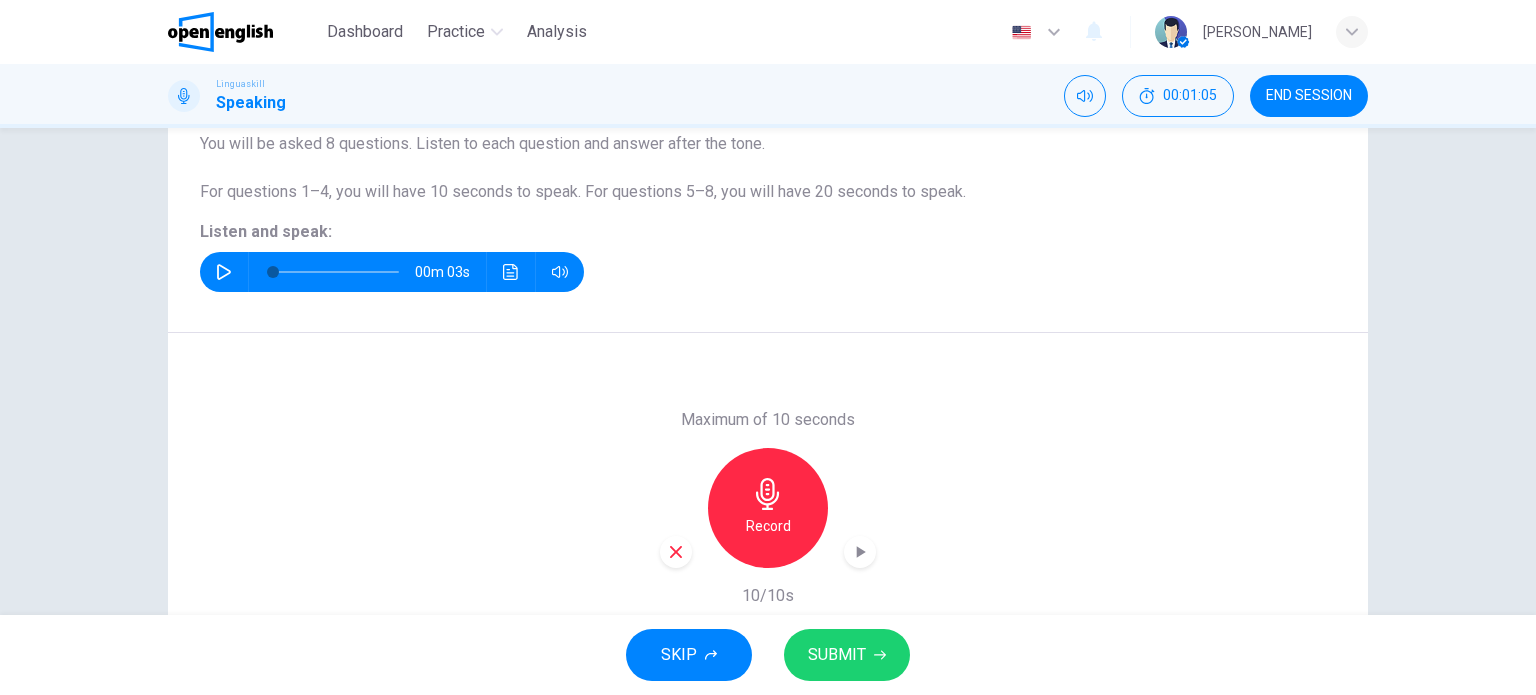 scroll, scrollTop: 288, scrollLeft: 0, axis: vertical 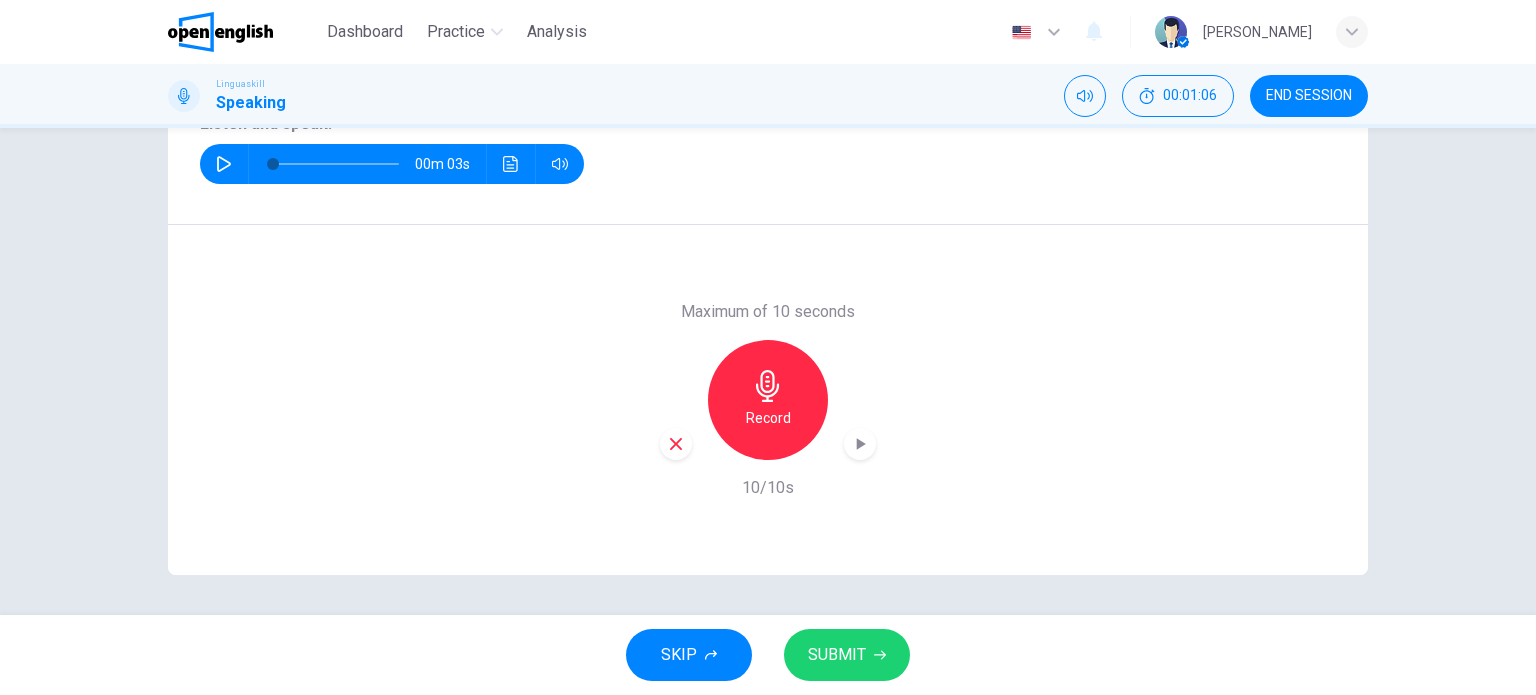 click on "SKIP SUBMIT" at bounding box center [768, 655] 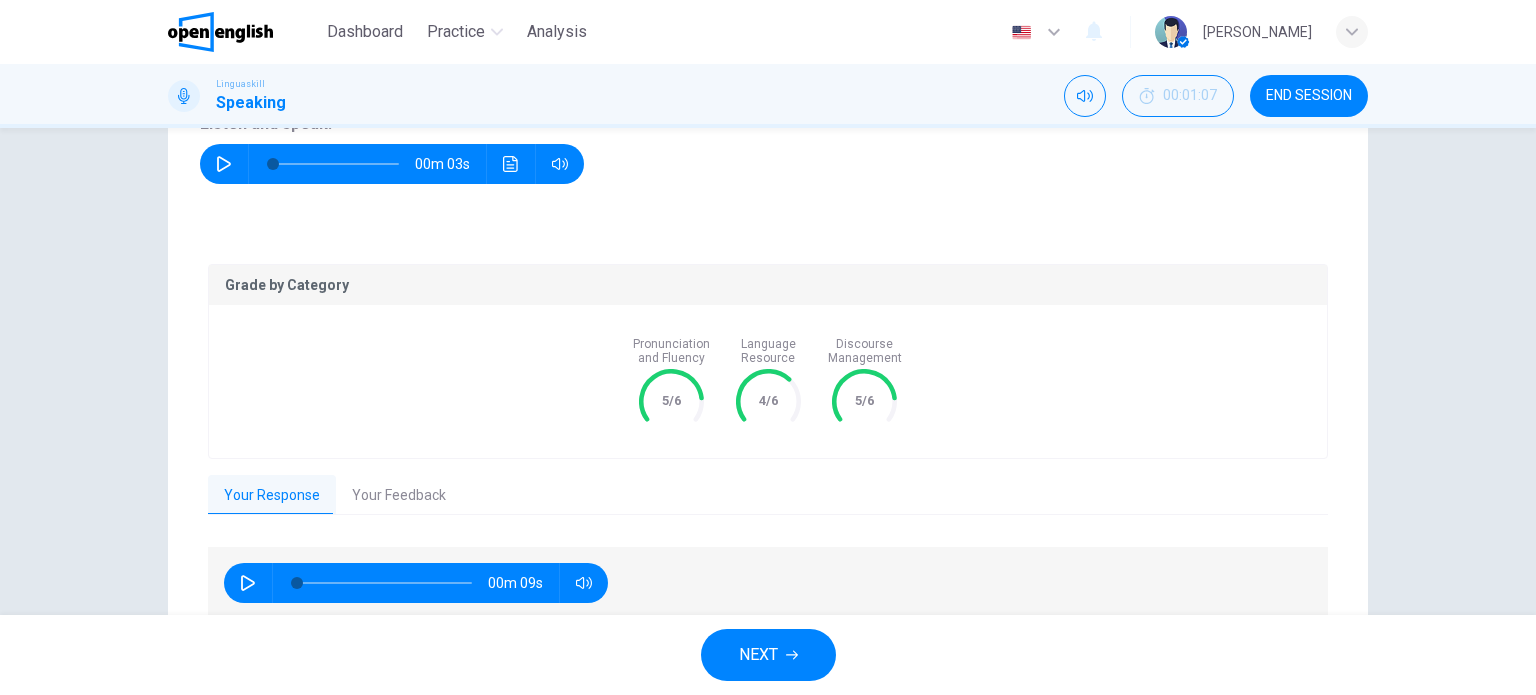 scroll, scrollTop: 373, scrollLeft: 0, axis: vertical 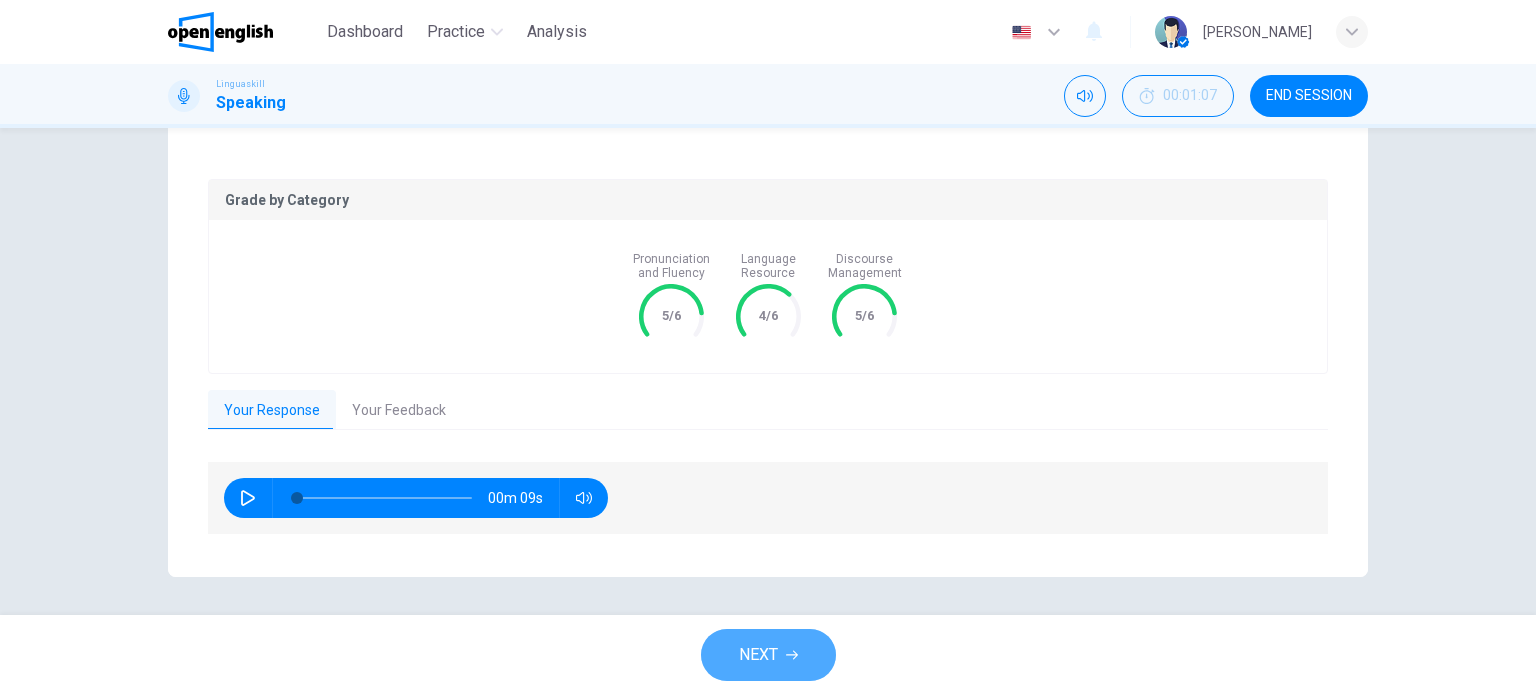 click on "NEXT" at bounding box center (758, 655) 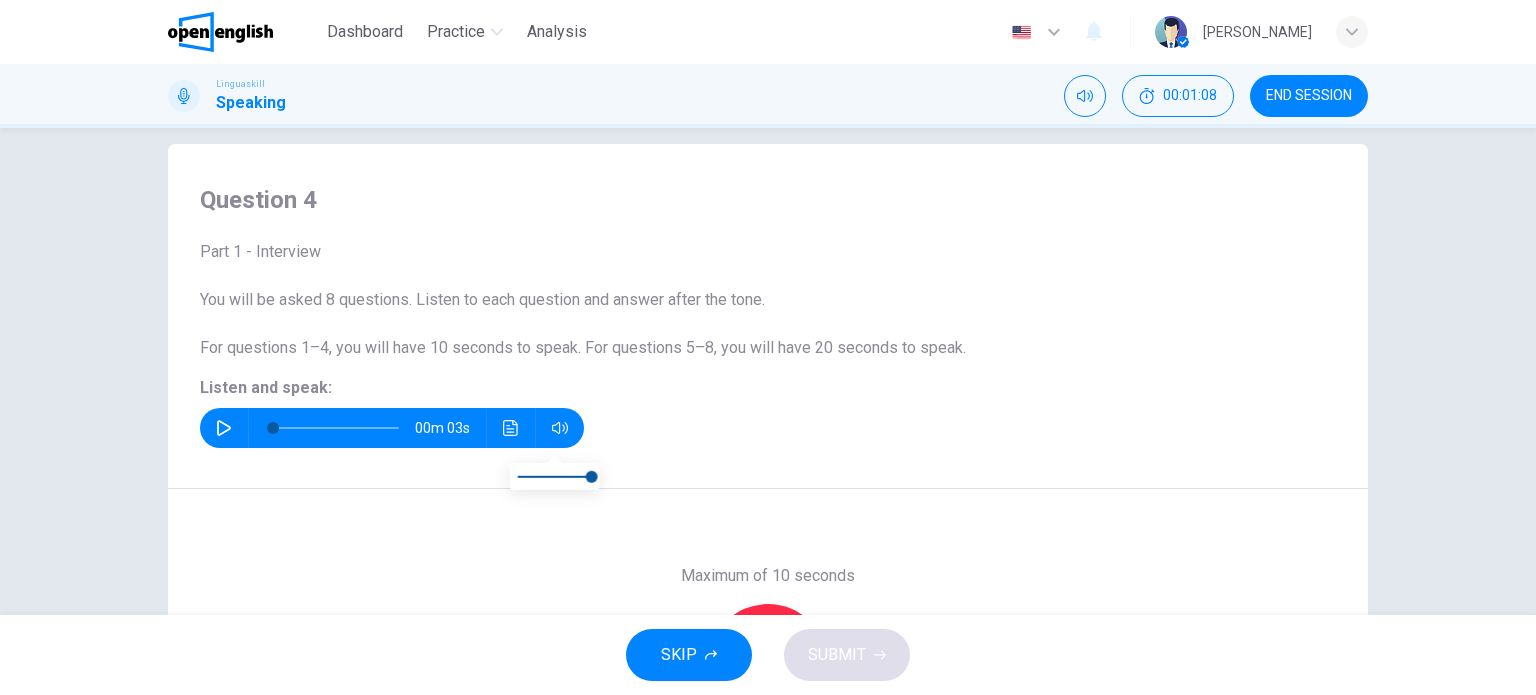 scroll, scrollTop: 8, scrollLeft: 0, axis: vertical 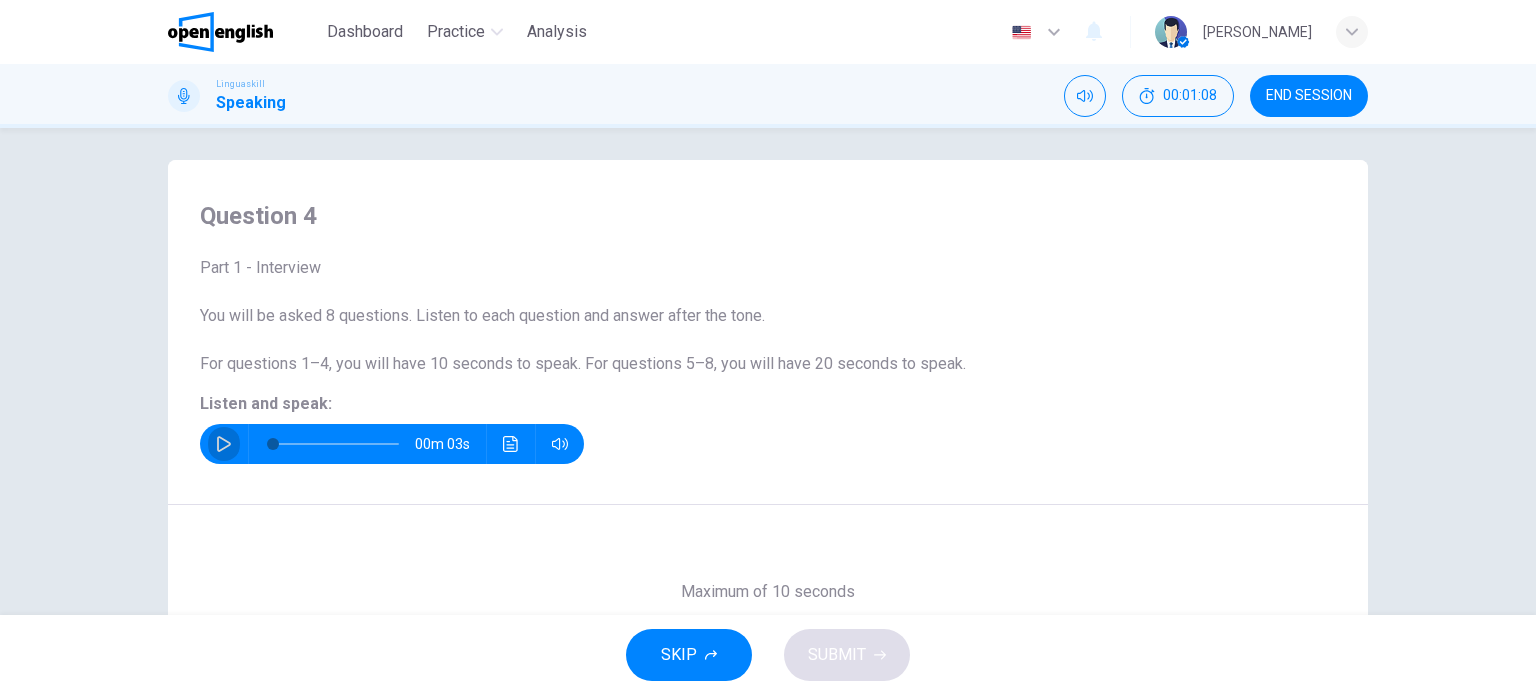 click at bounding box center (224, 444) 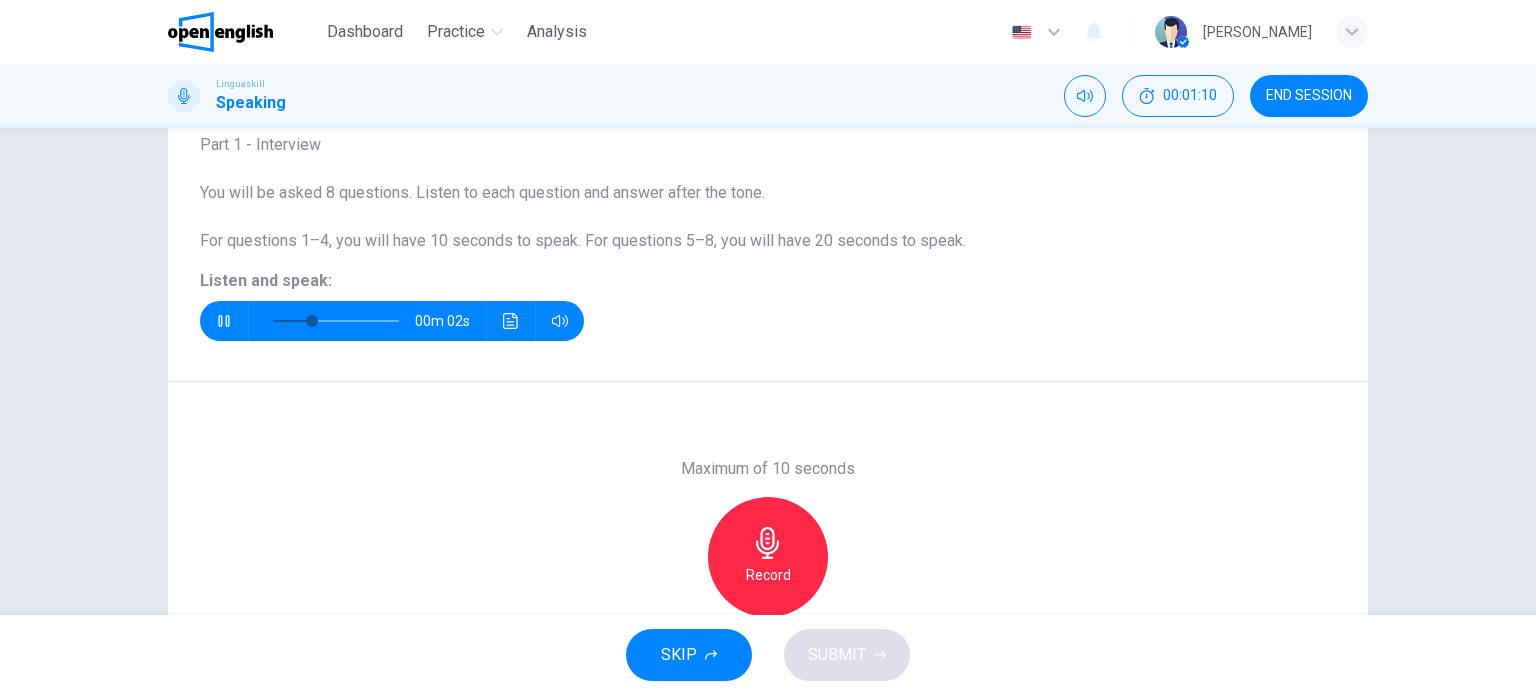 scroll, scrollTop: 139, scrollLeft: 0, axis: vertical 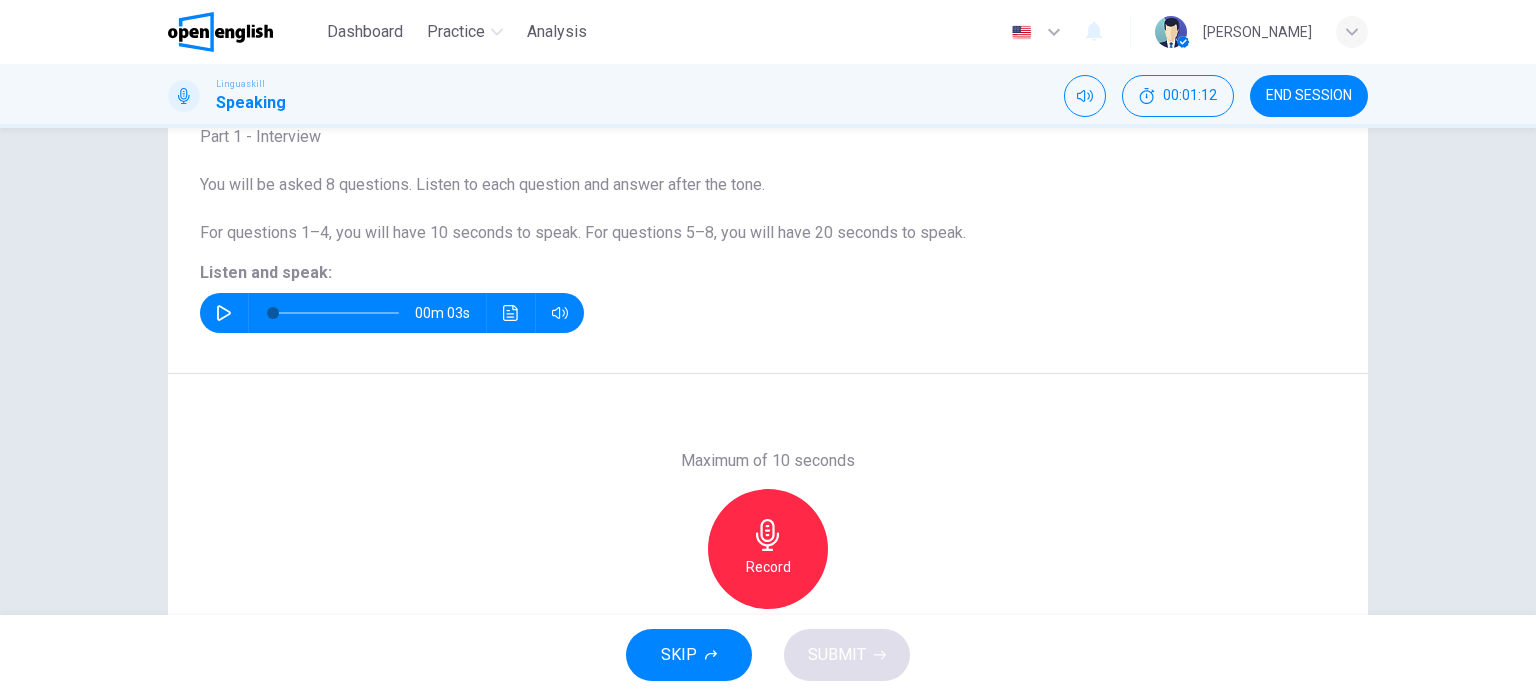 click 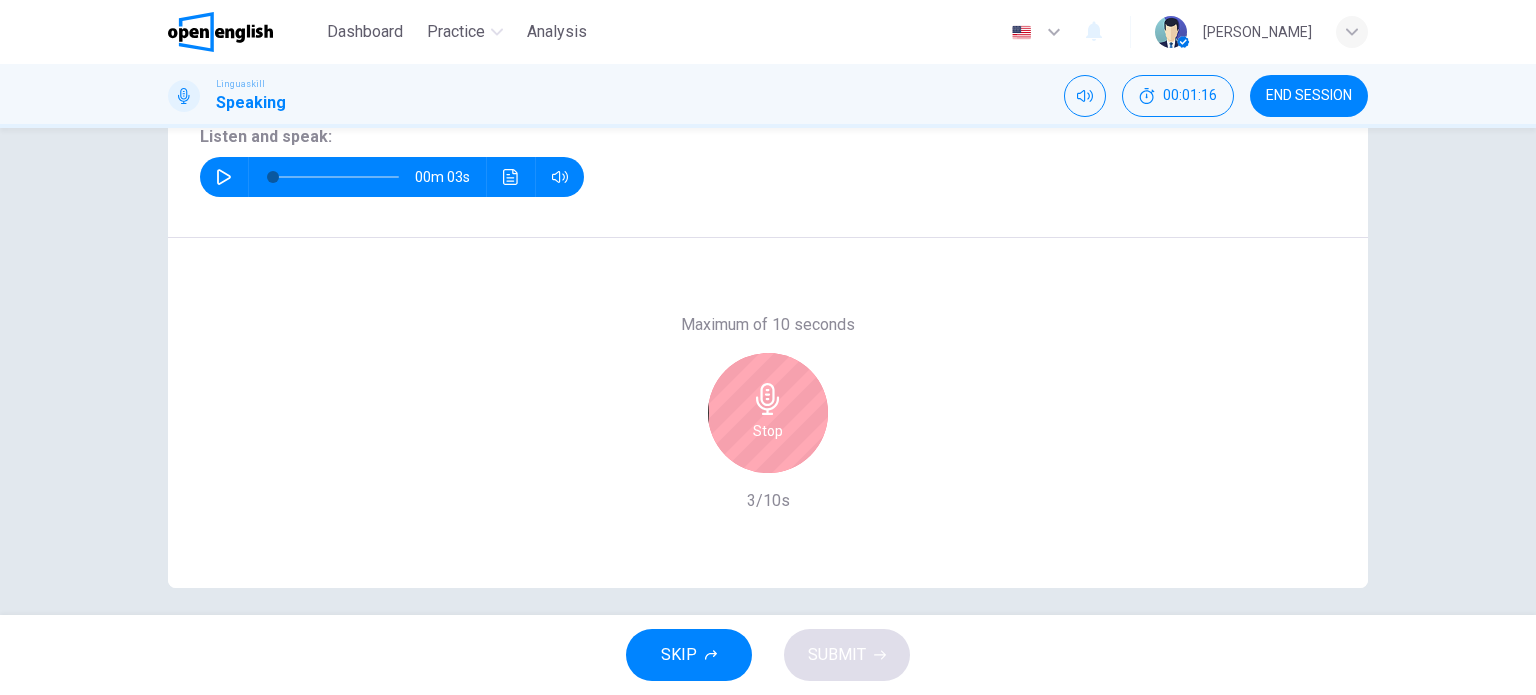 scroll, scrollTop: 280, scrollLeft: 0, axis: vertical 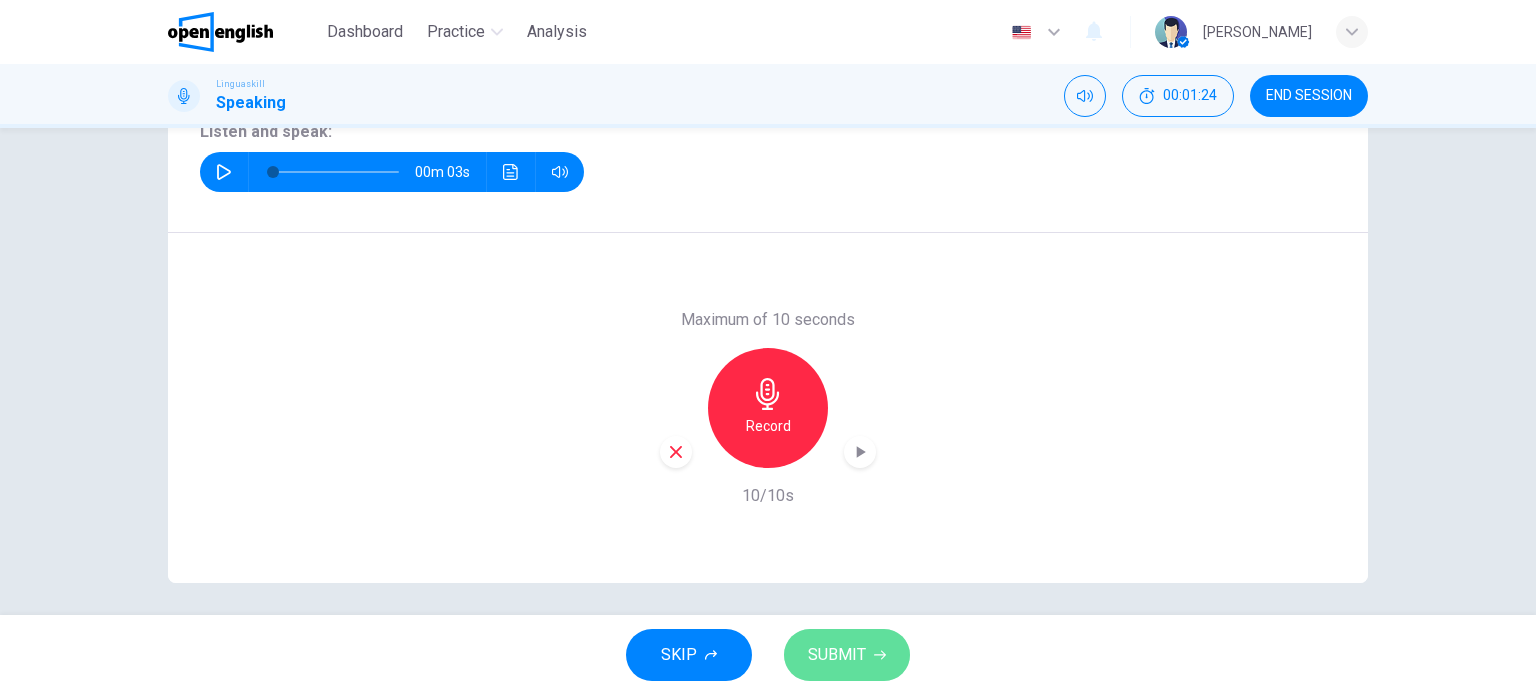 click on "SUBMIT" at bounding box center [847, 655] 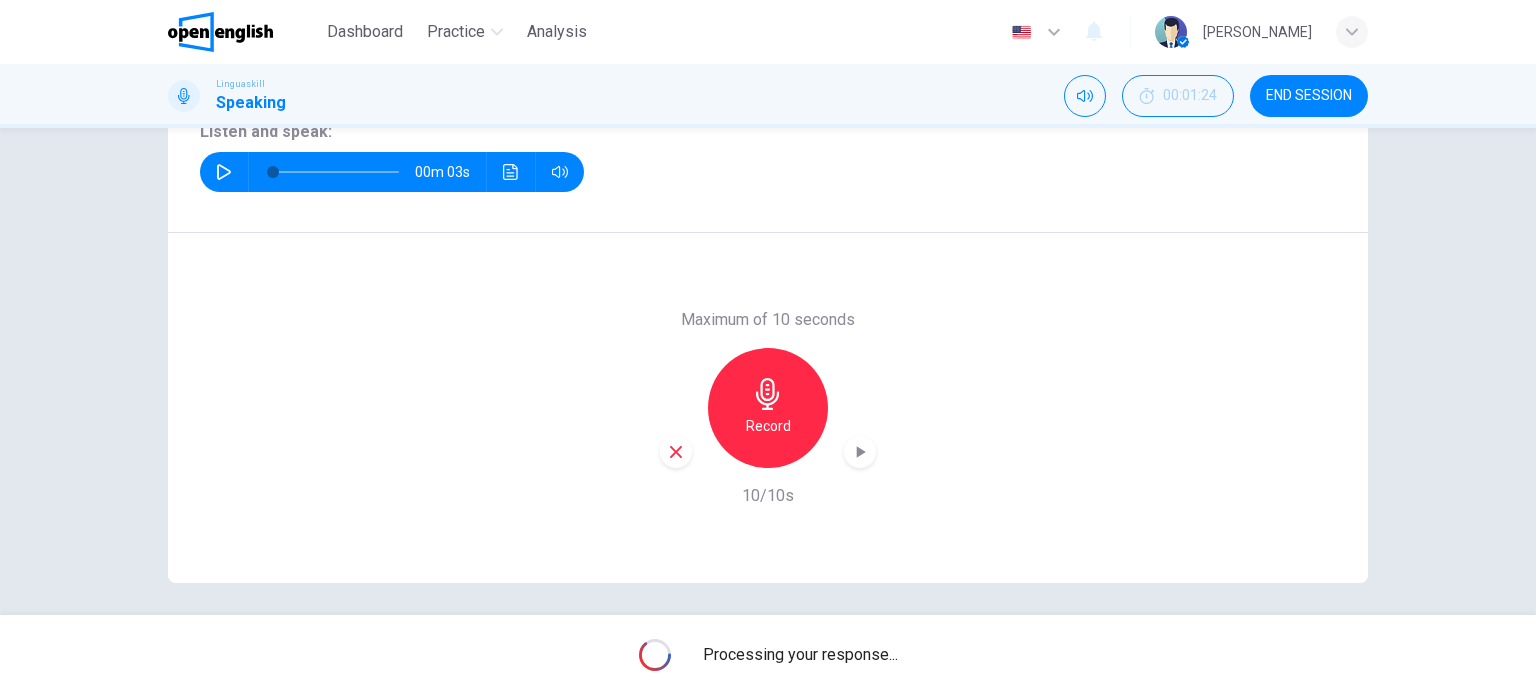 scroll, scrollTop: 288, scrollLeft: 0, axis: vertical 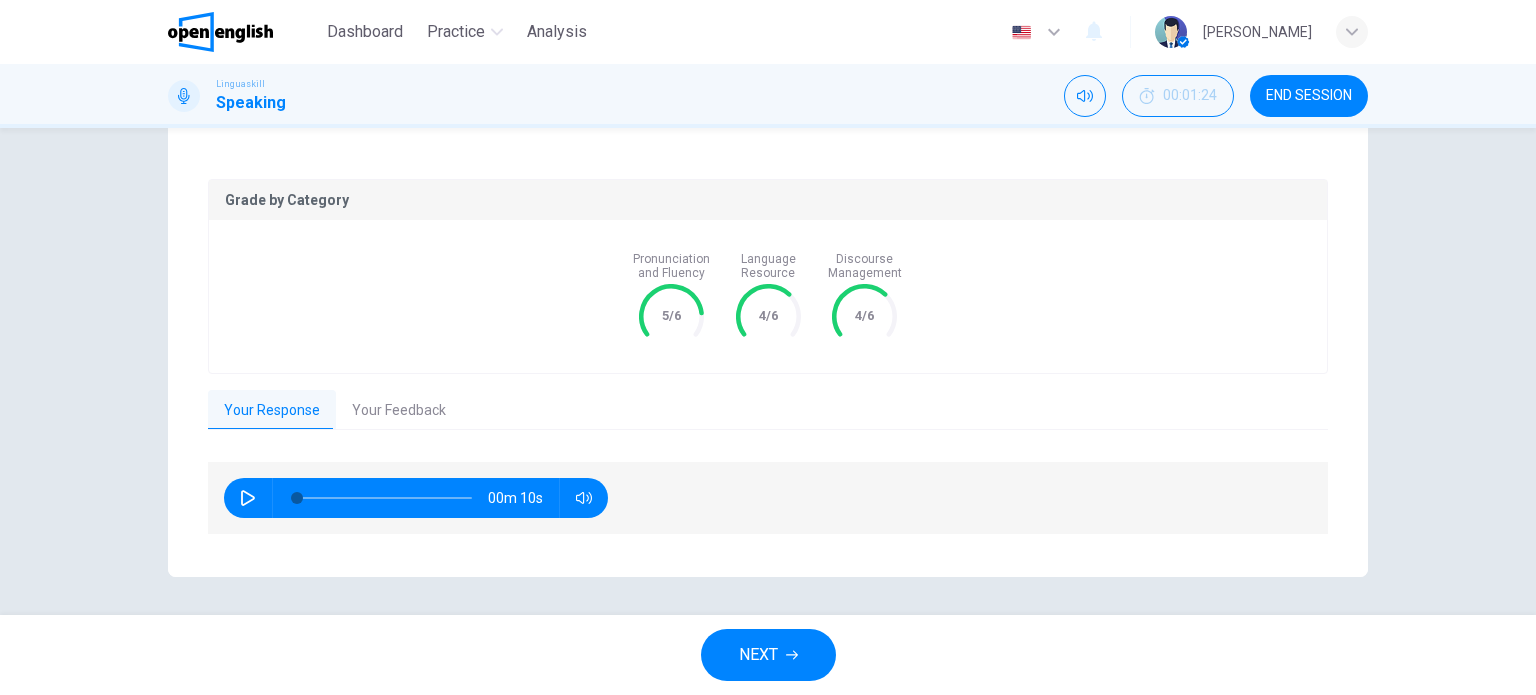 click on "NEXT" at bounding box center [758, 655] 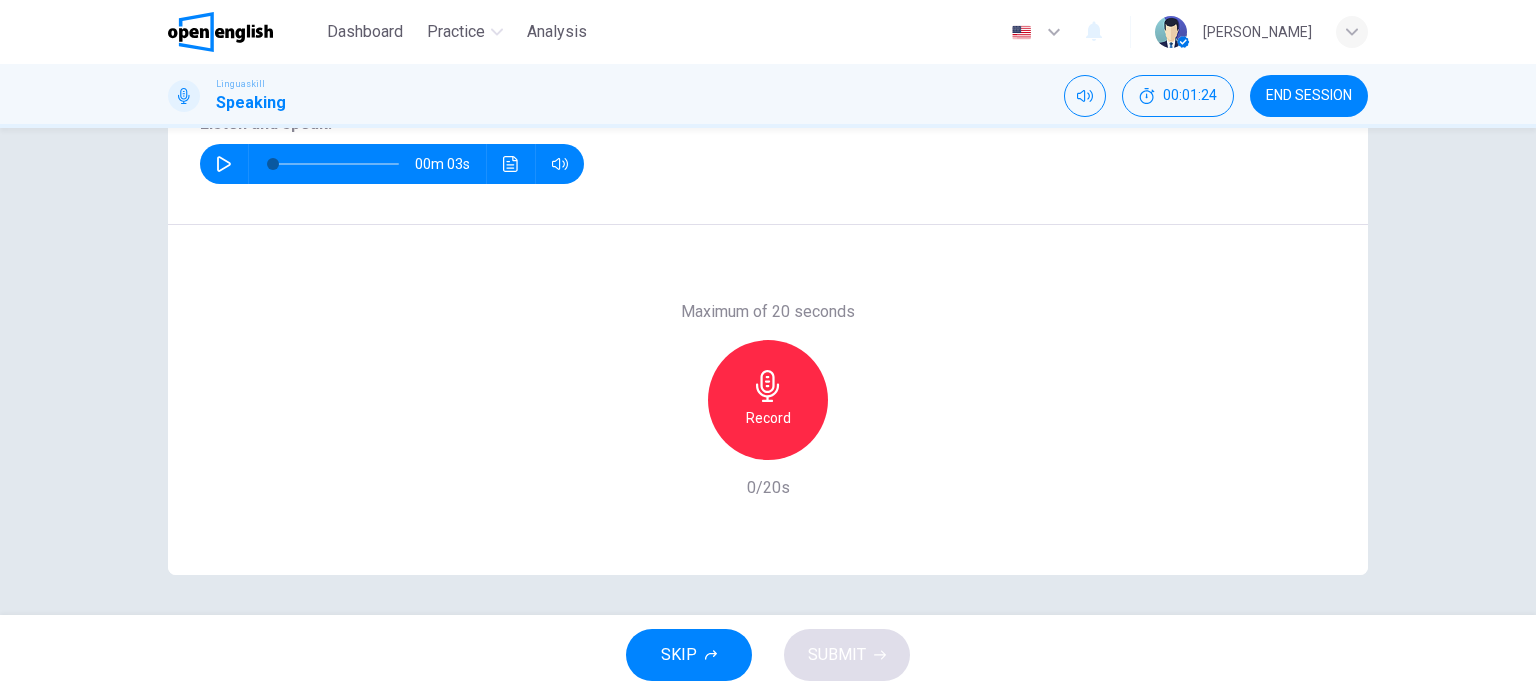 scroll, scrollTop: 191, scrollLeft: 0, axis: vertical 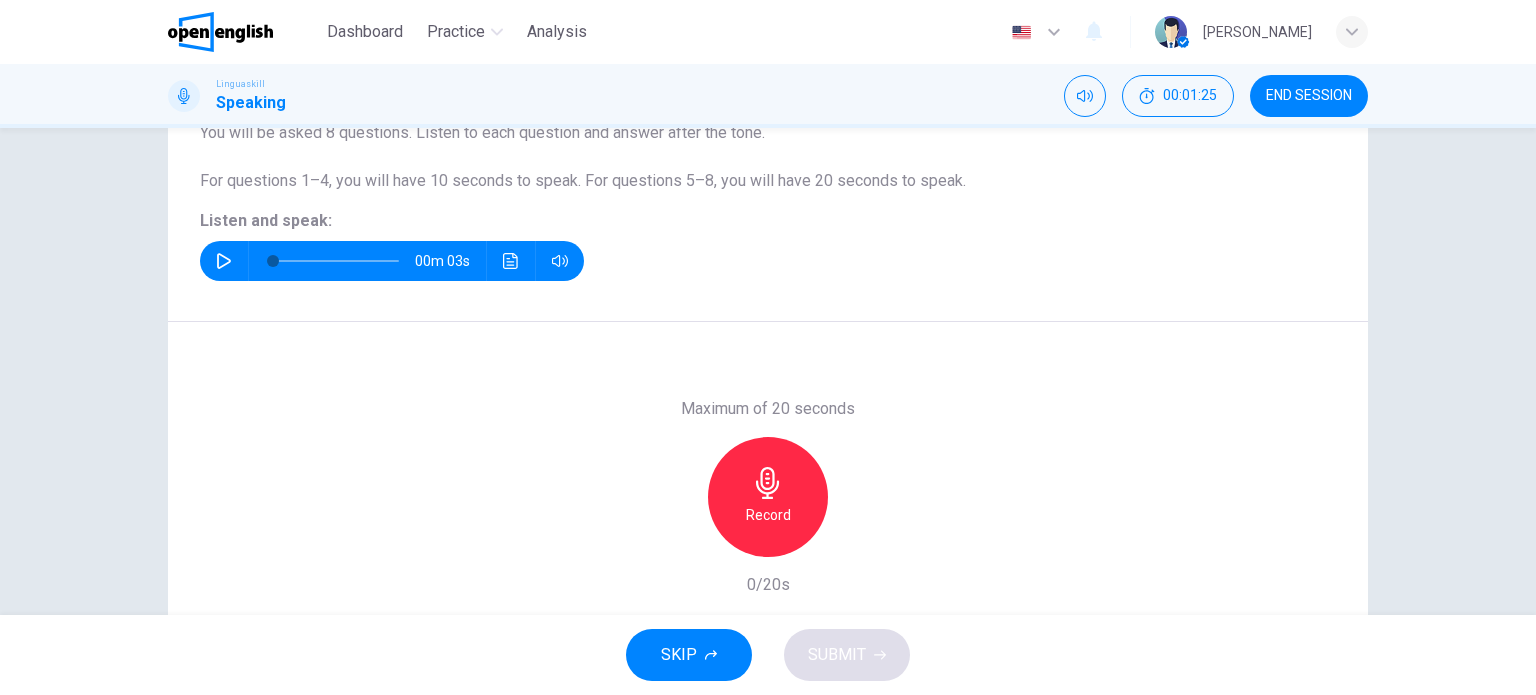 click at bounding box center (224, 261) 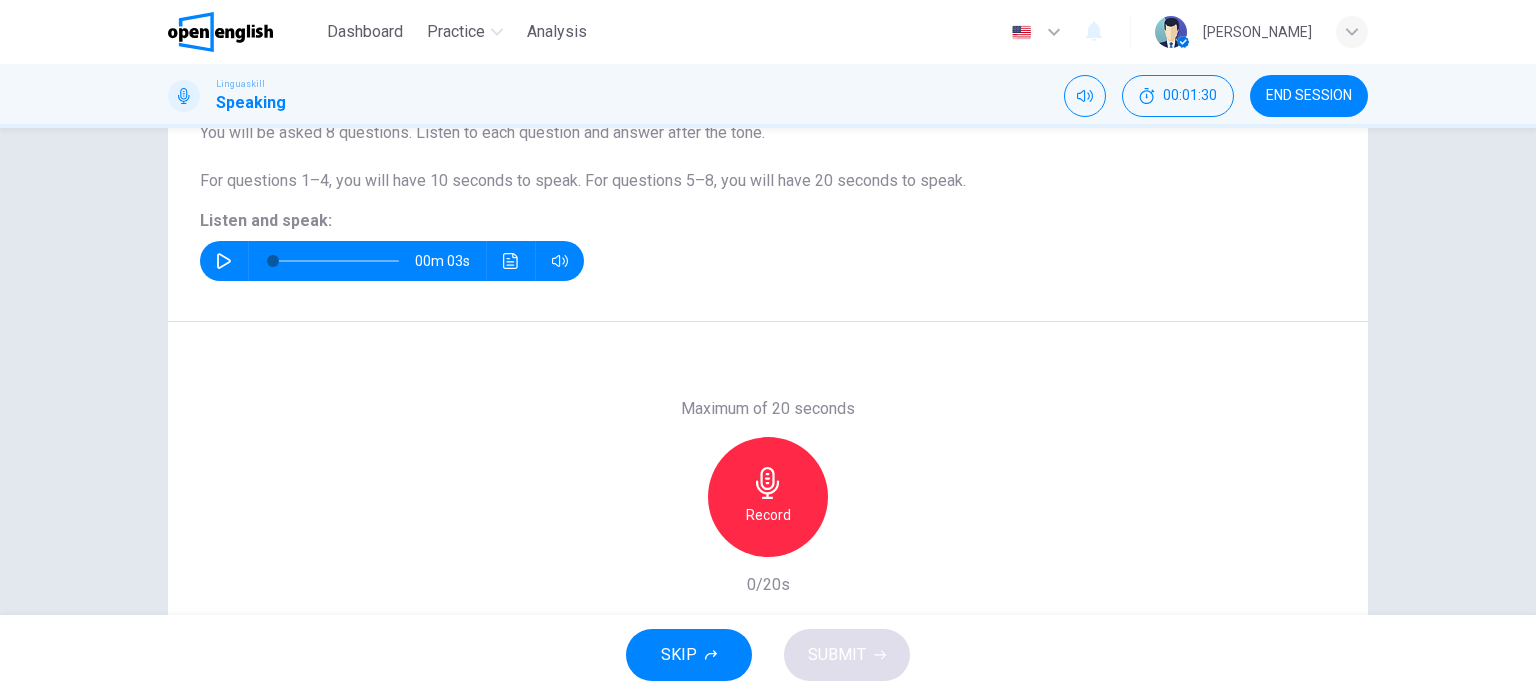 click on "Record" at bounding box center (768, 515) 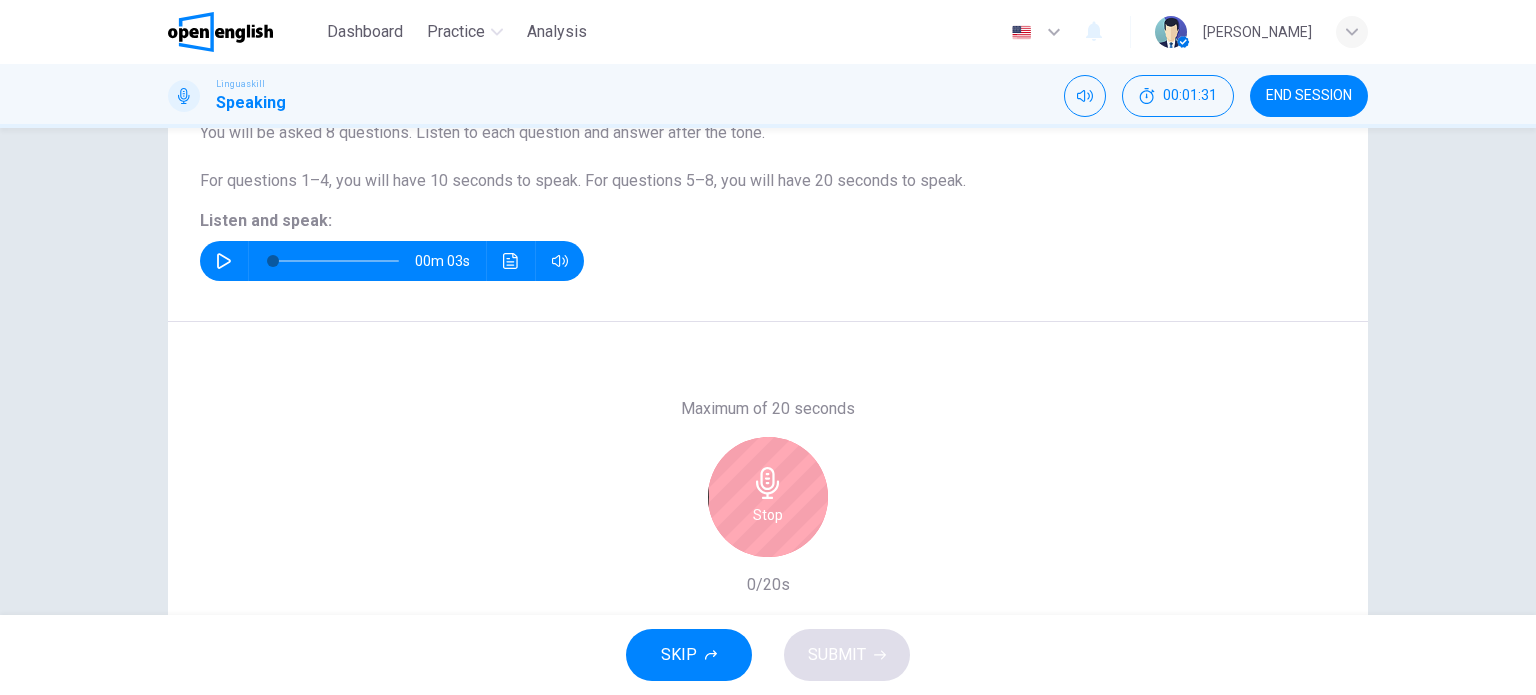 scroll, scrollTop: 288, scrollLeft: 0, axis: vertical 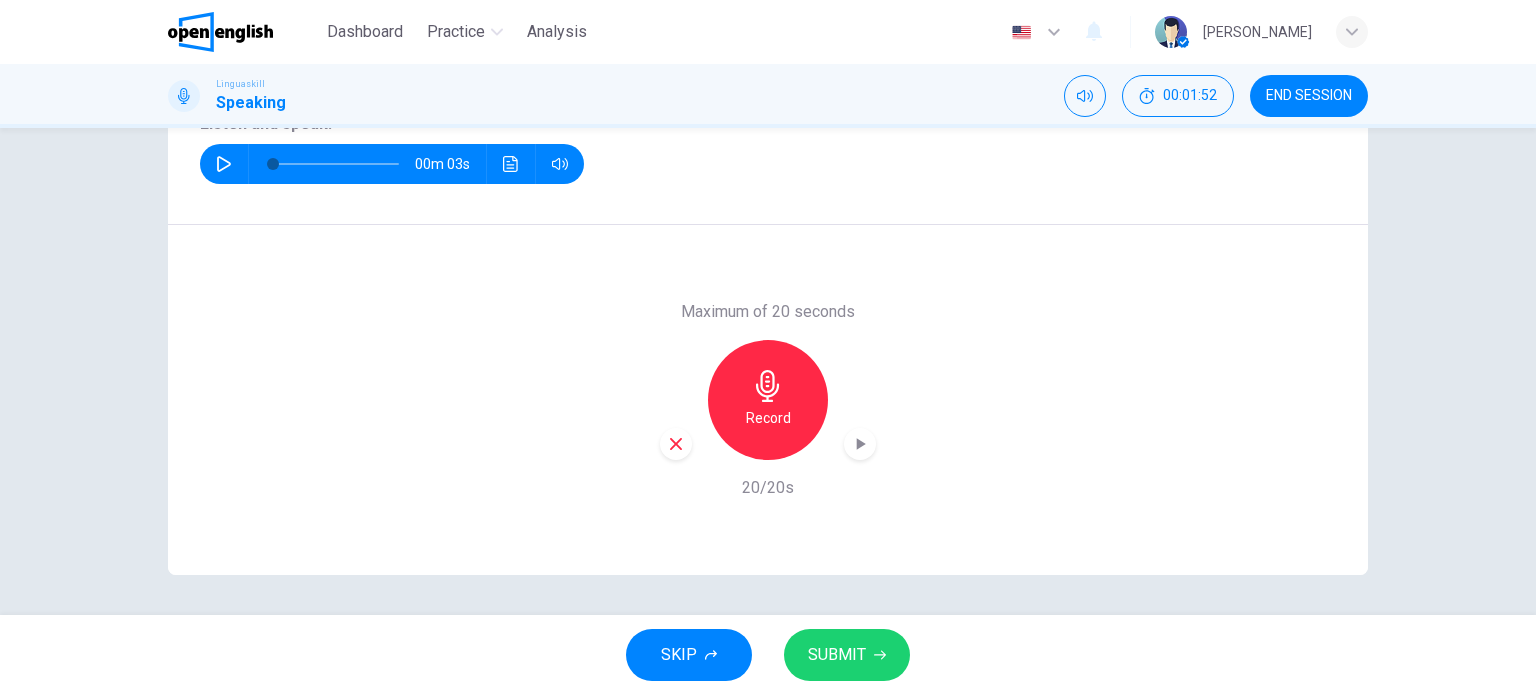 click on "SUBMIT" at bounding box center [837, 655] 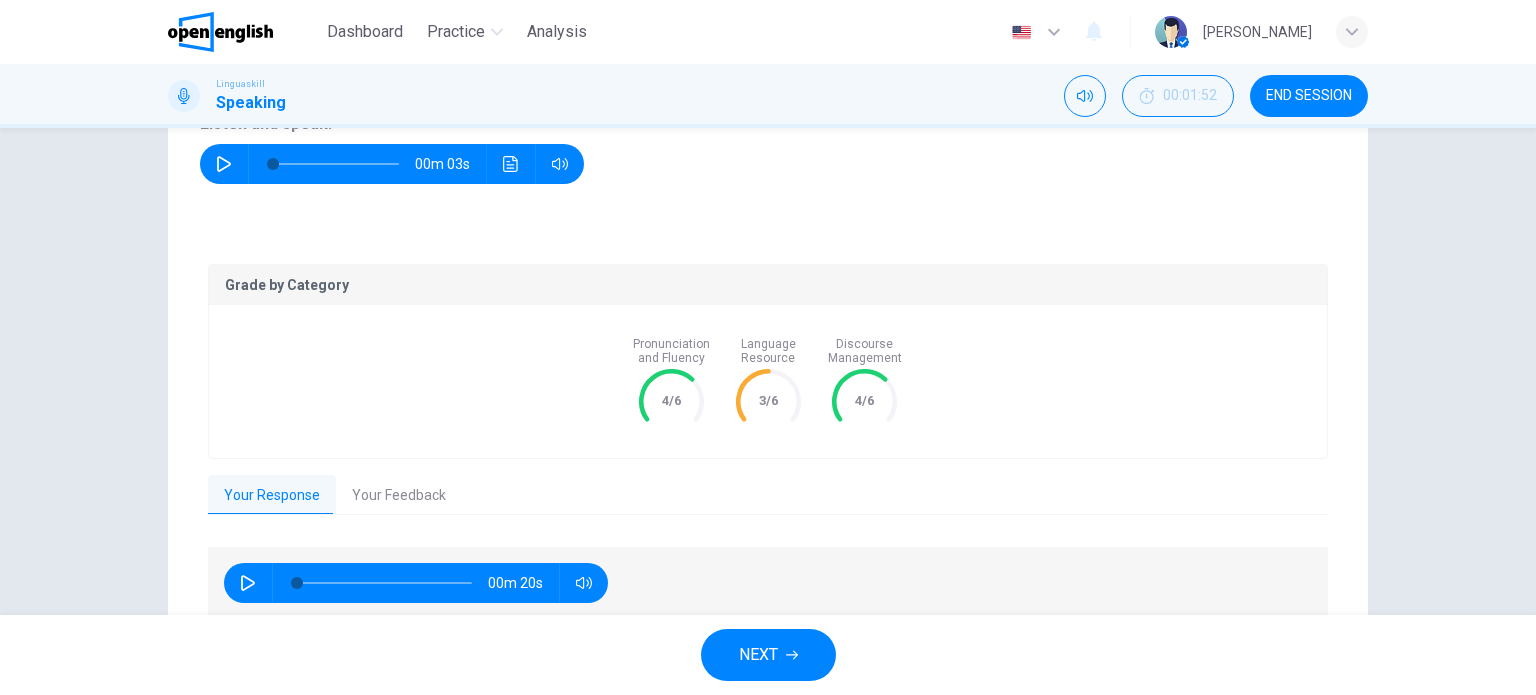 click on "NEXT" at bounding box center (768, 655) 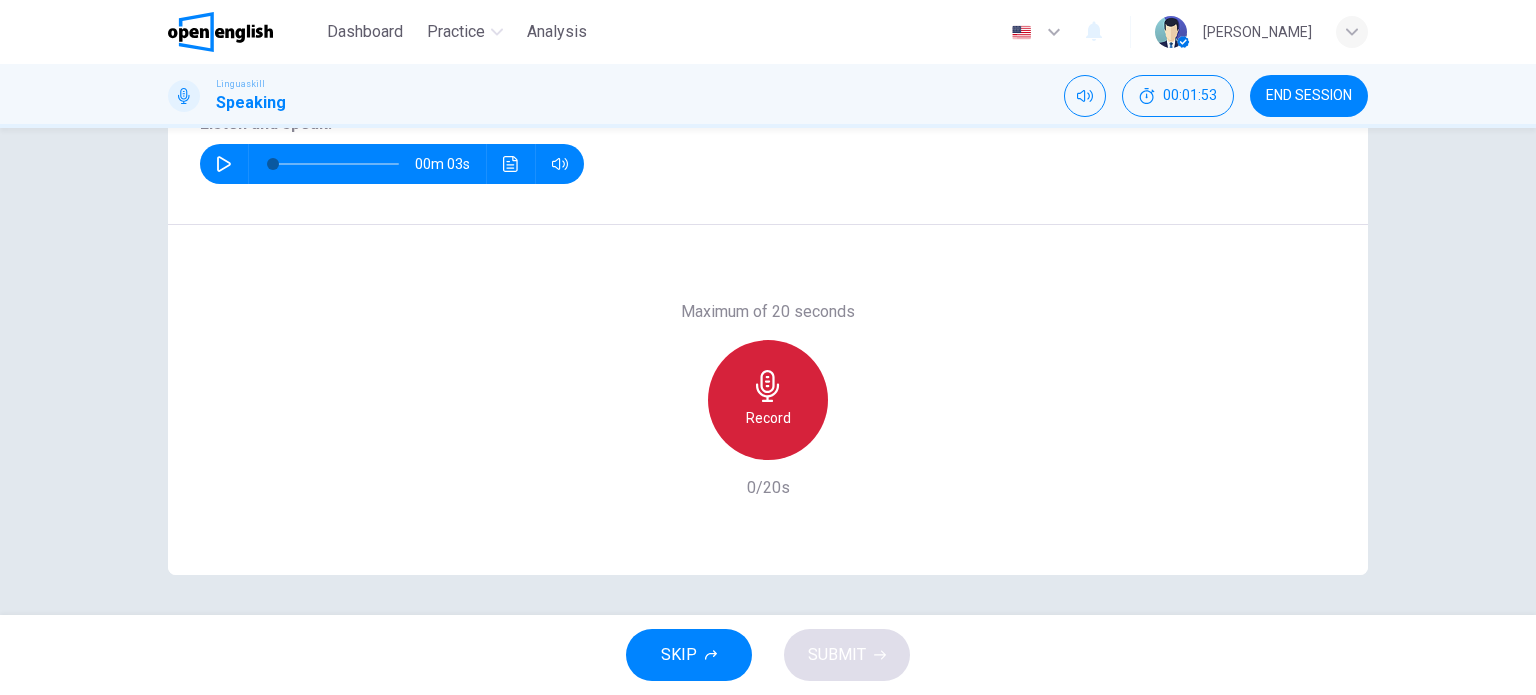 click 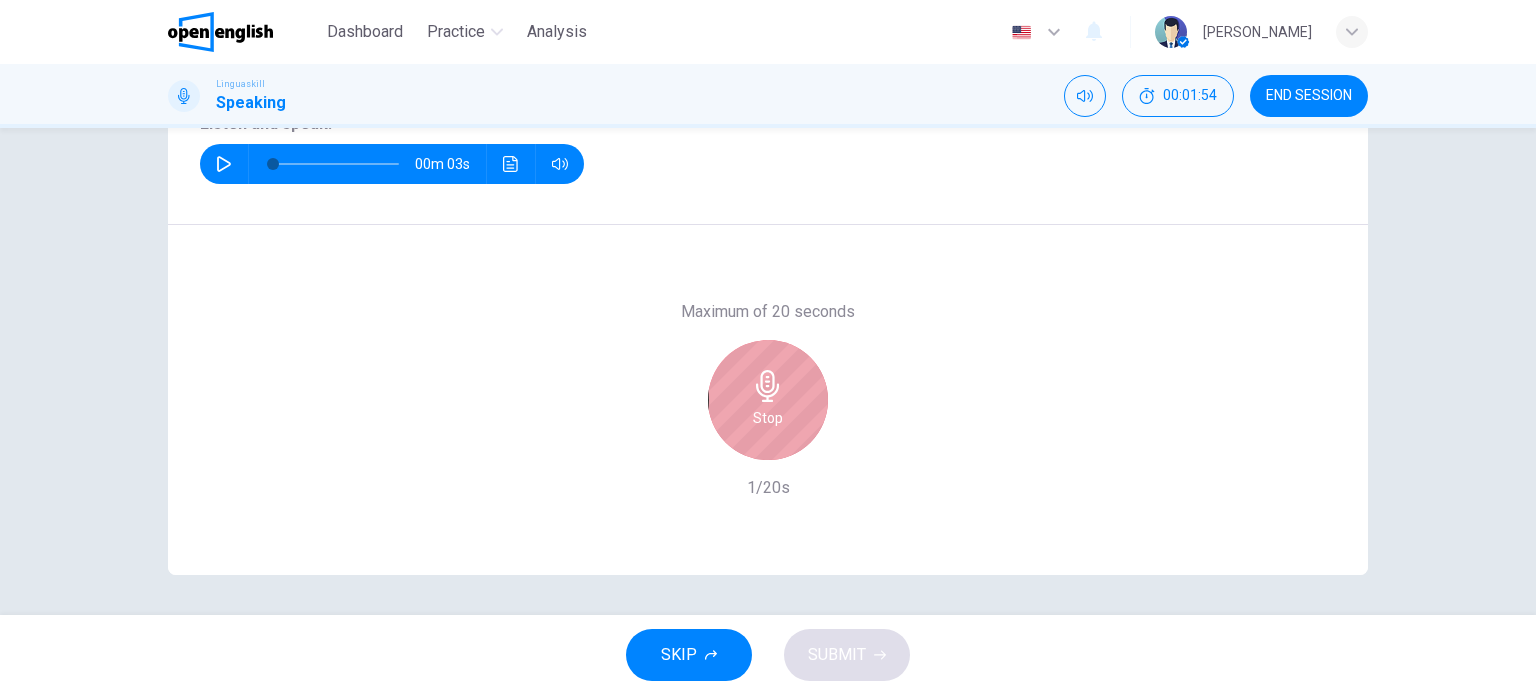 click on "Stop" at bounding box center (768, 400) 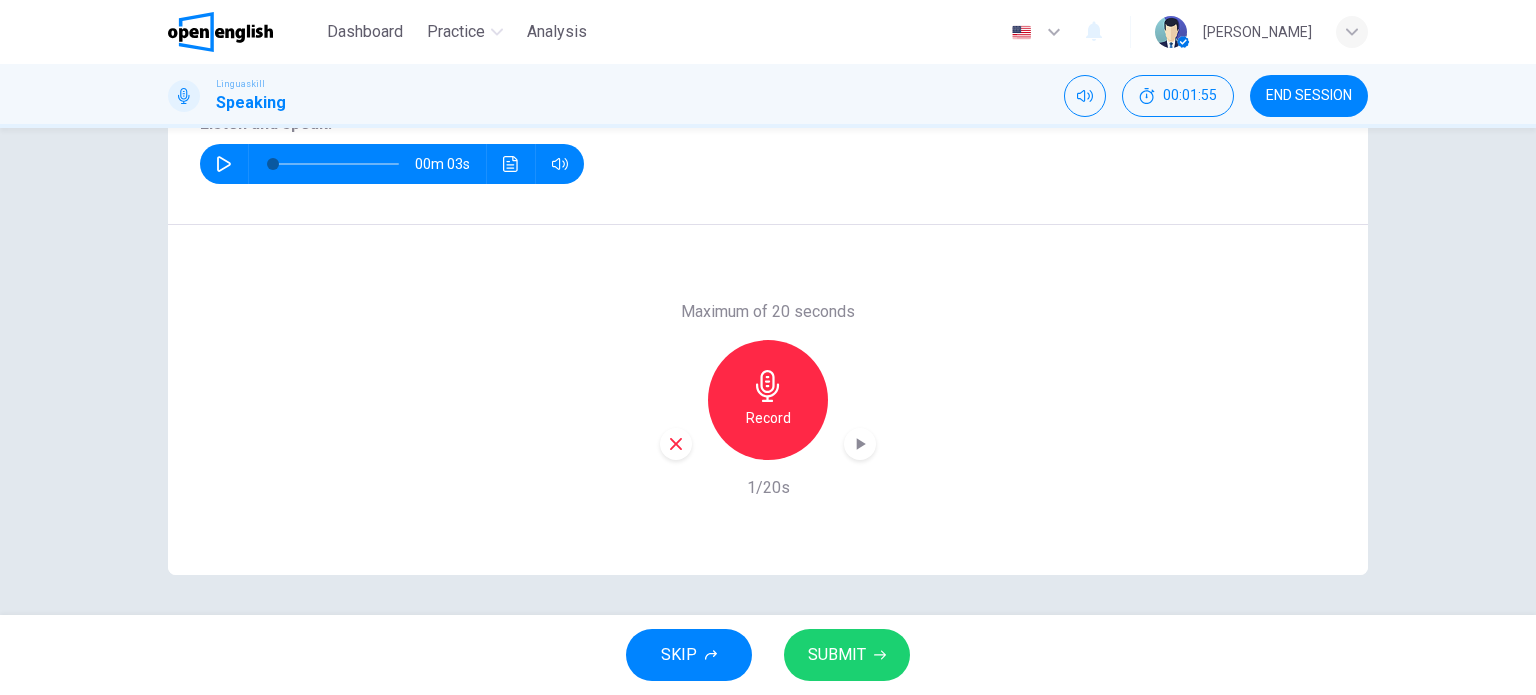 click on "Maximum of 20 seconds Record 1/20s" at bounding box center (768, 400) 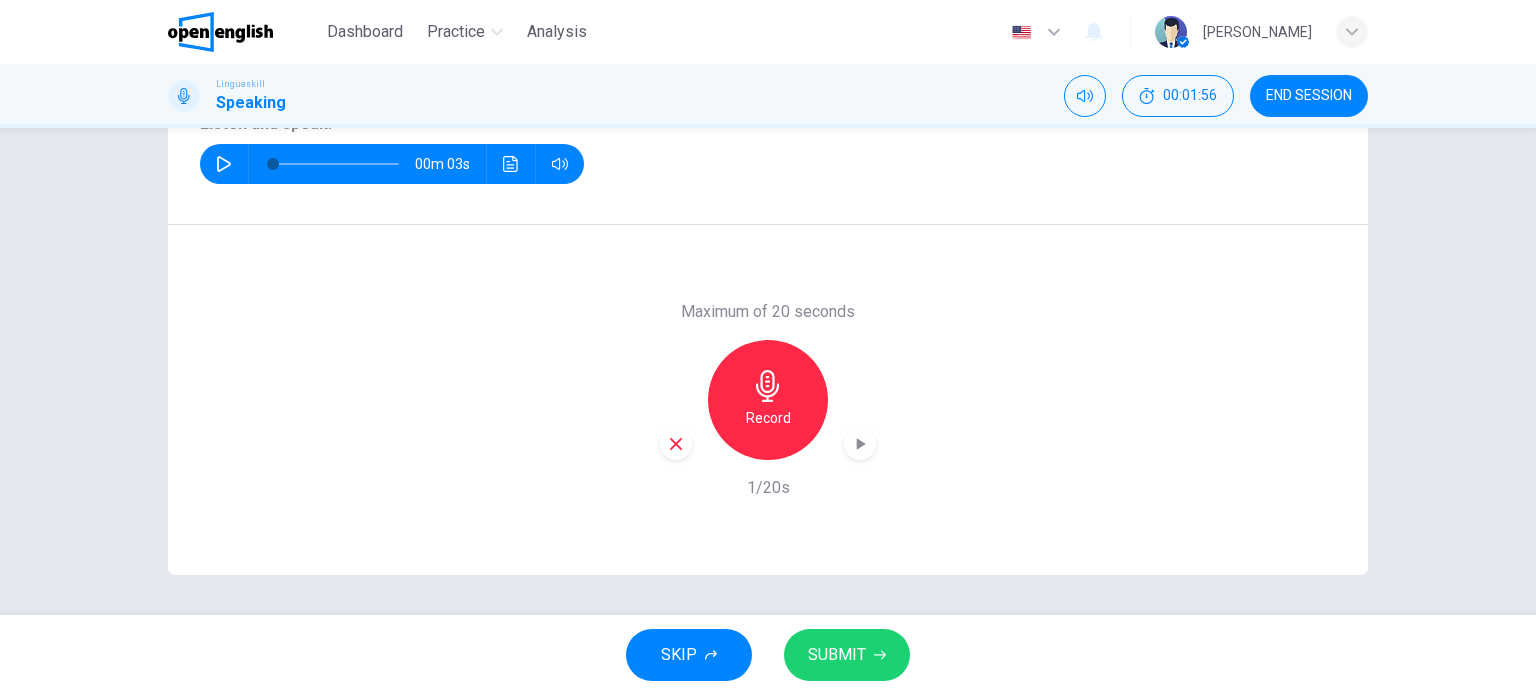 click at bounding box center [676, 444] 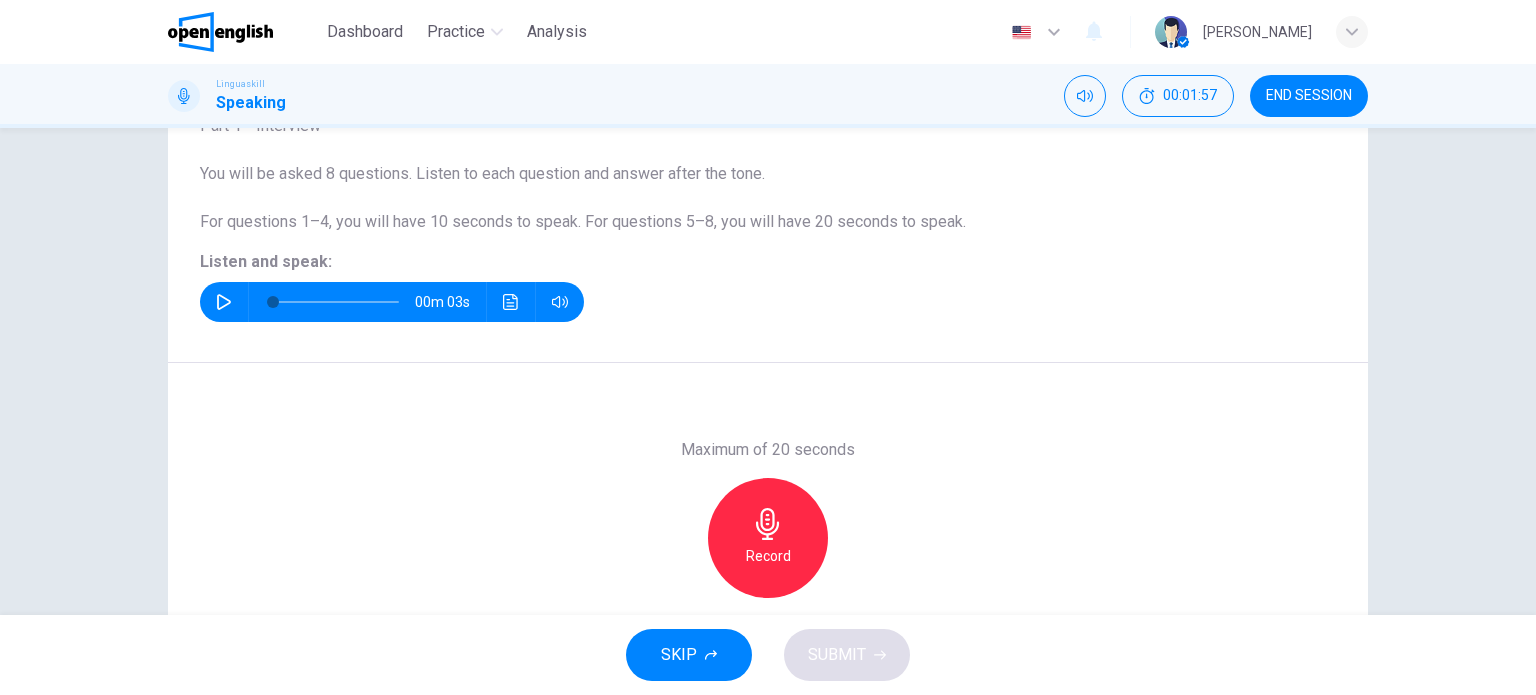scroll, scrollTop: 146, scrollLeft: 0, axis: vertical 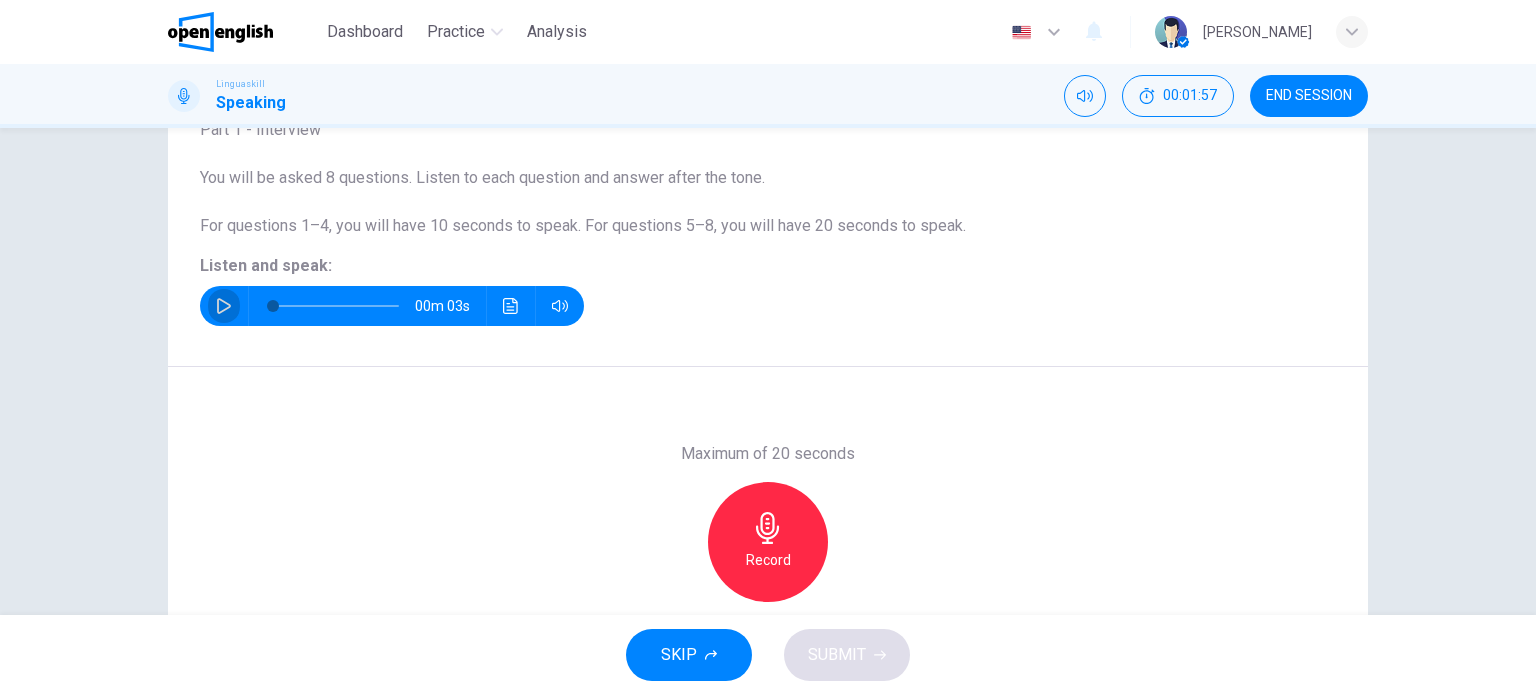 click 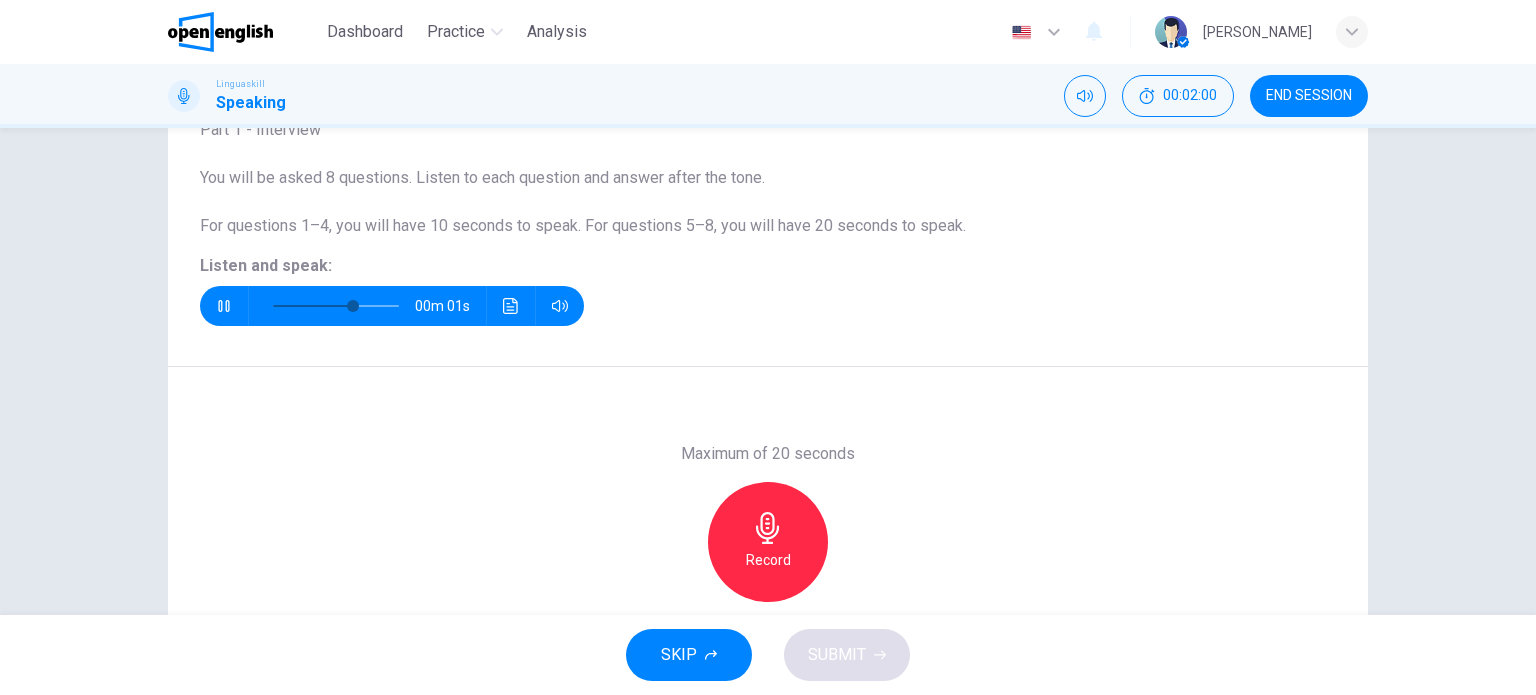 scroll, scrollTop: 288, scrollLeft: 0, axis: vertical 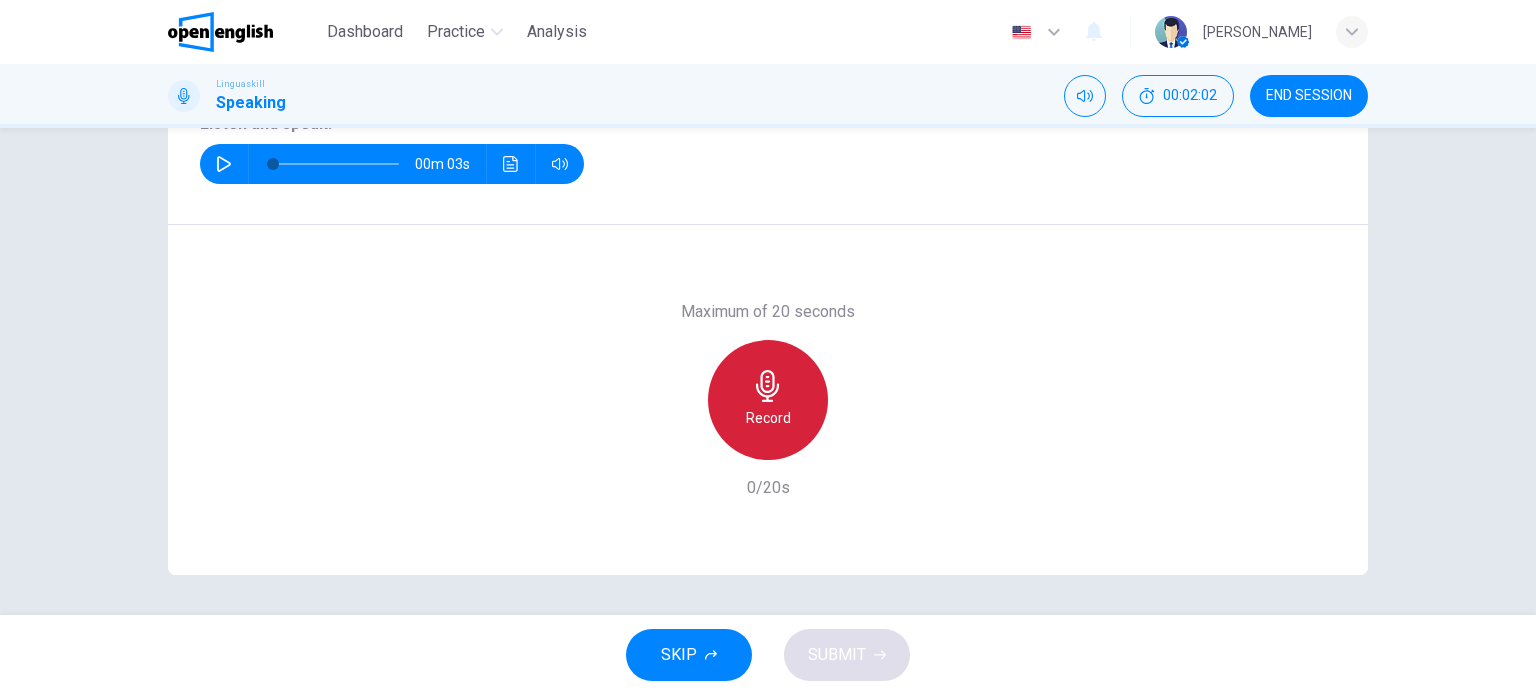 click on "Record" at bounding box center (768, 400) 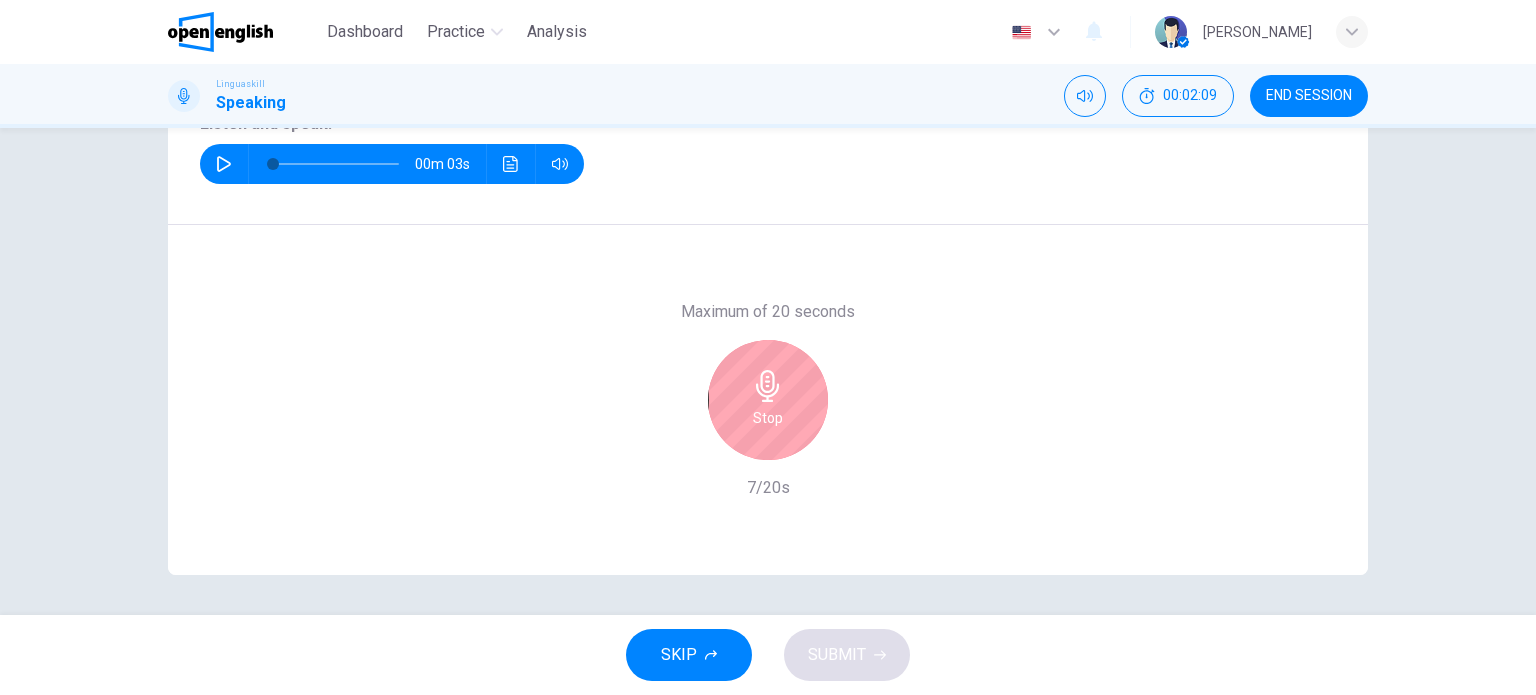 click on "Stop" at bounding box center (768, 418) 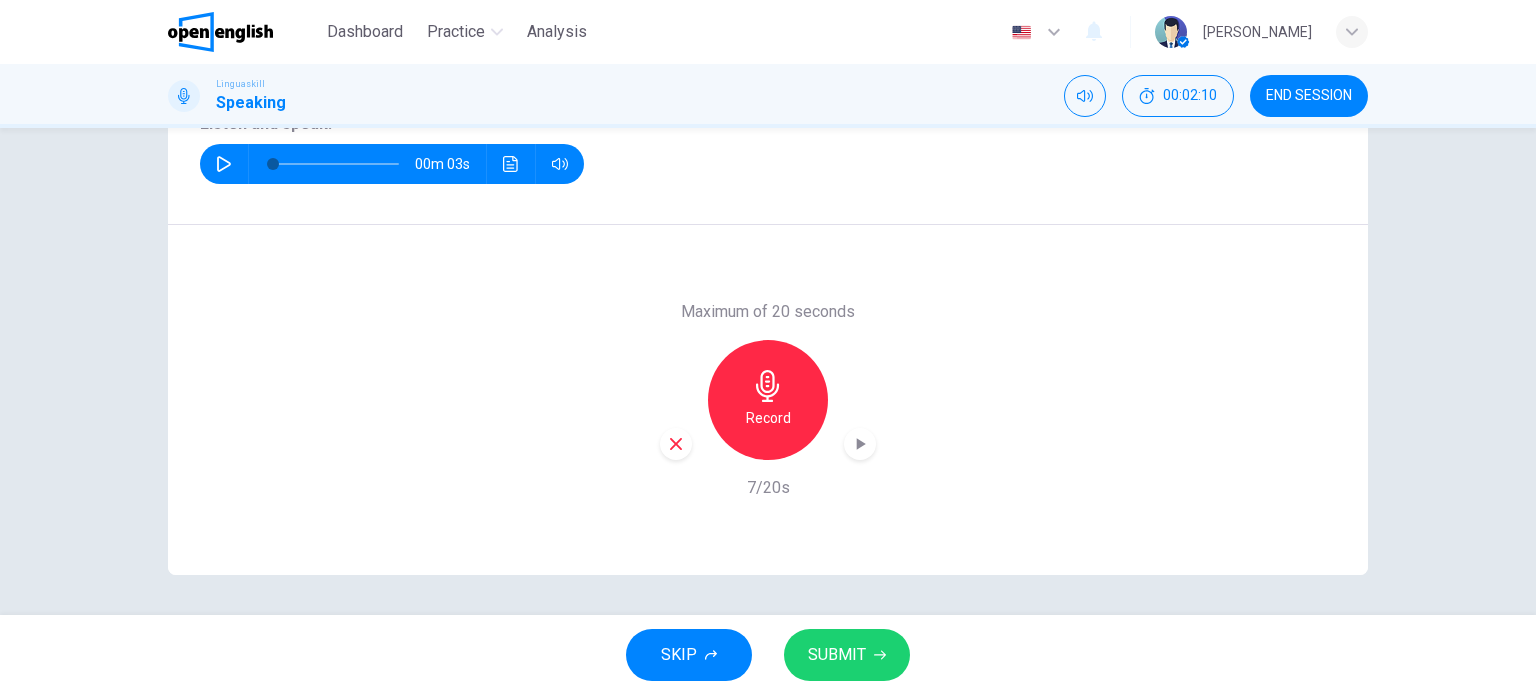 click 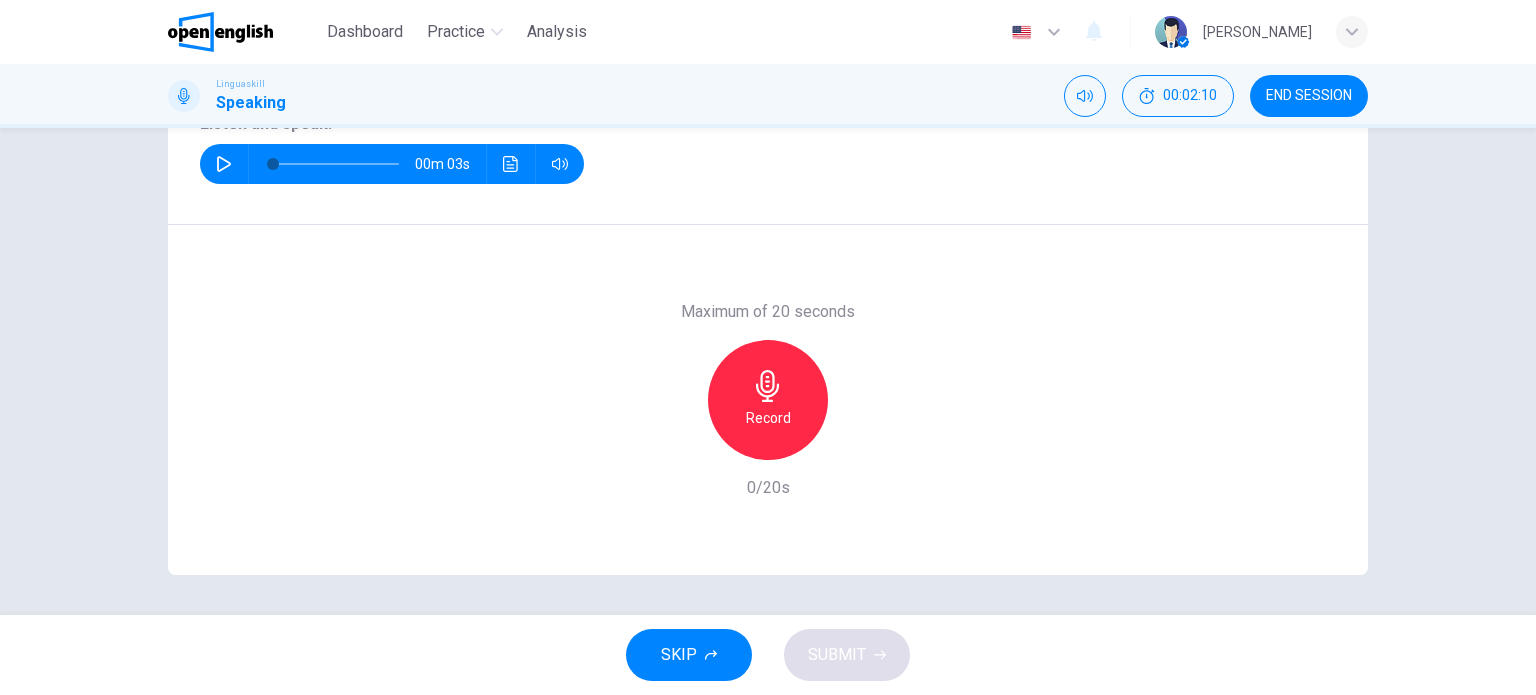 click on "Record" at bounding box center (768, 418) 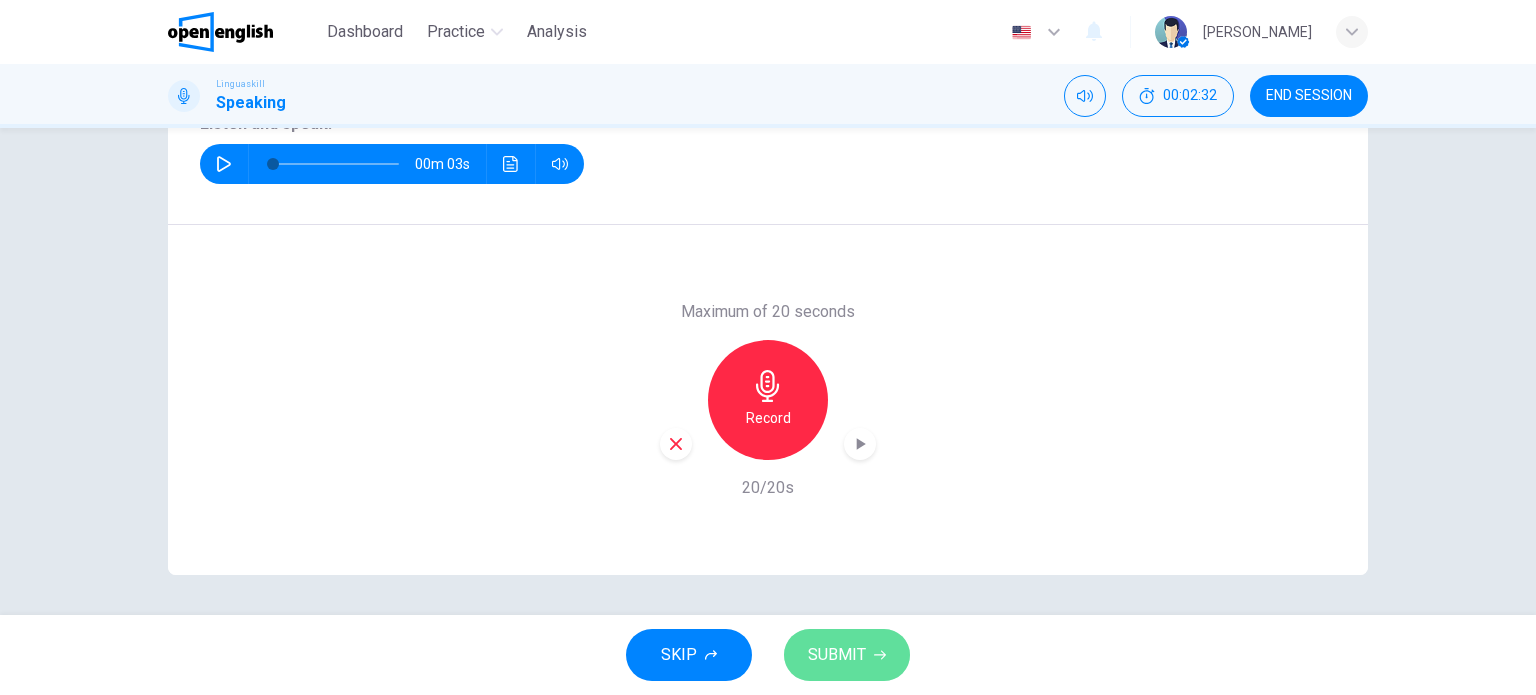 click on "SUBMIT" at bounding box center (847, 655) 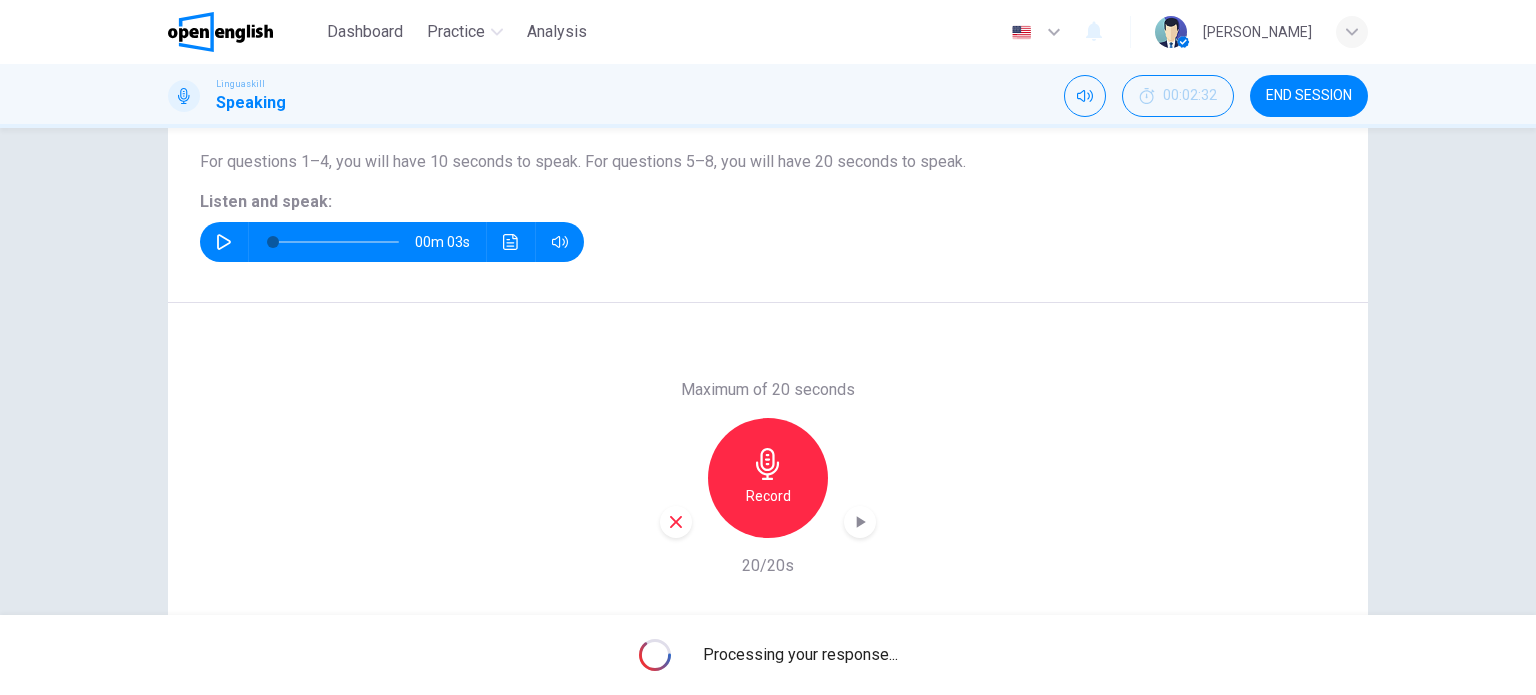 scroll, scrollTop: 288, scrollLeft: 0, axis: vertical 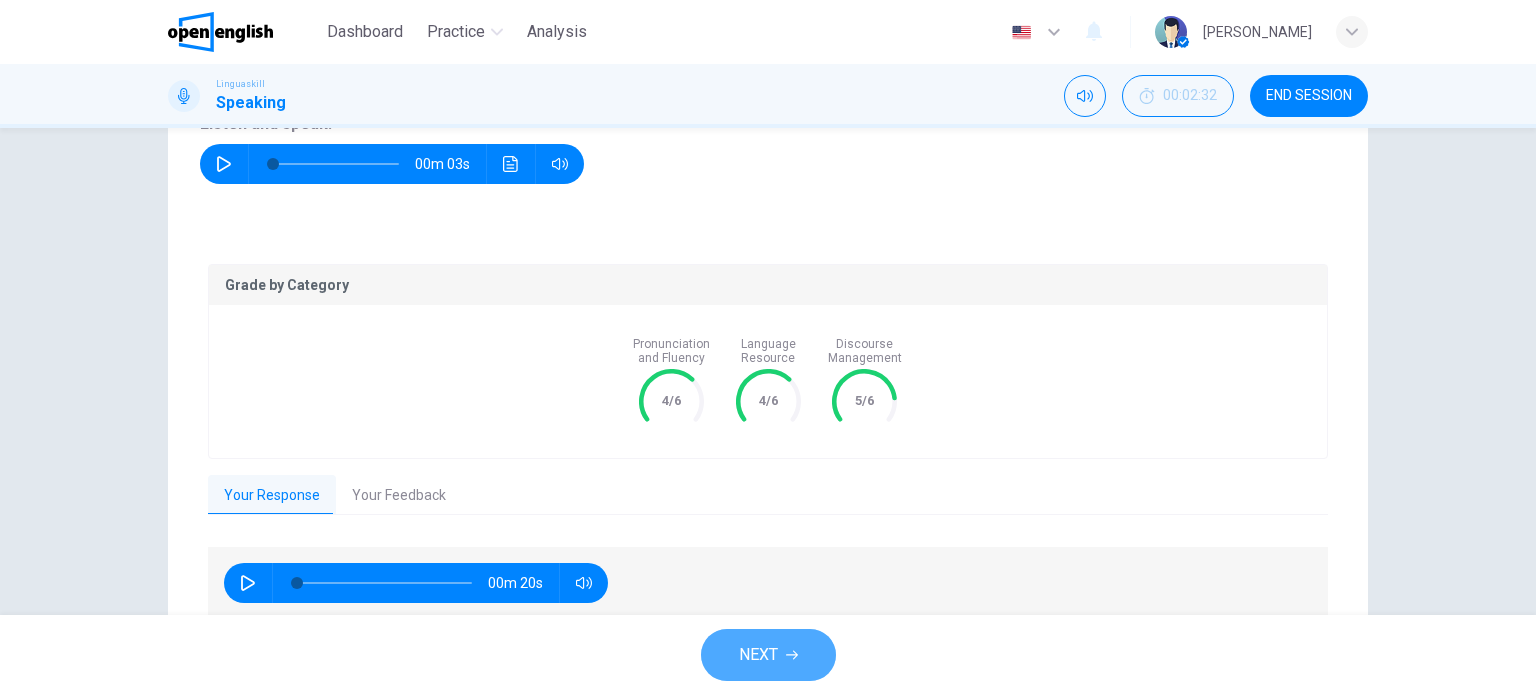 click on "NEXT" at bounding box center (758, 655) 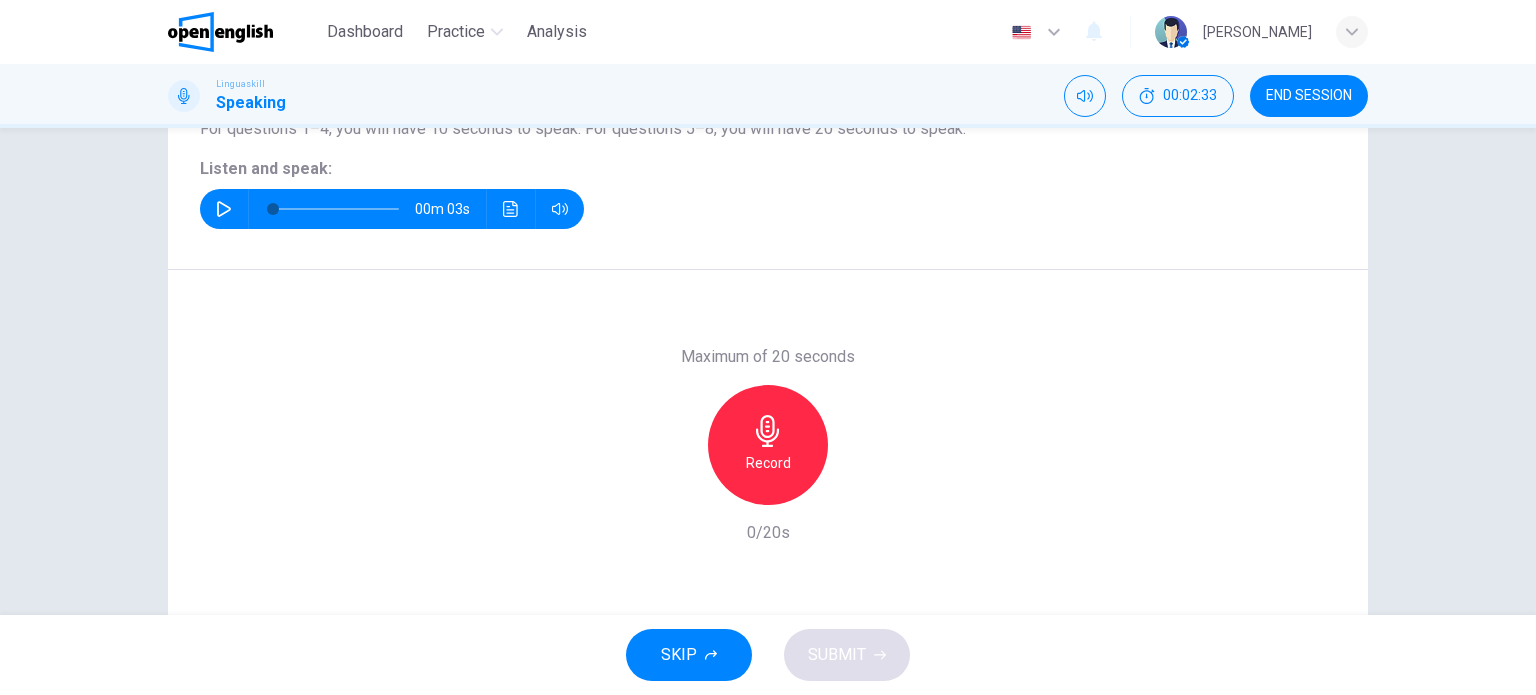 scroll, scrollTop: 242, scrollLeft: 0, axis: vertical 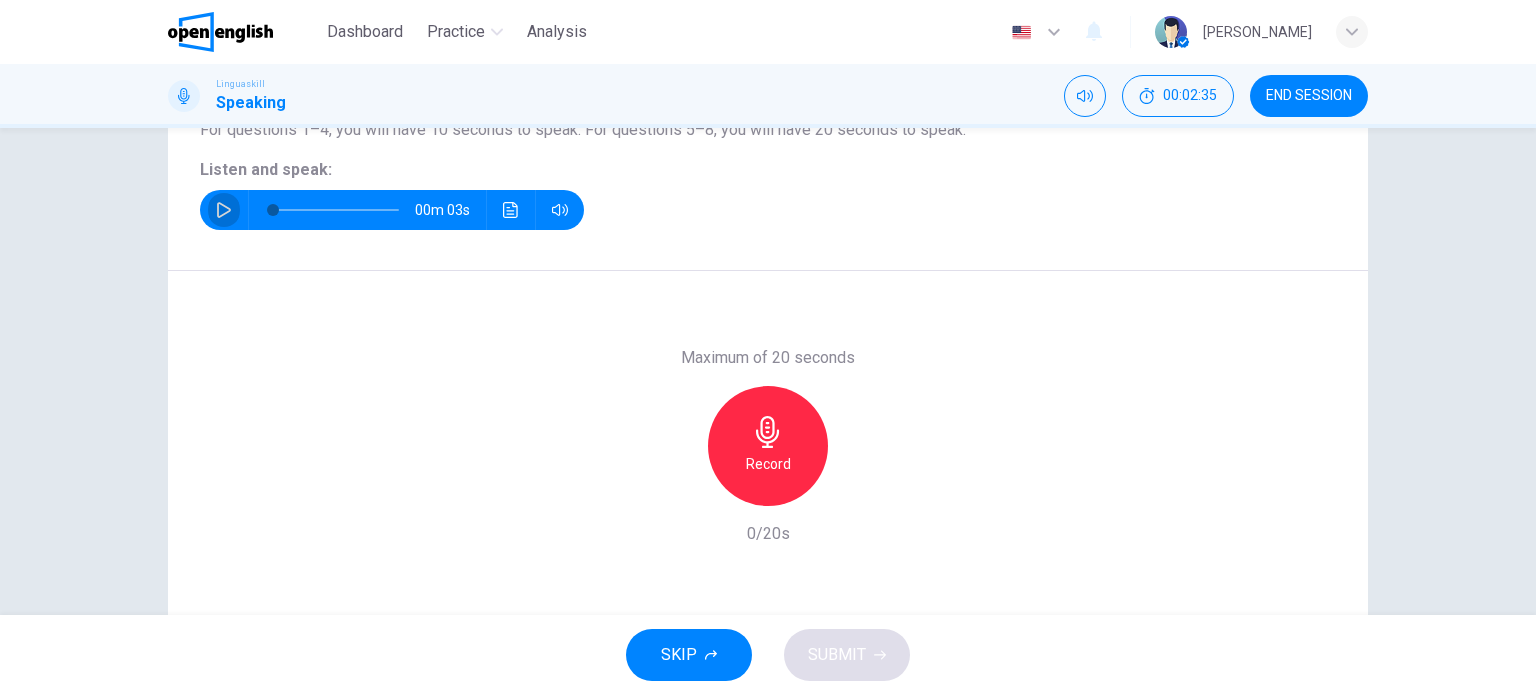 click 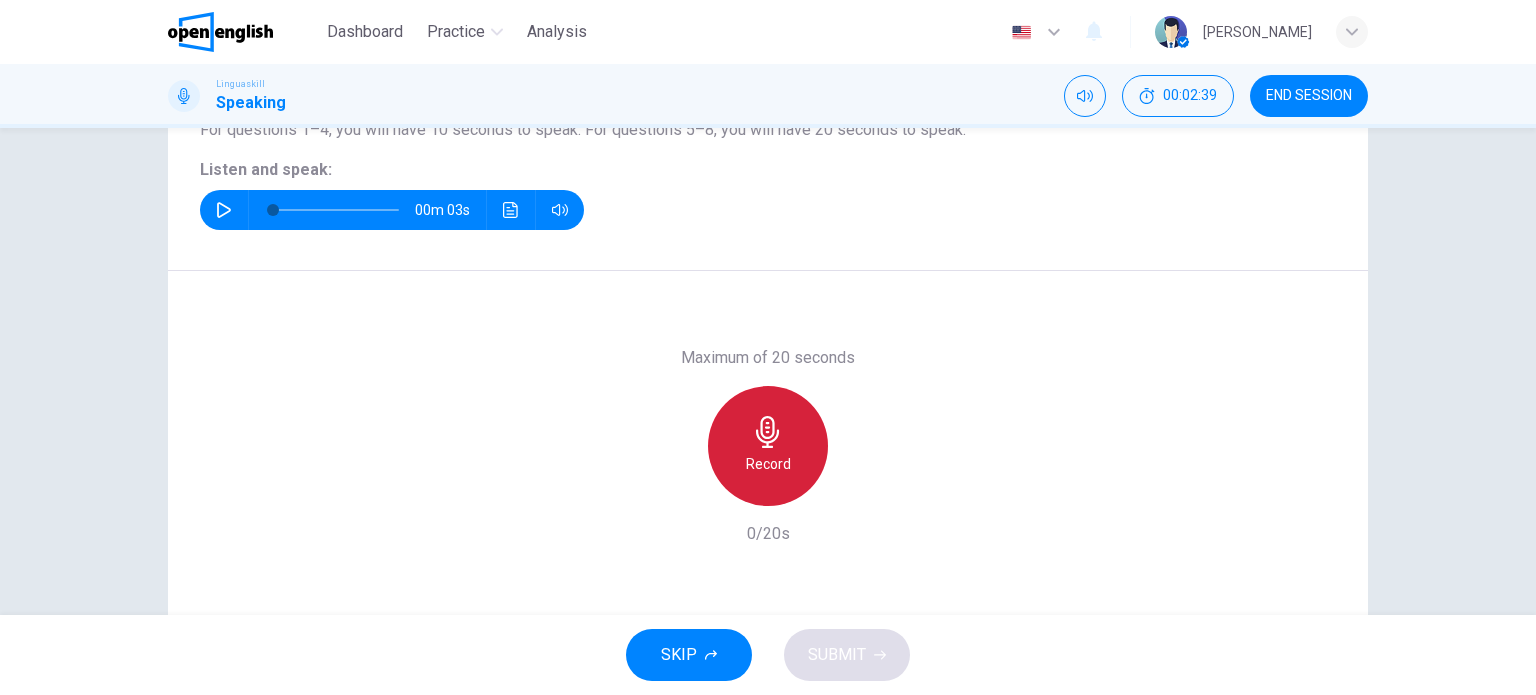 click on "Record" at bounding box center (768, 464) 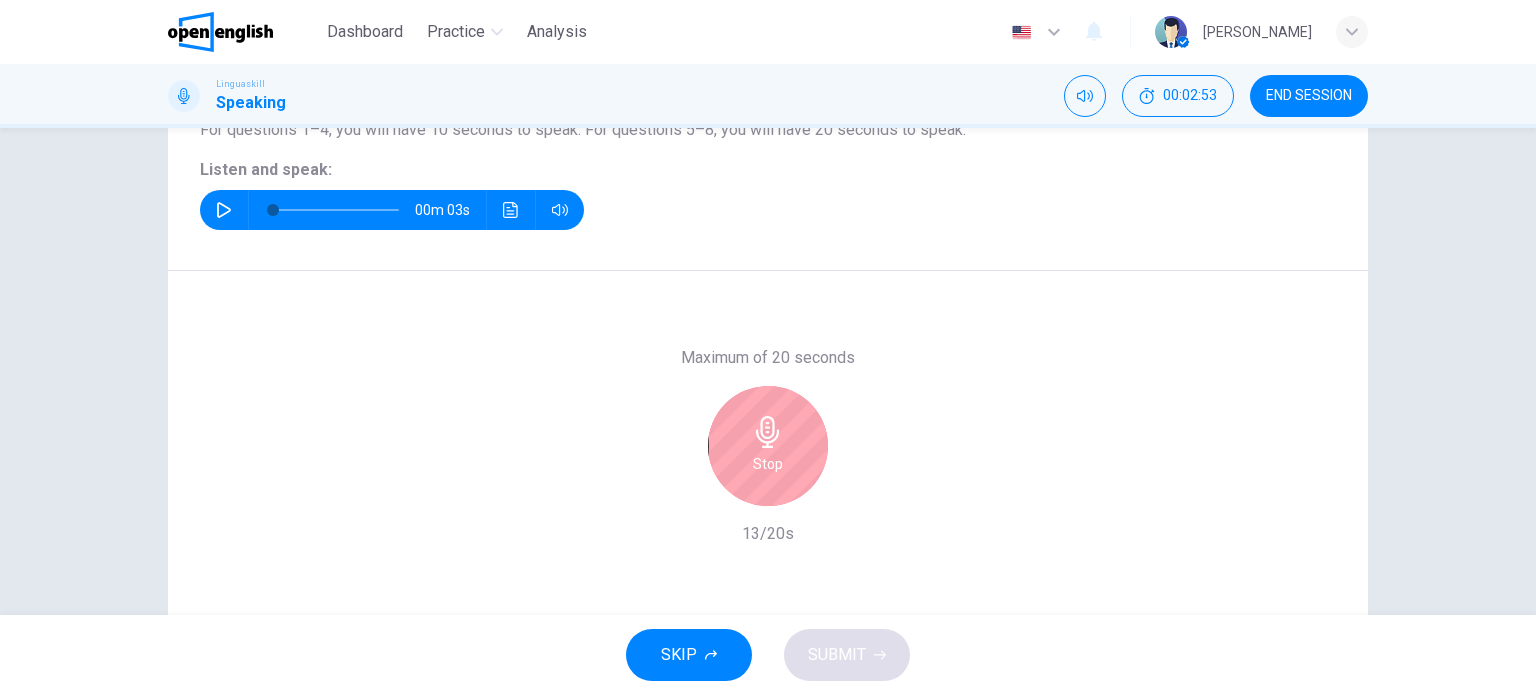 click on "Stop" at bounding box center (768, 464) 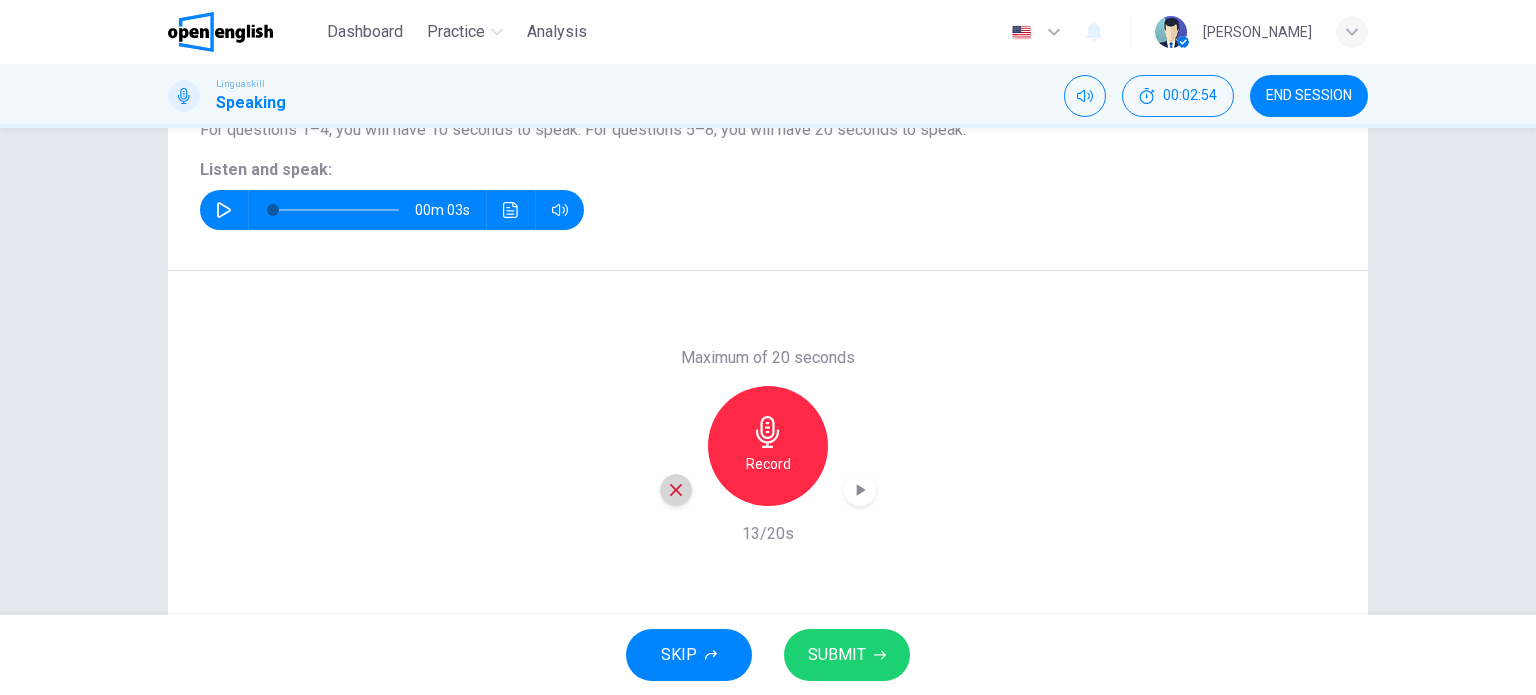 click 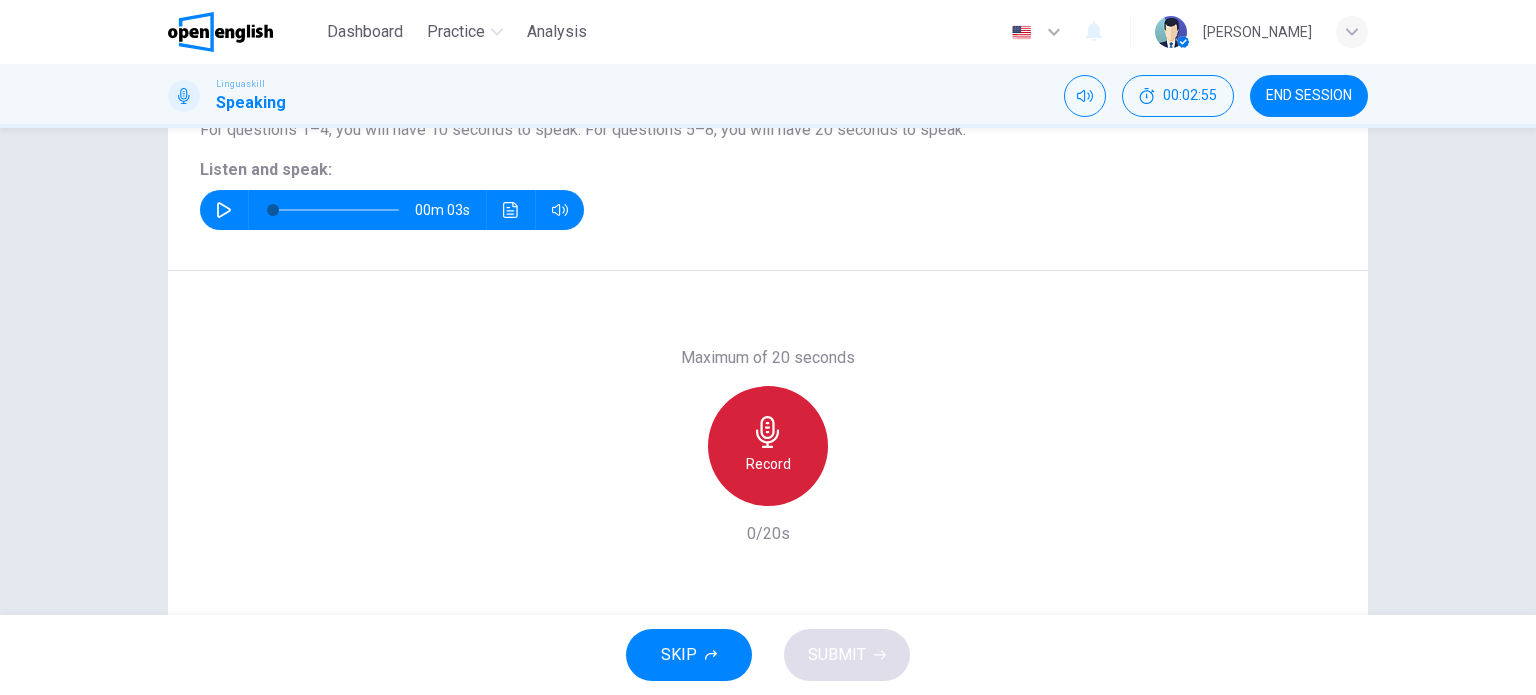 click on "Record" at bounding box center [768, 464] 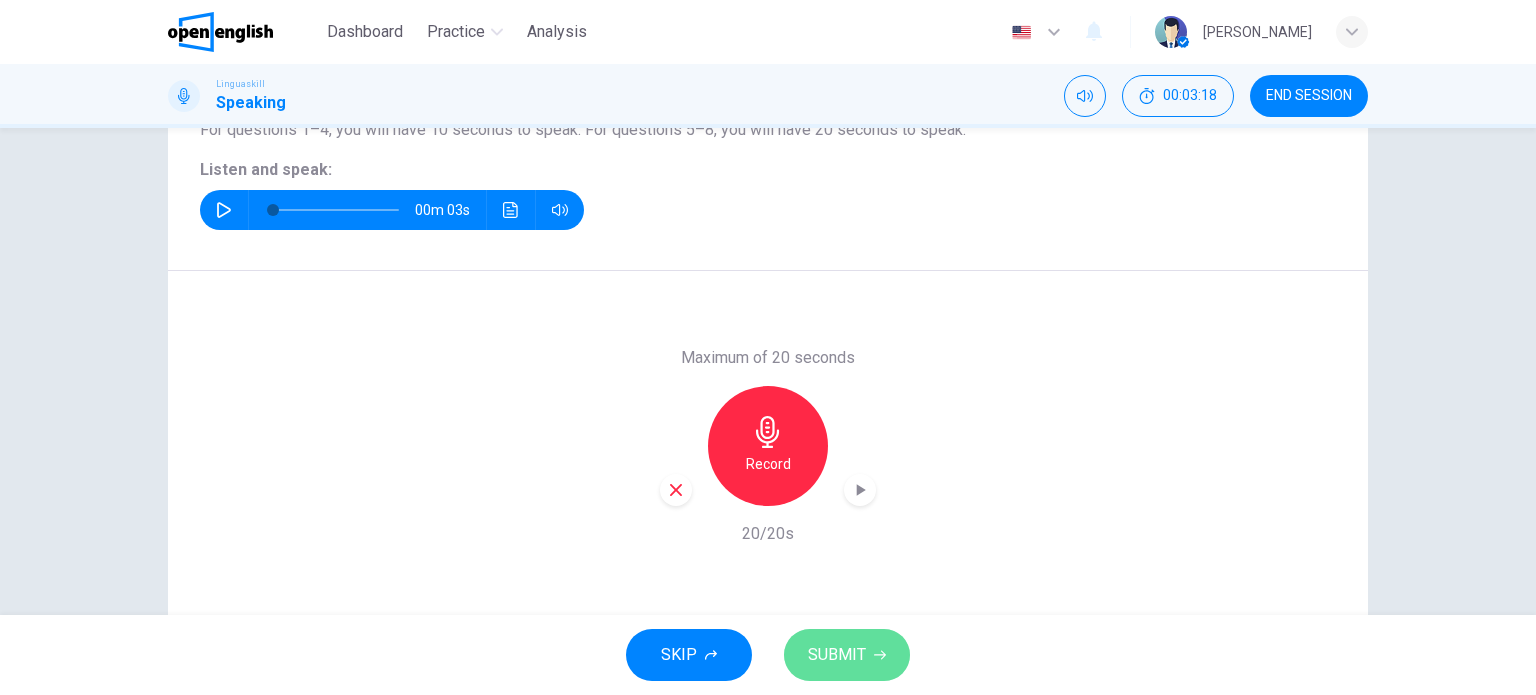 click on "SUBMIT" at bounding box center [837, 655] 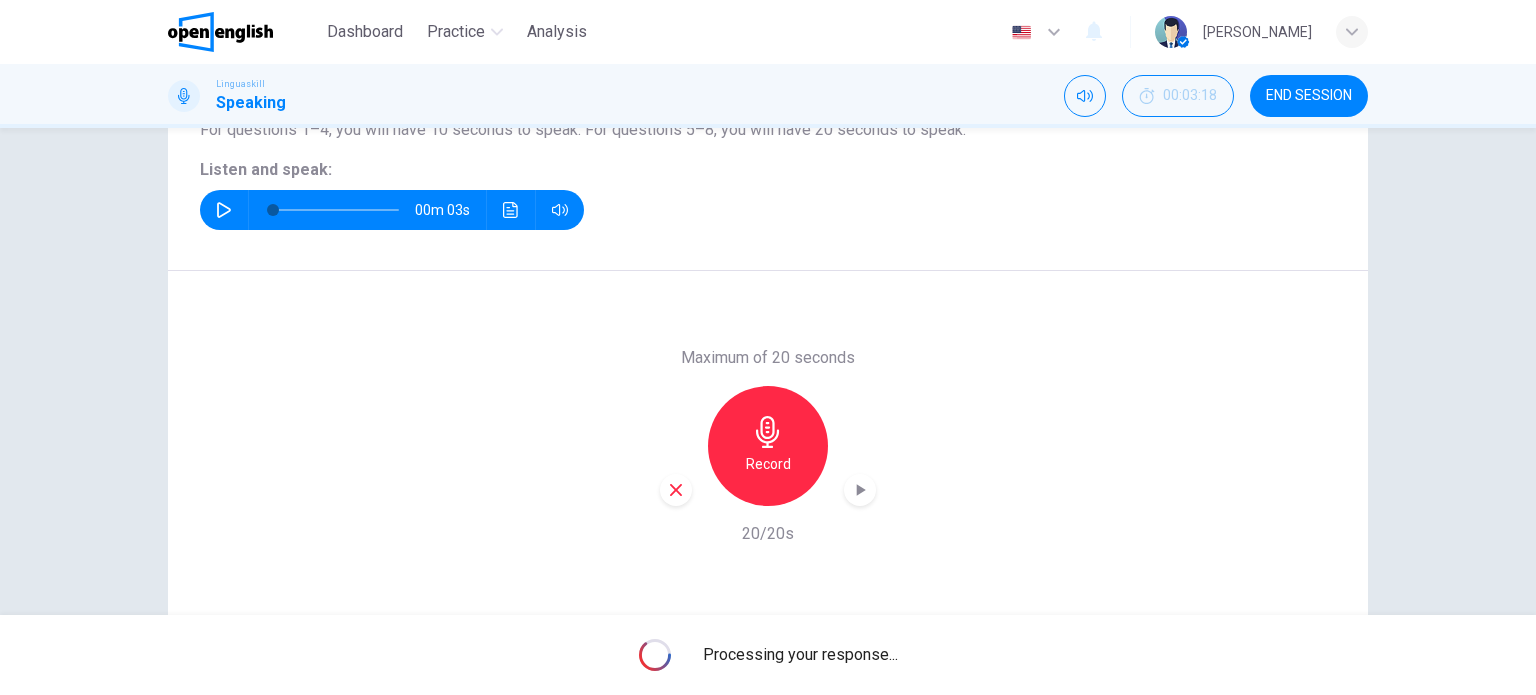 scroll, scrollTop: 288, scrollLeft: 0, axis: vertical 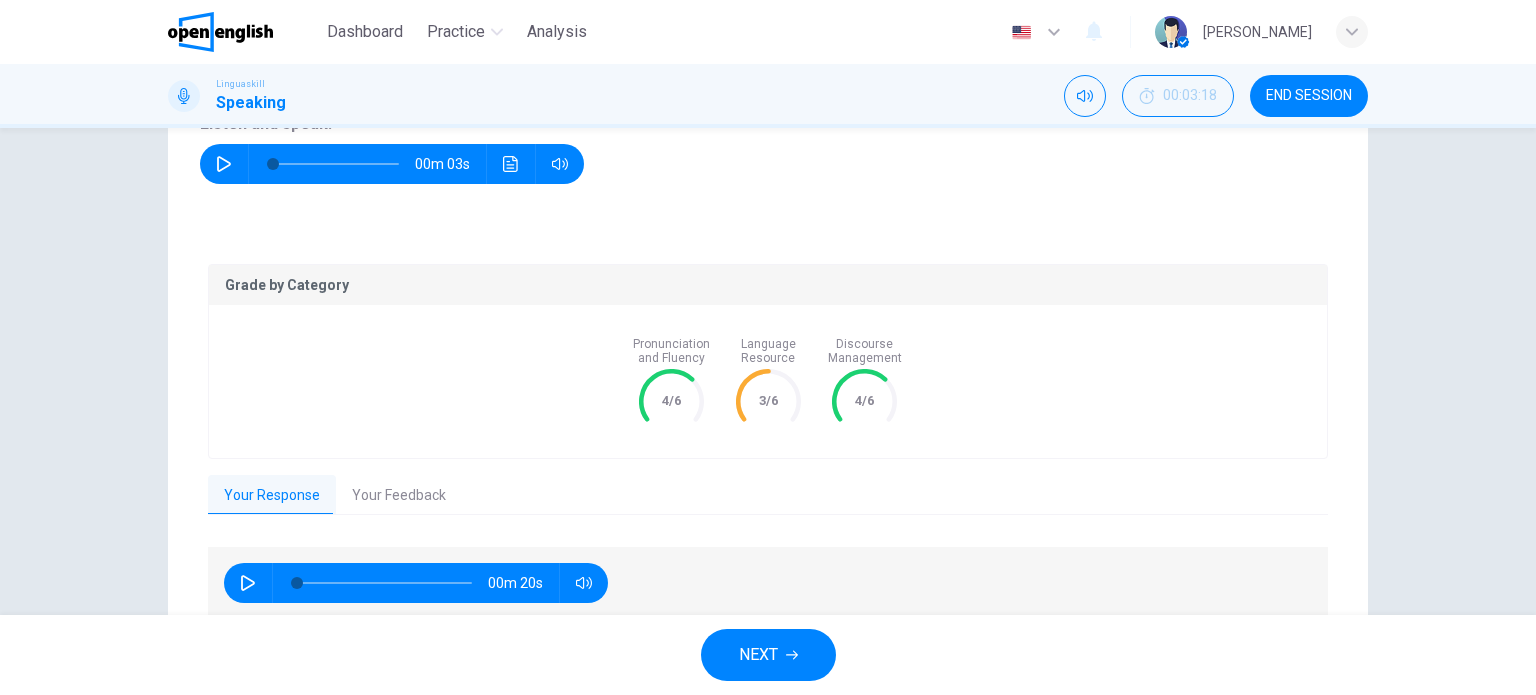 click on "NEXT" at bounding box center [758, 655] 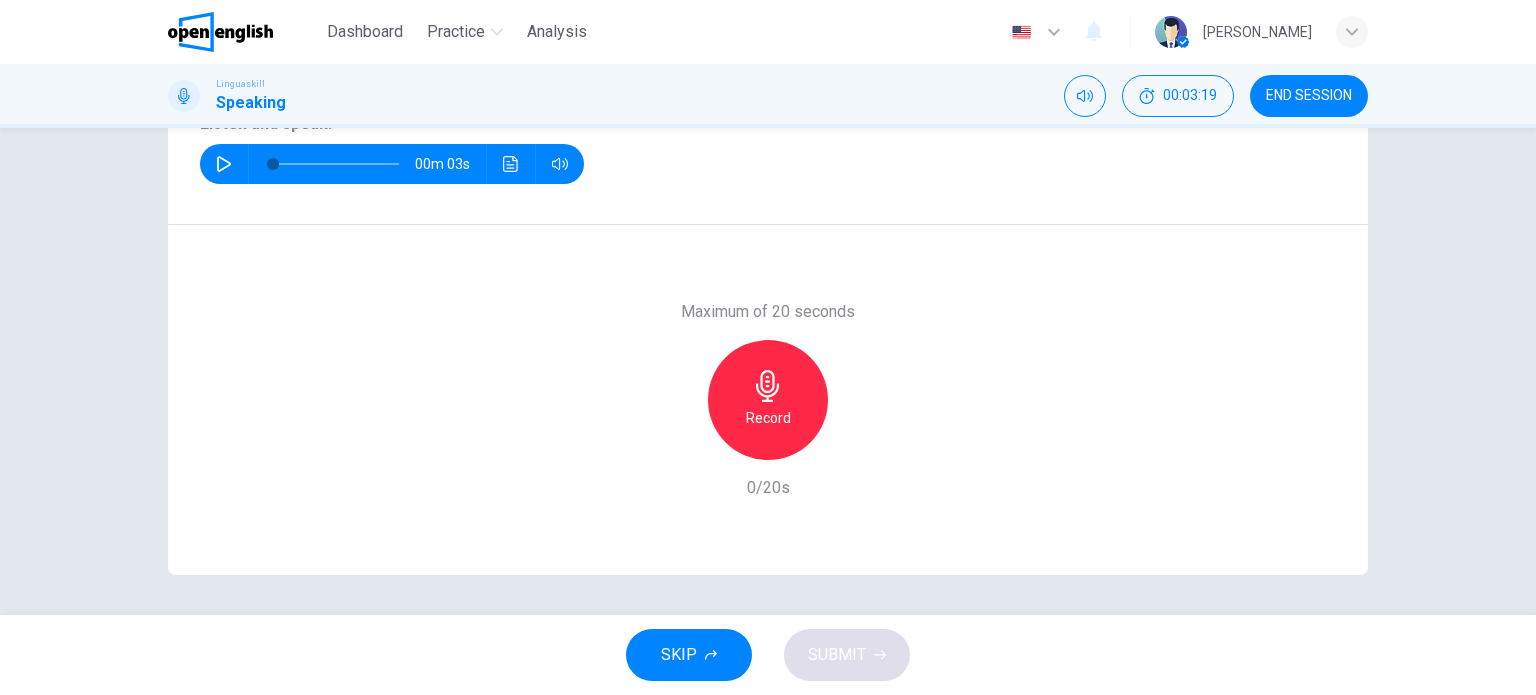 click 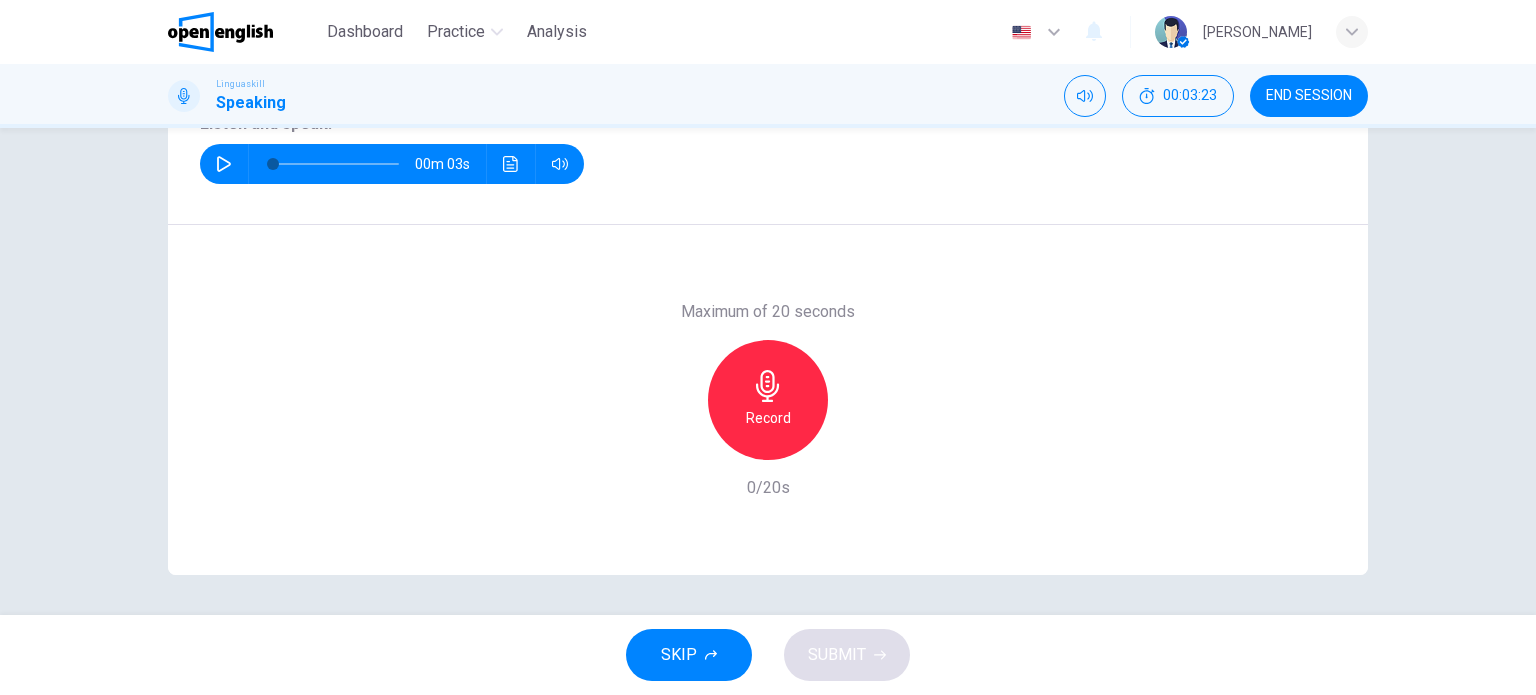type on "*" 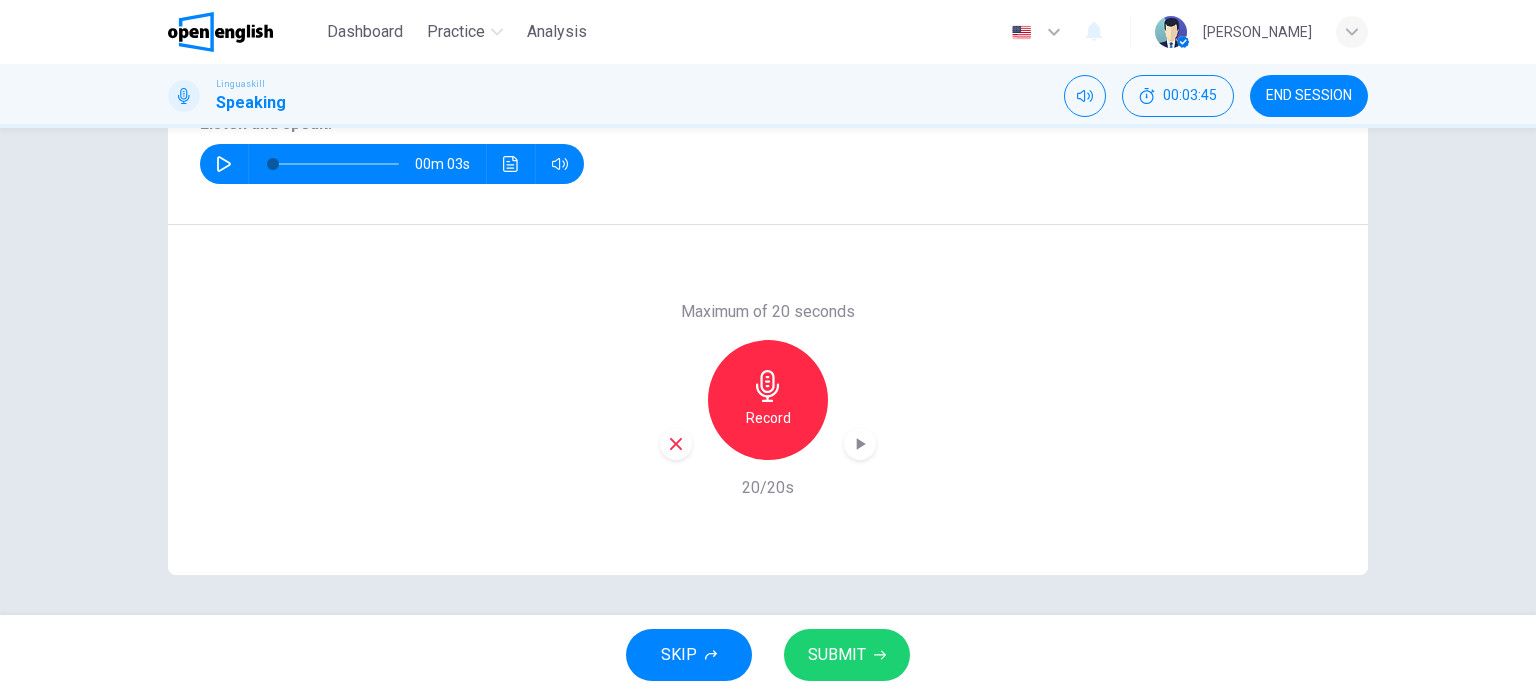 click on "SUBMIT" at bounding box center (837, 655) 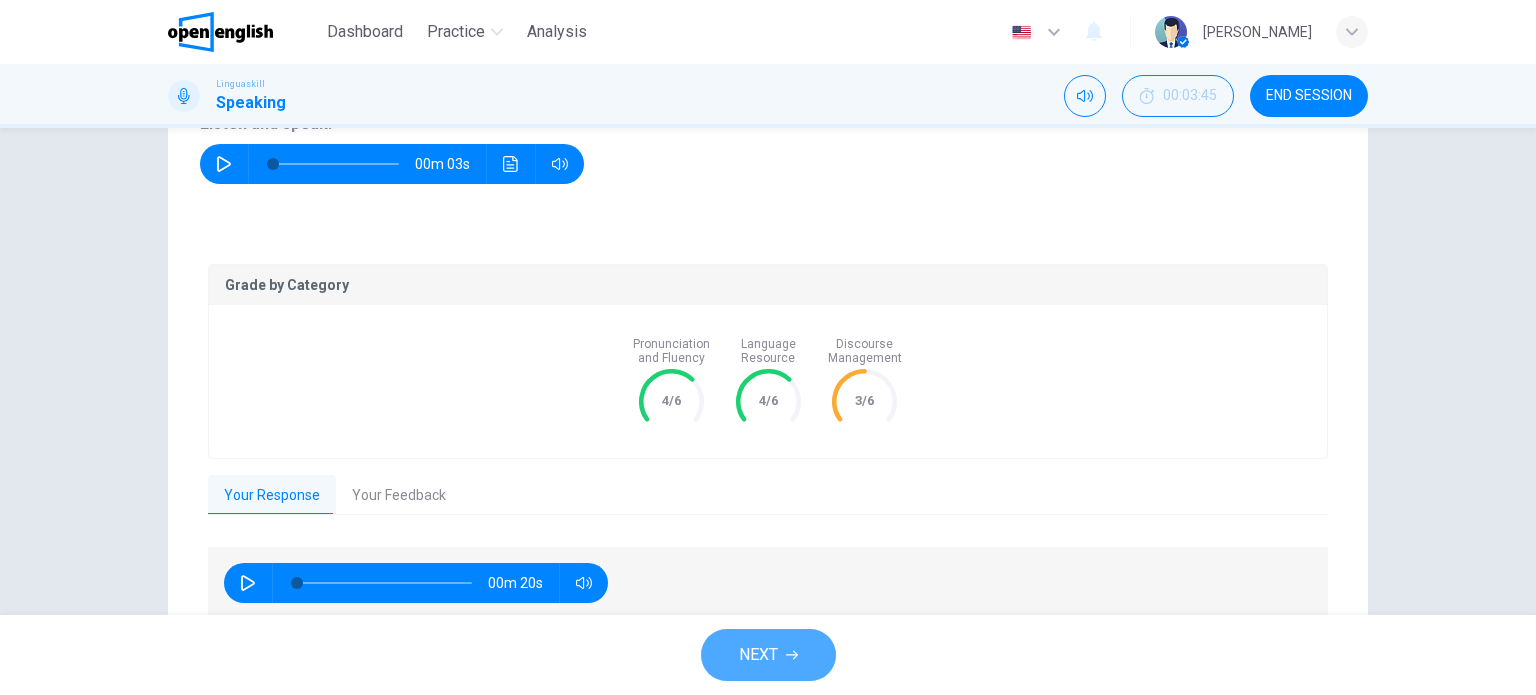 click on "NEXT" at bounding box center [758, 655] 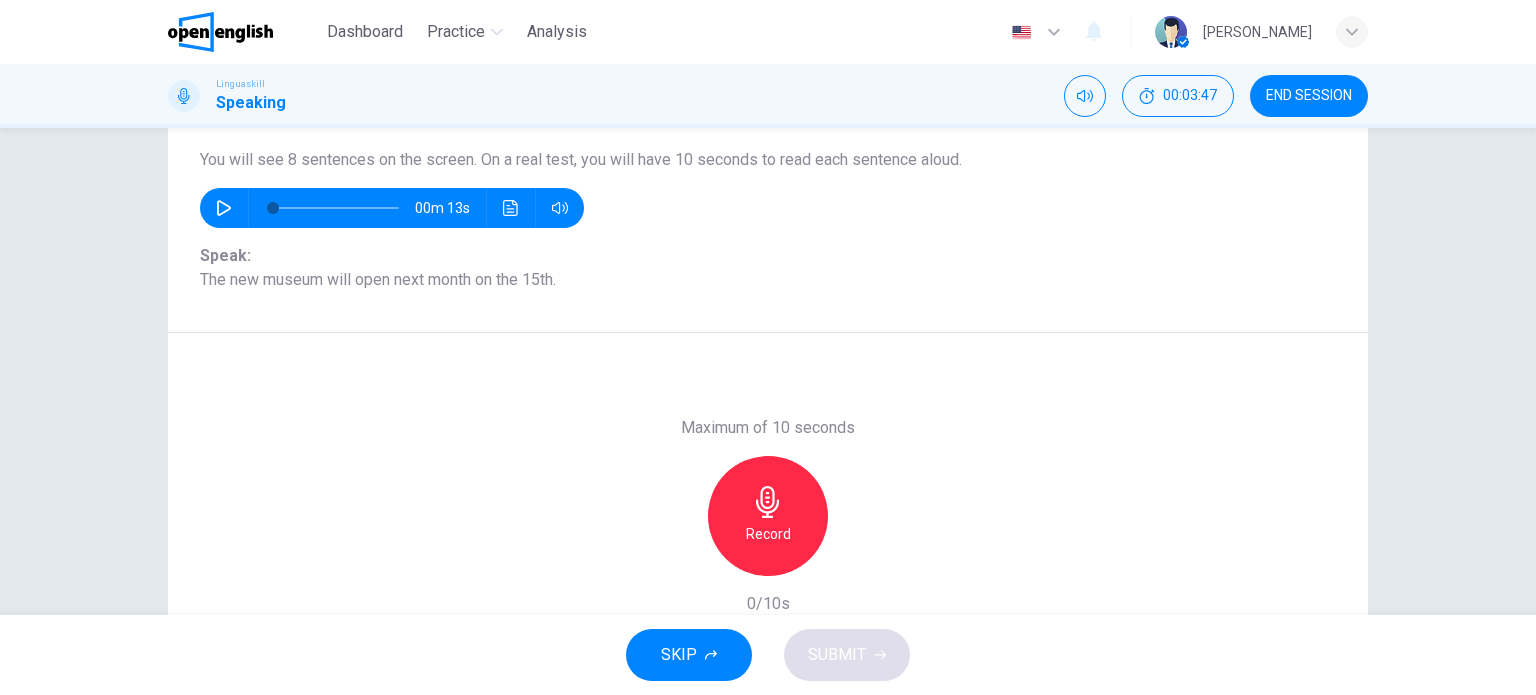 scroll, scrollTop: 151, scrollLeft: 0, axis: vertical 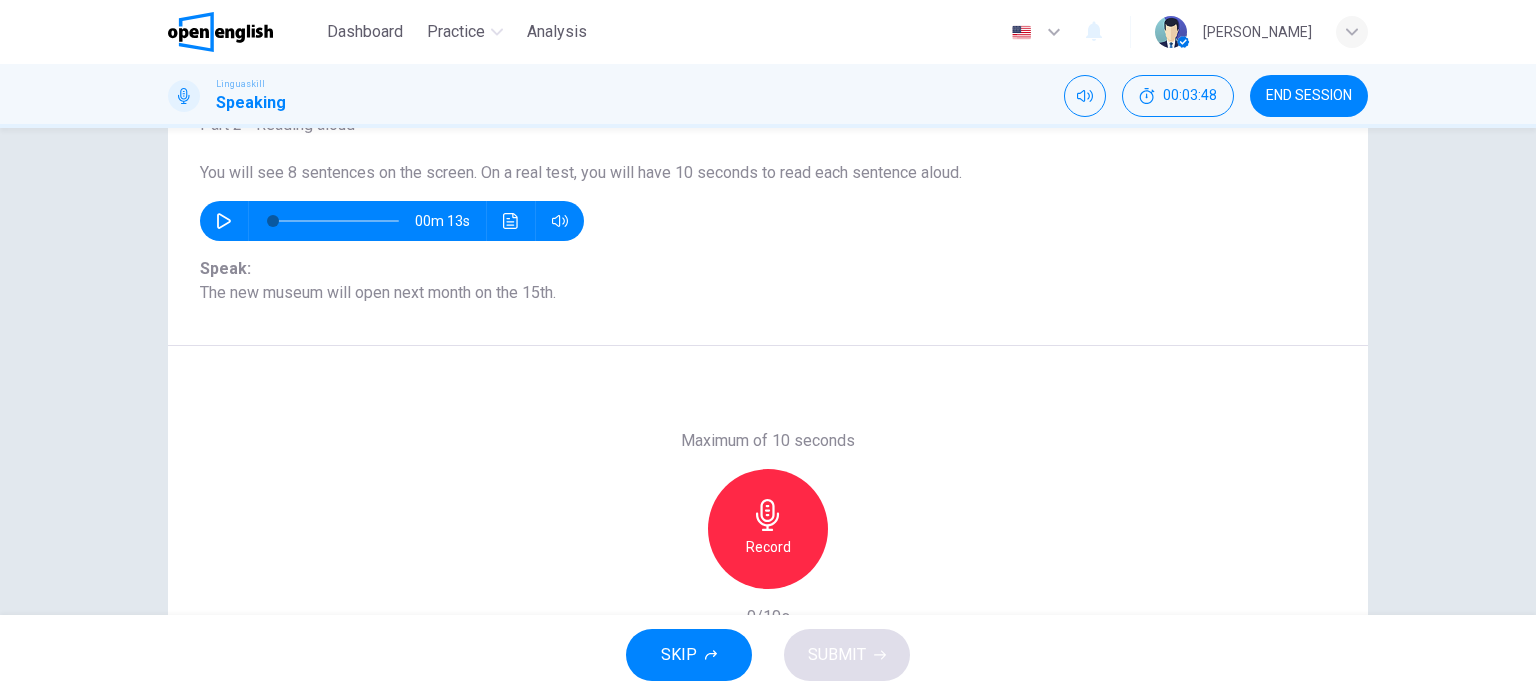 click 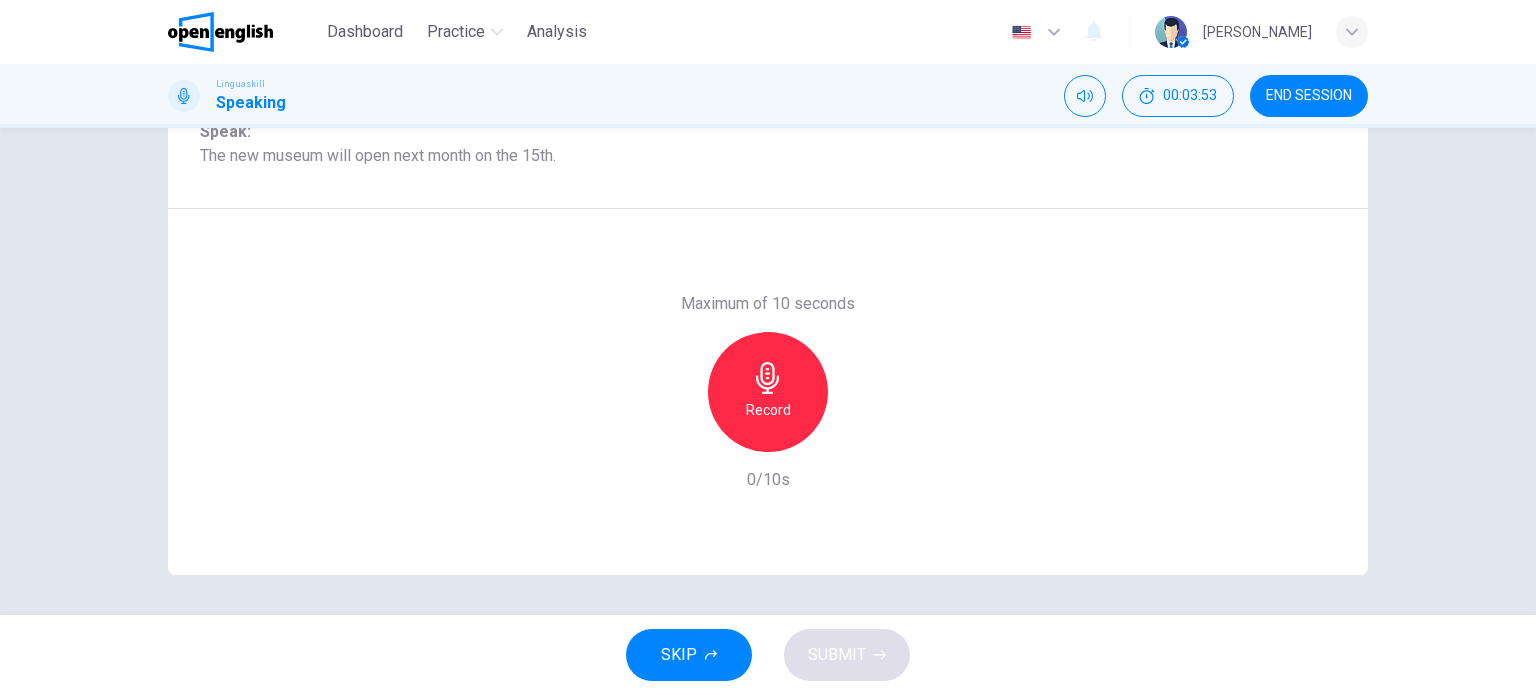 scroll, scrollTop: 167, scrollLeft: 0, axis: vertical 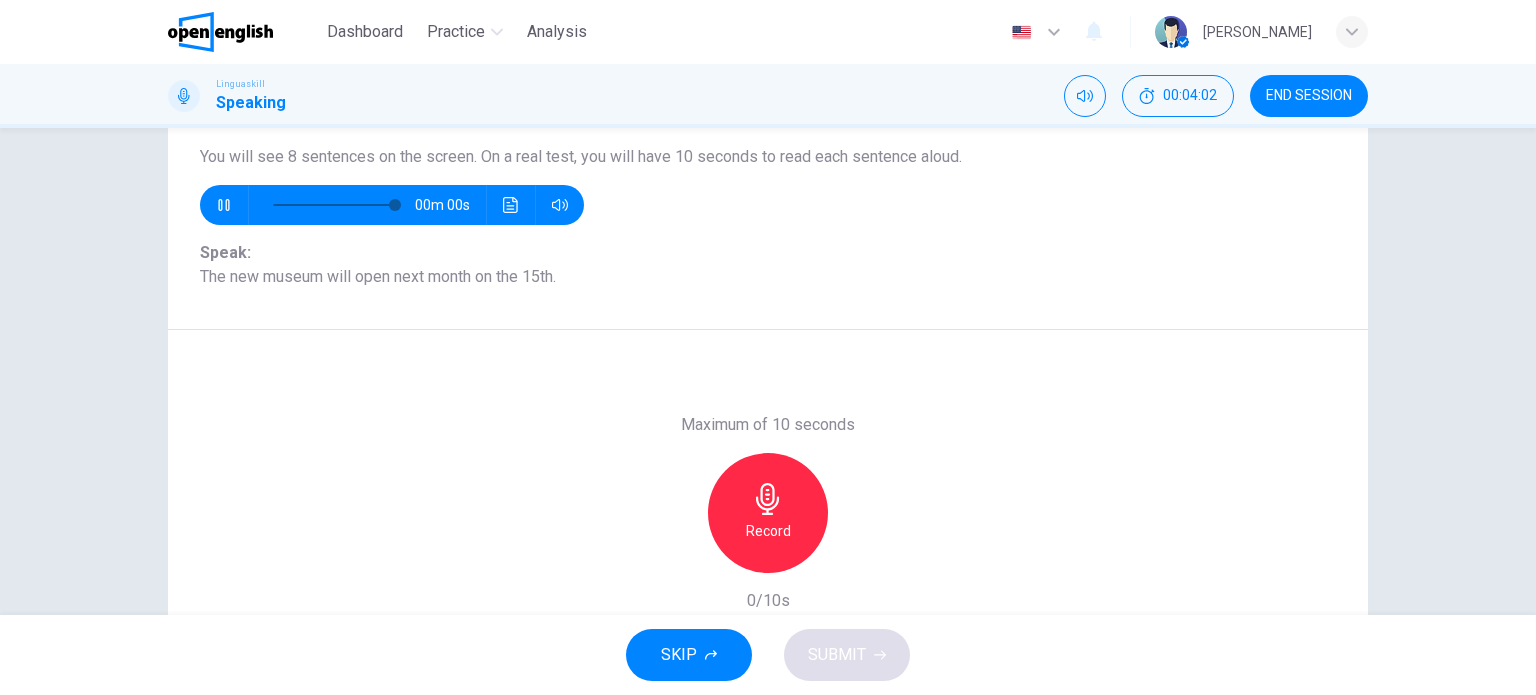 type on "*" 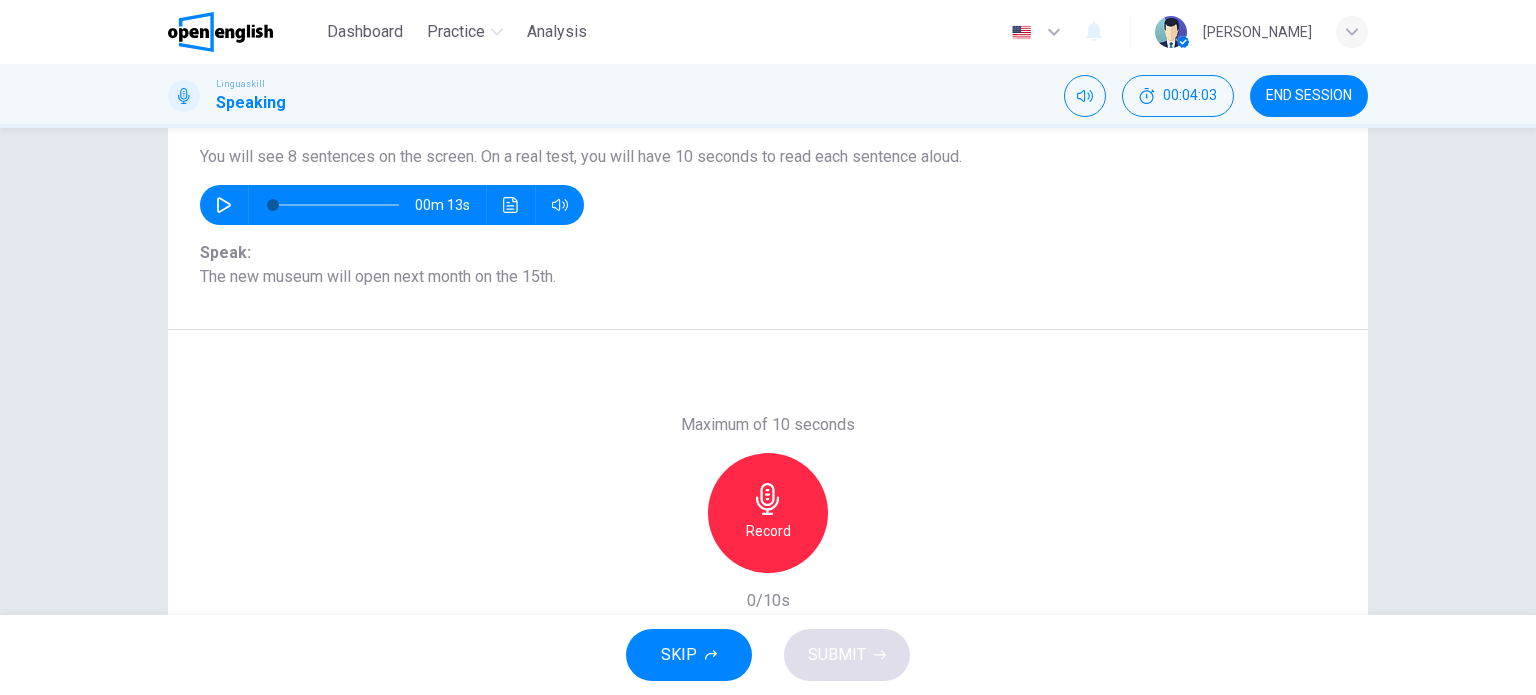 click on "Record" at bounding box center [768, 531] 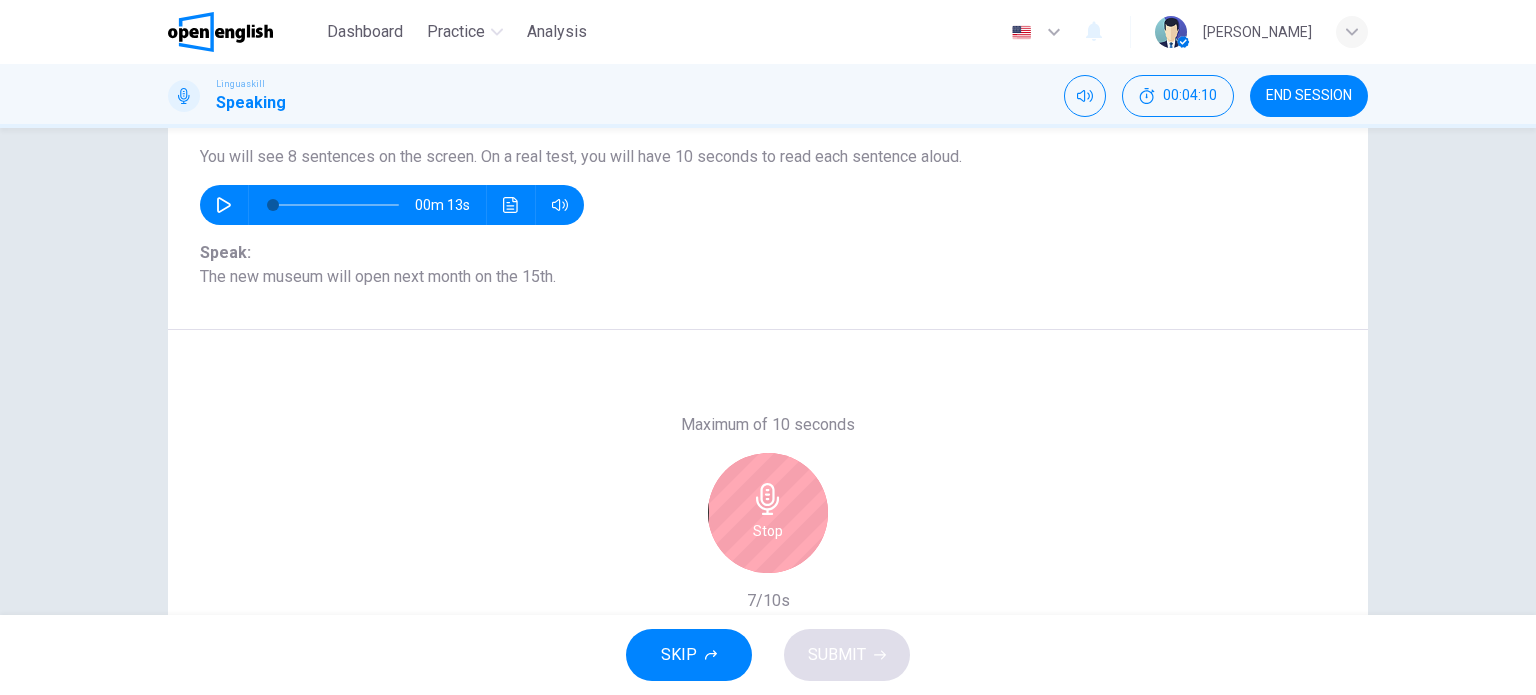 click on "Stop" at bounding box center [768, 513] 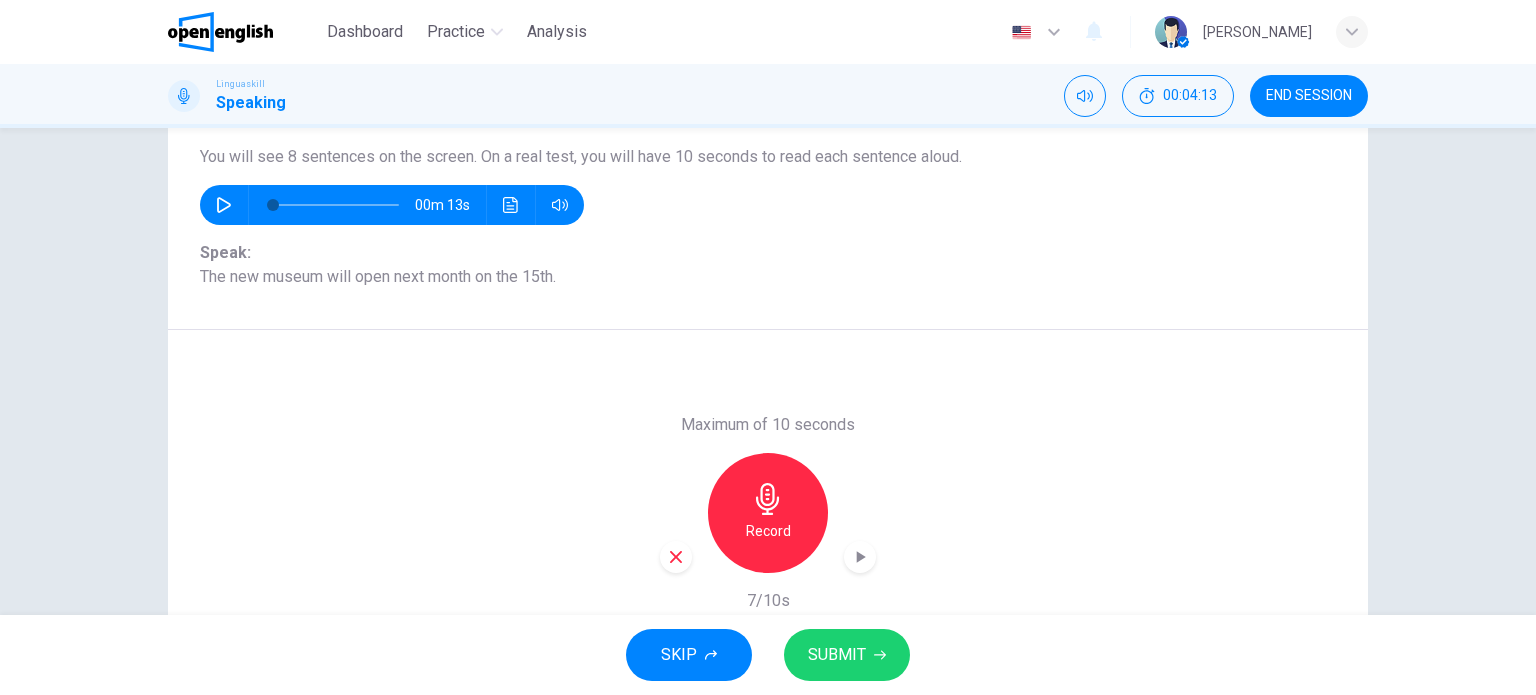 click on "SUBMIT" at bounding box center [837, 655] 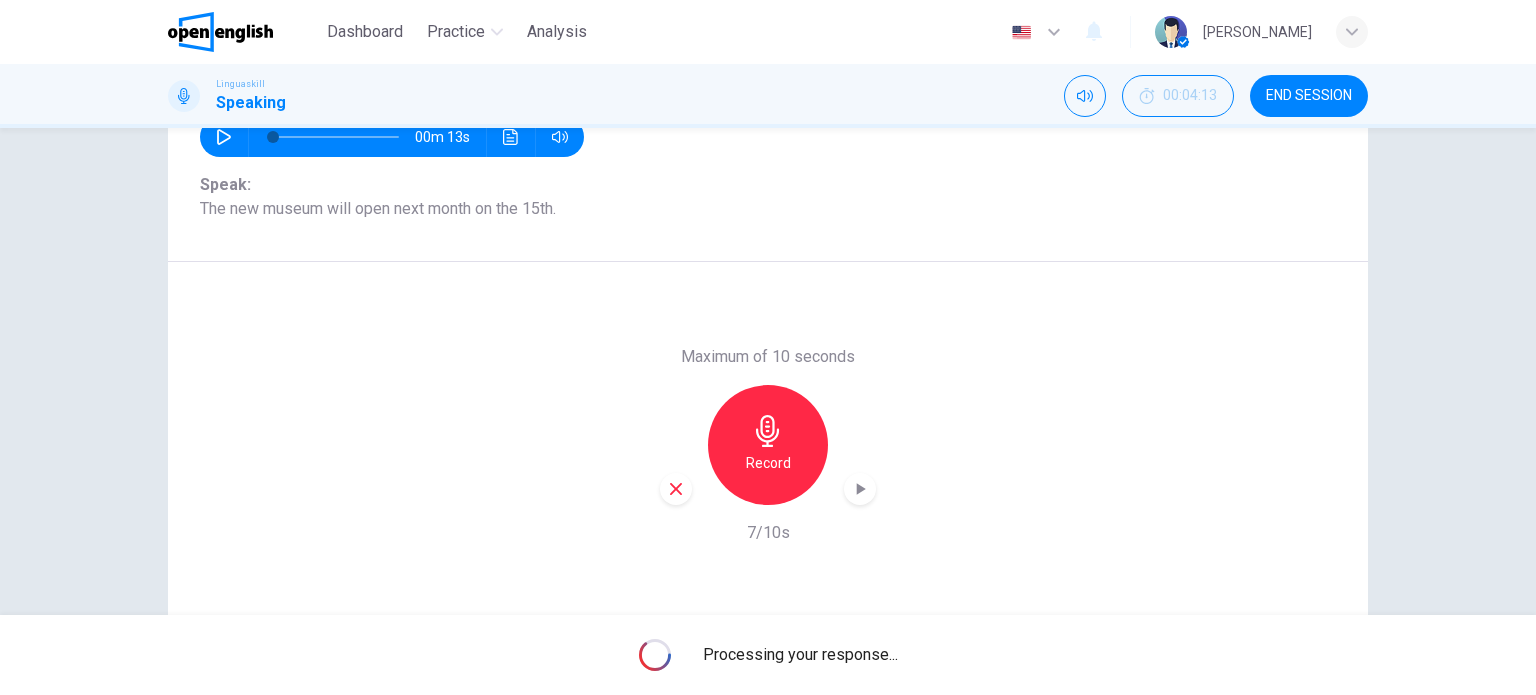 scroll, scrollTop: 220, scrollLeft: 0, axis: vertical 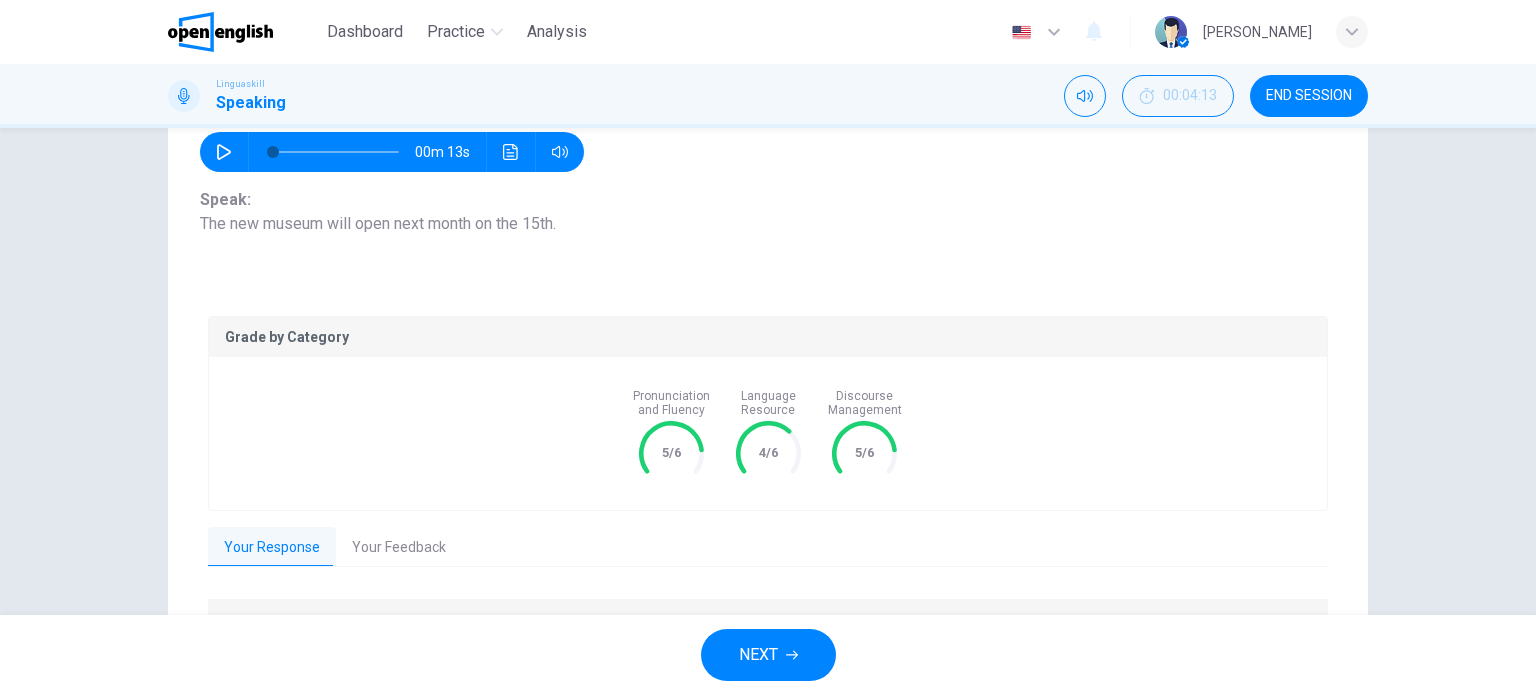 click on "NEXT" at bounding box center [768, 655] 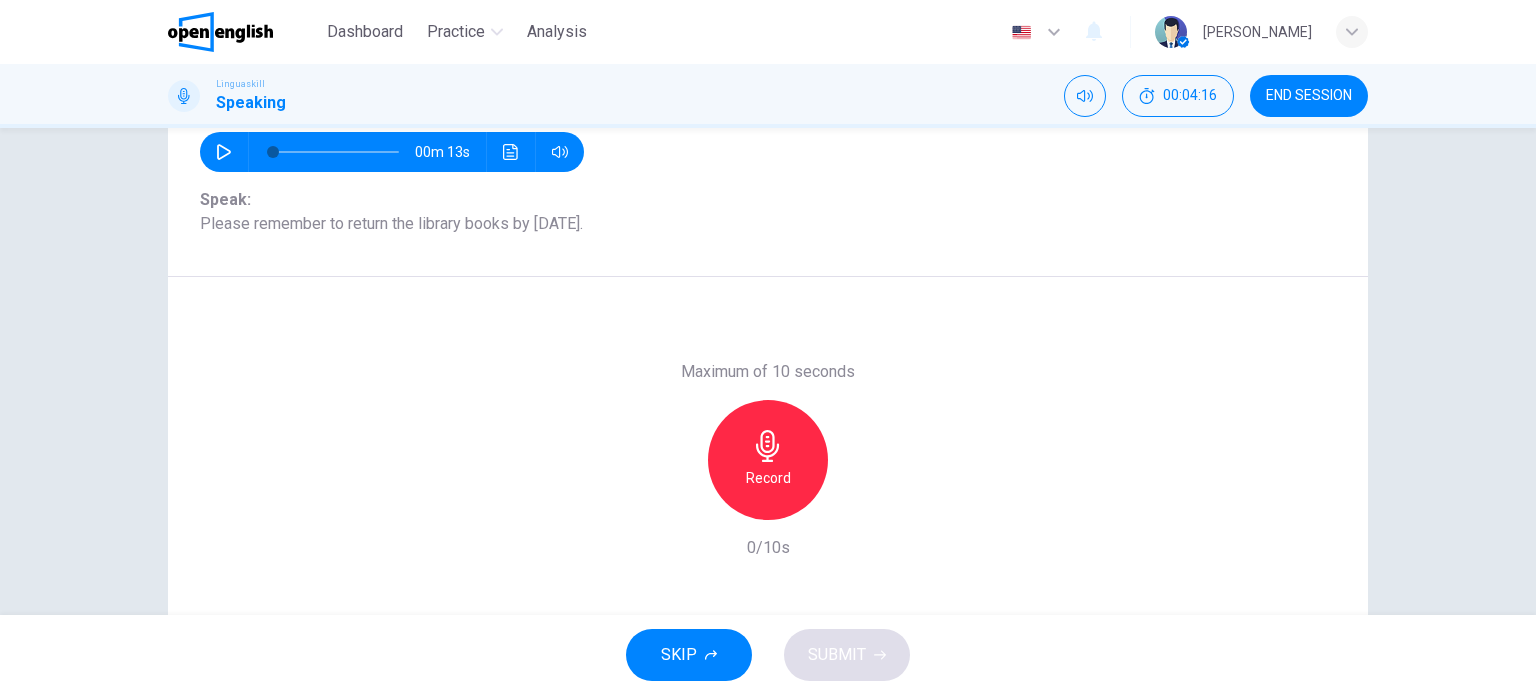 click on "Record" at bounding box center (768, 478) 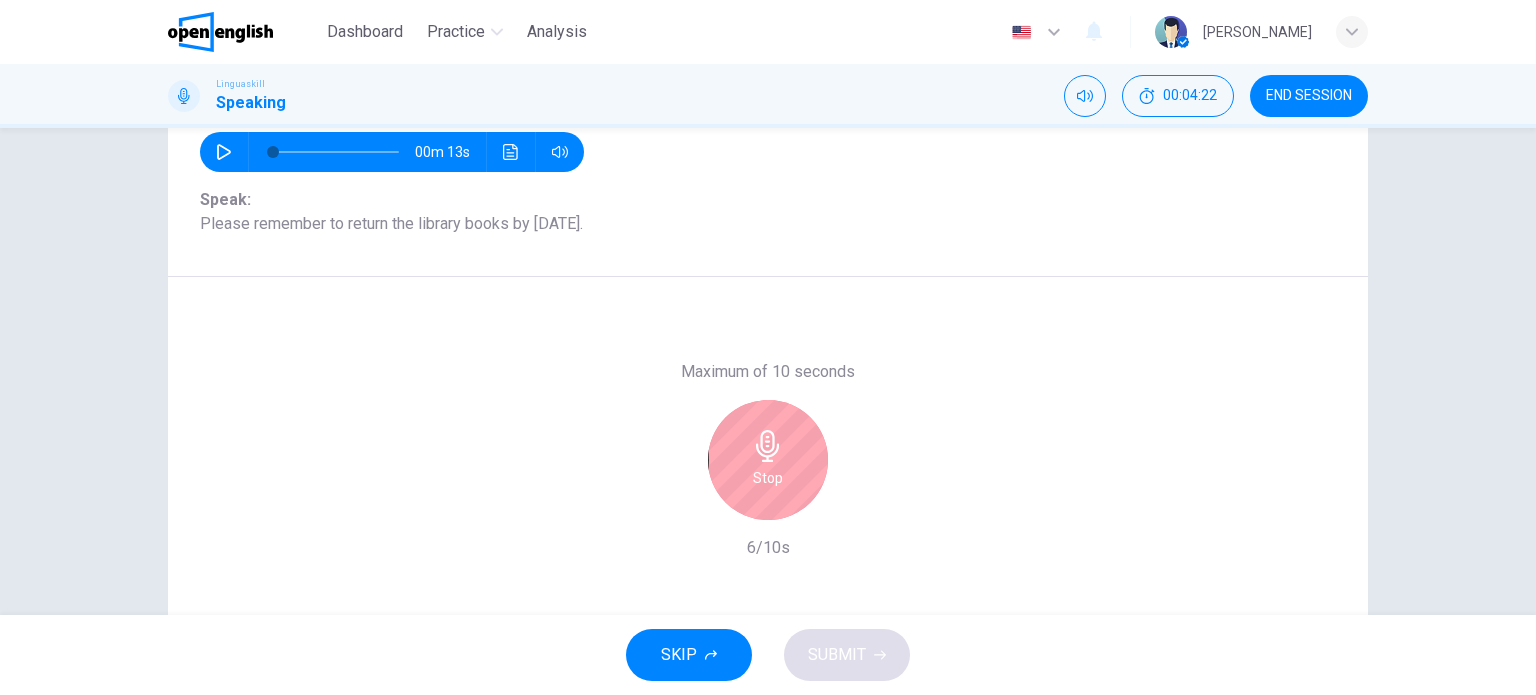 click on "Stop" at bounding box center [768, 478] 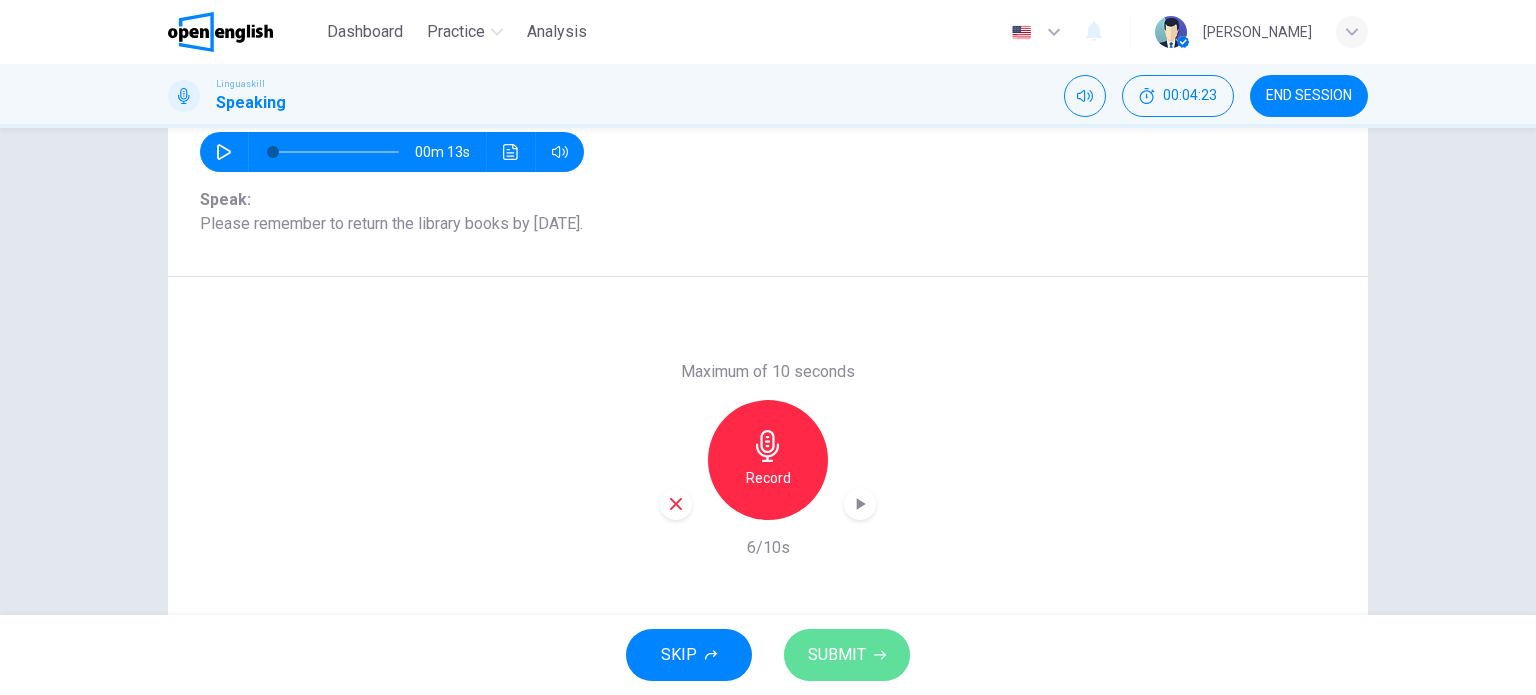 click on "SUBMIT" at bounding box center (837, 655) 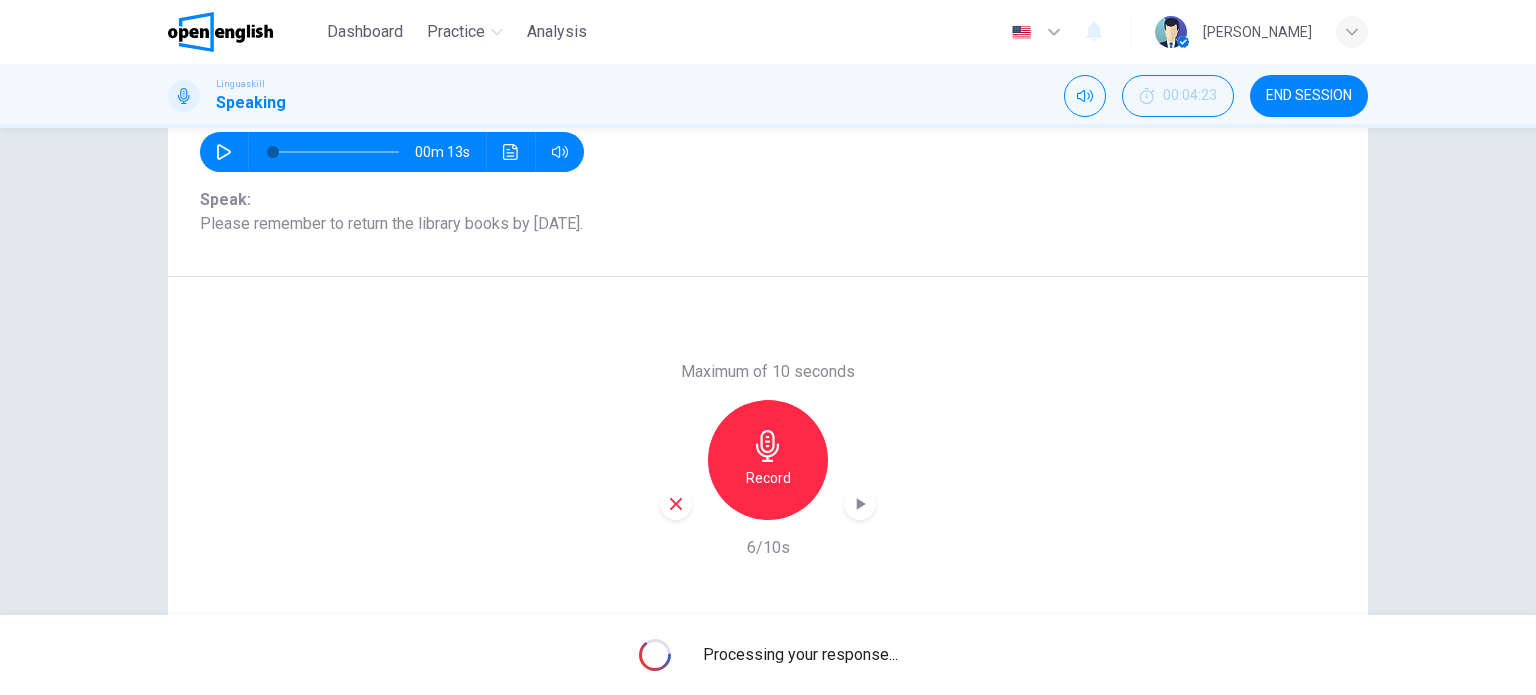 scroll, scrollTop: 288, scrollLeft: 0, axis: vertical 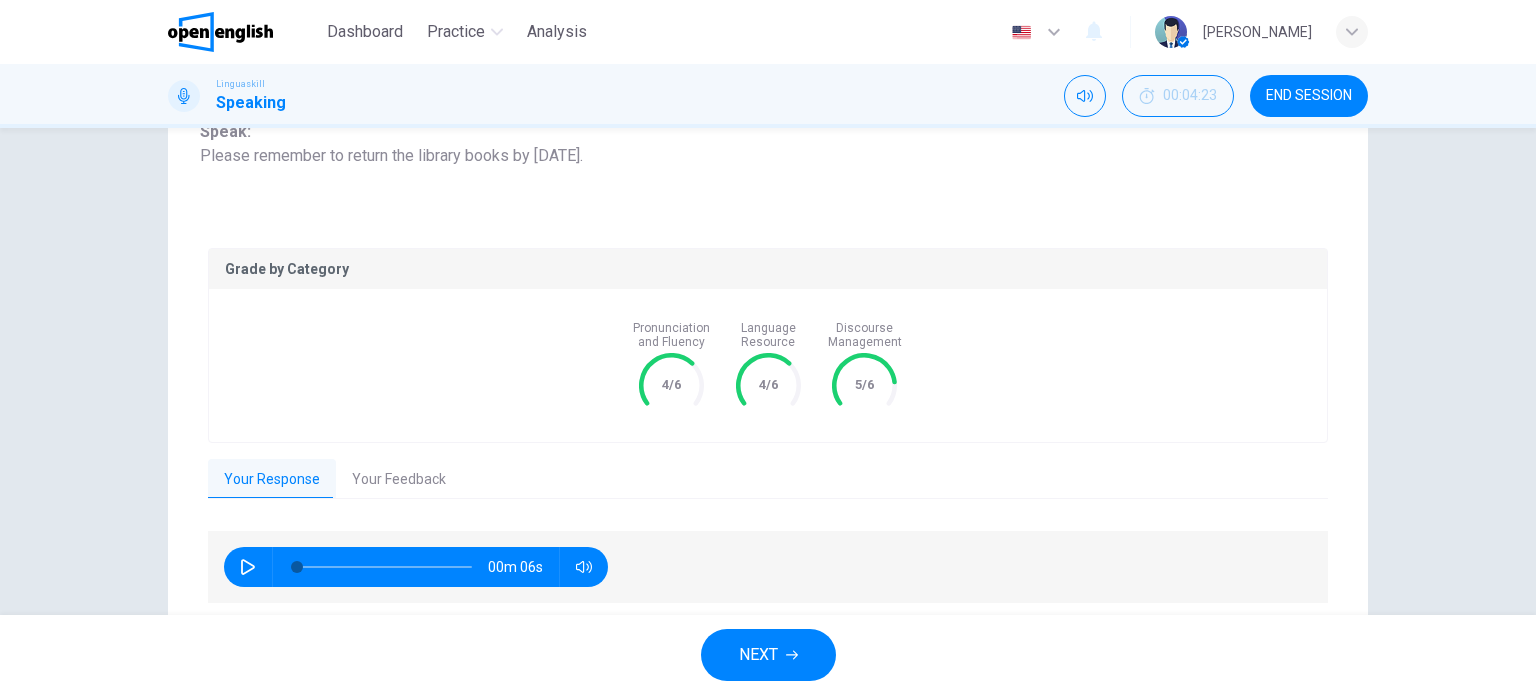 click on "NEXT" at bounding box center [768, 655] 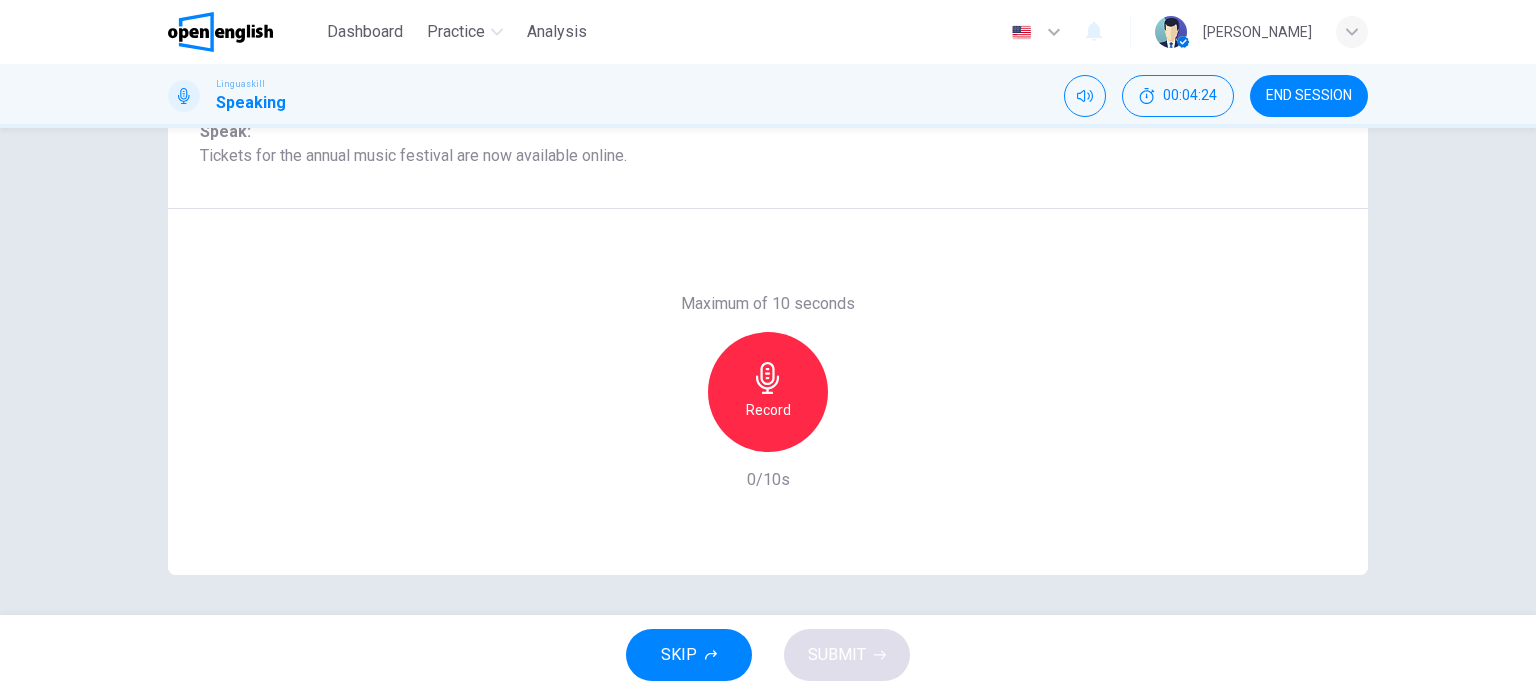 click on "Record" at bounding box center [768, 392] 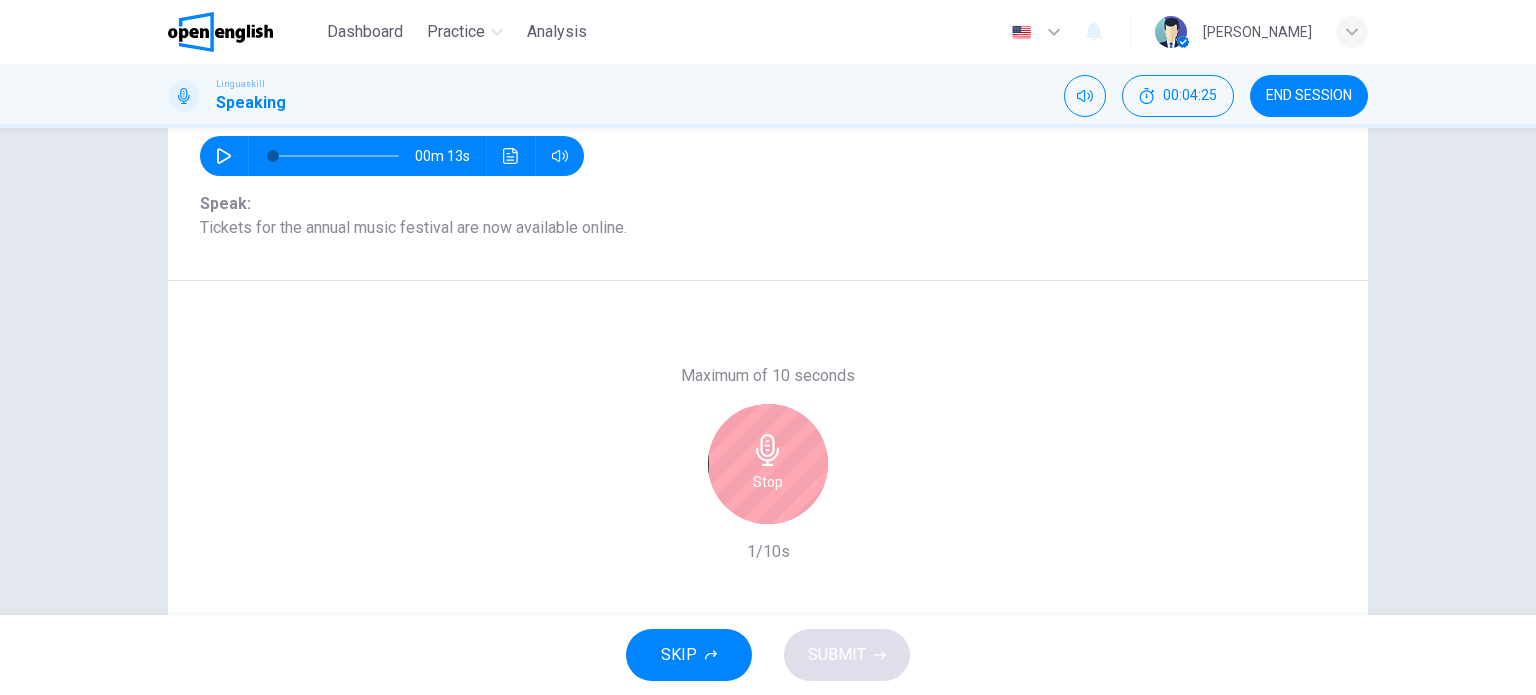 scroll, scrollTop: 216, scrollLeft: 0, axis: vertical 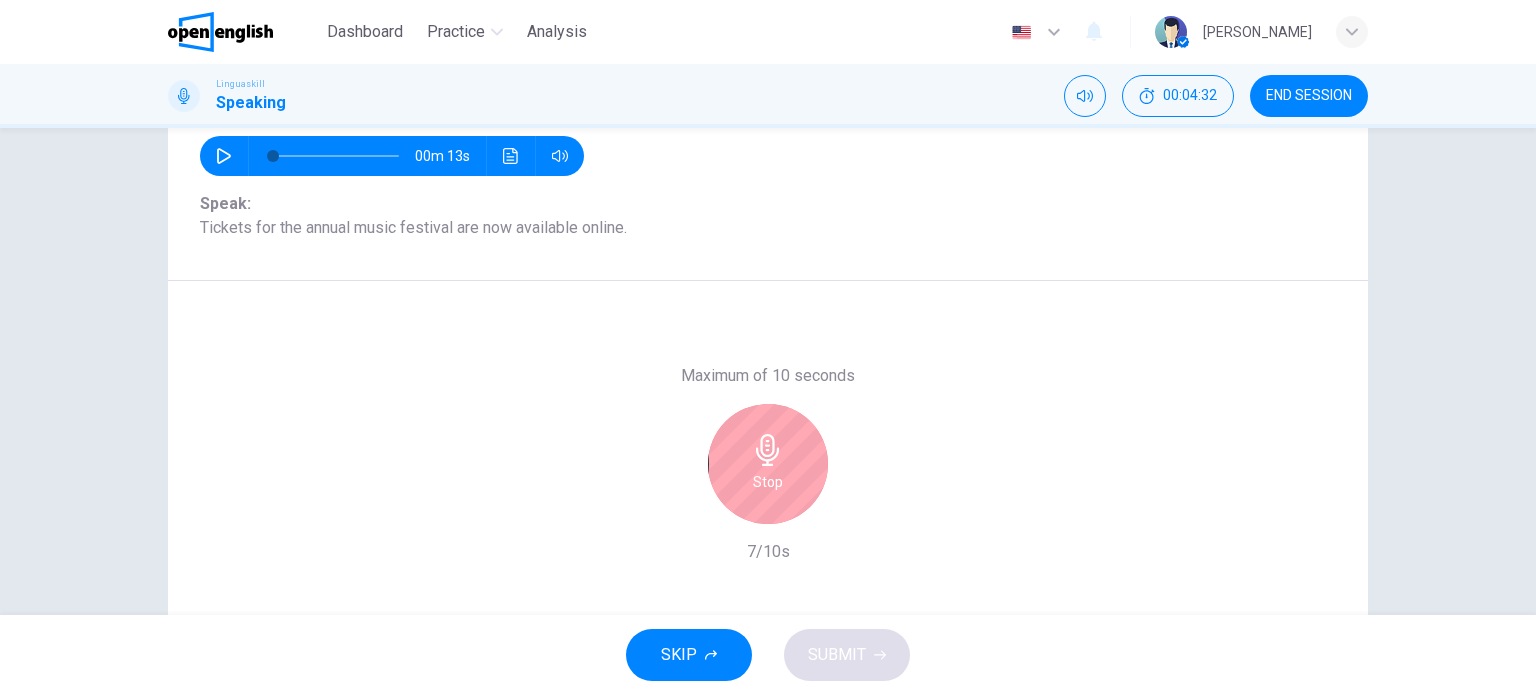 click on "Stop" at bounding box center [768, 482] 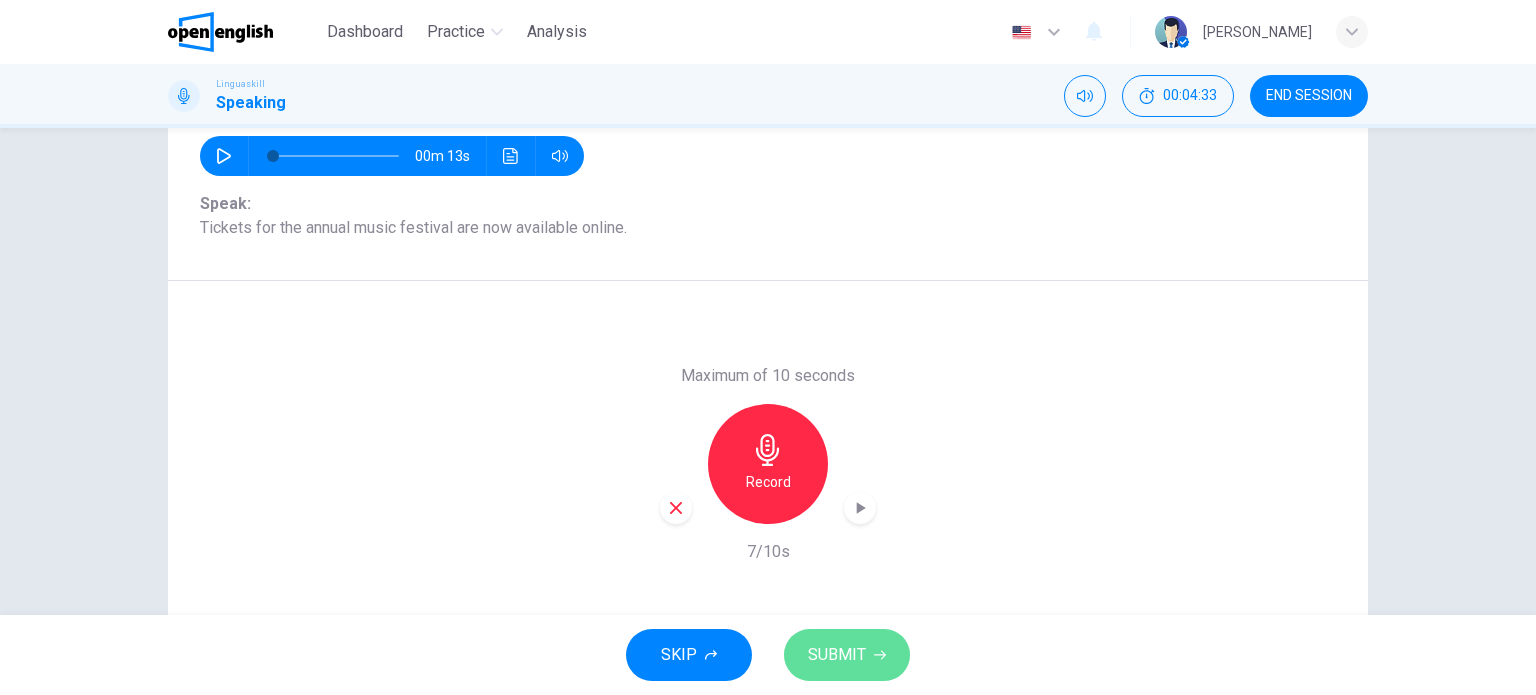 click on "SUBMIT" at bounding box center [837, 655] 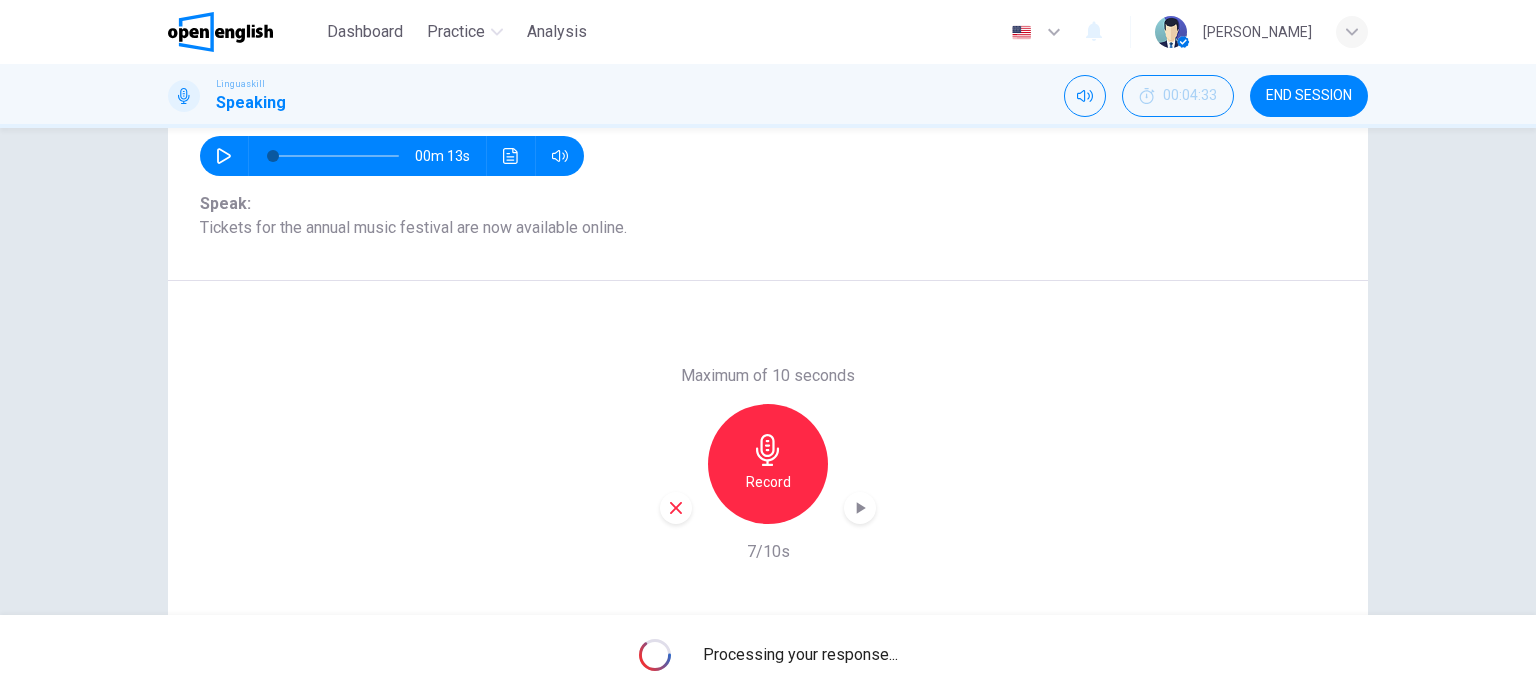 click on "Processing your response..." at bounding box center [800, 655] 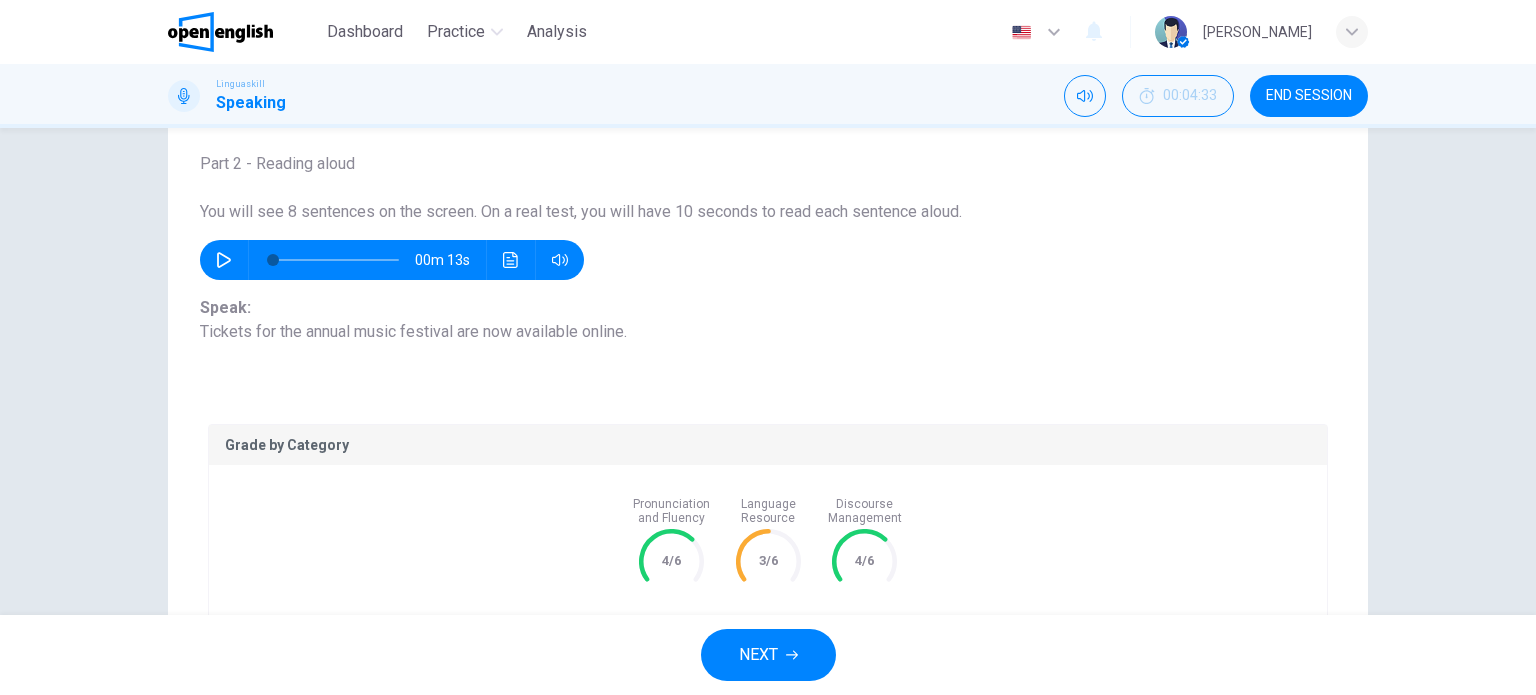 scroll, scrollTop: 110, scrollLeft: 0, axis: vertical 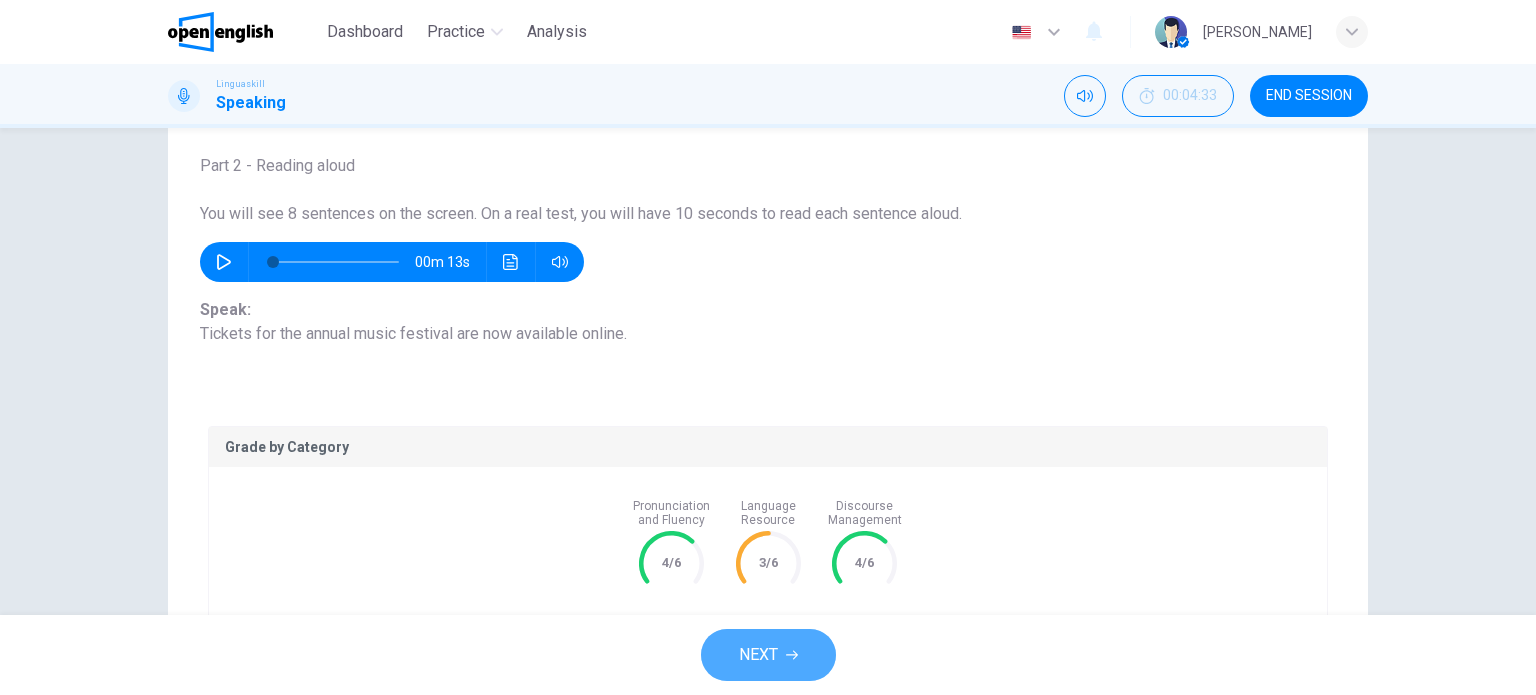 click on "NEXT" at bounding box center [758, 655] 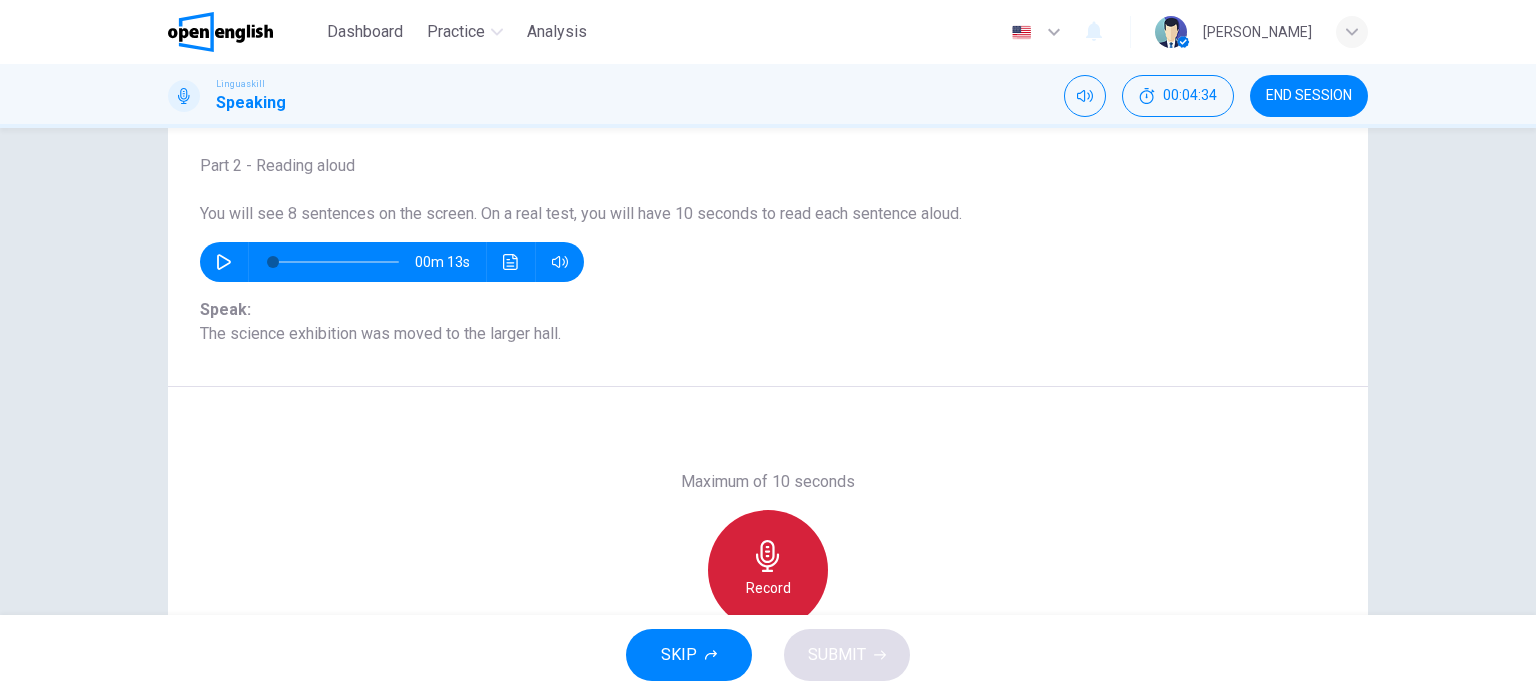 click 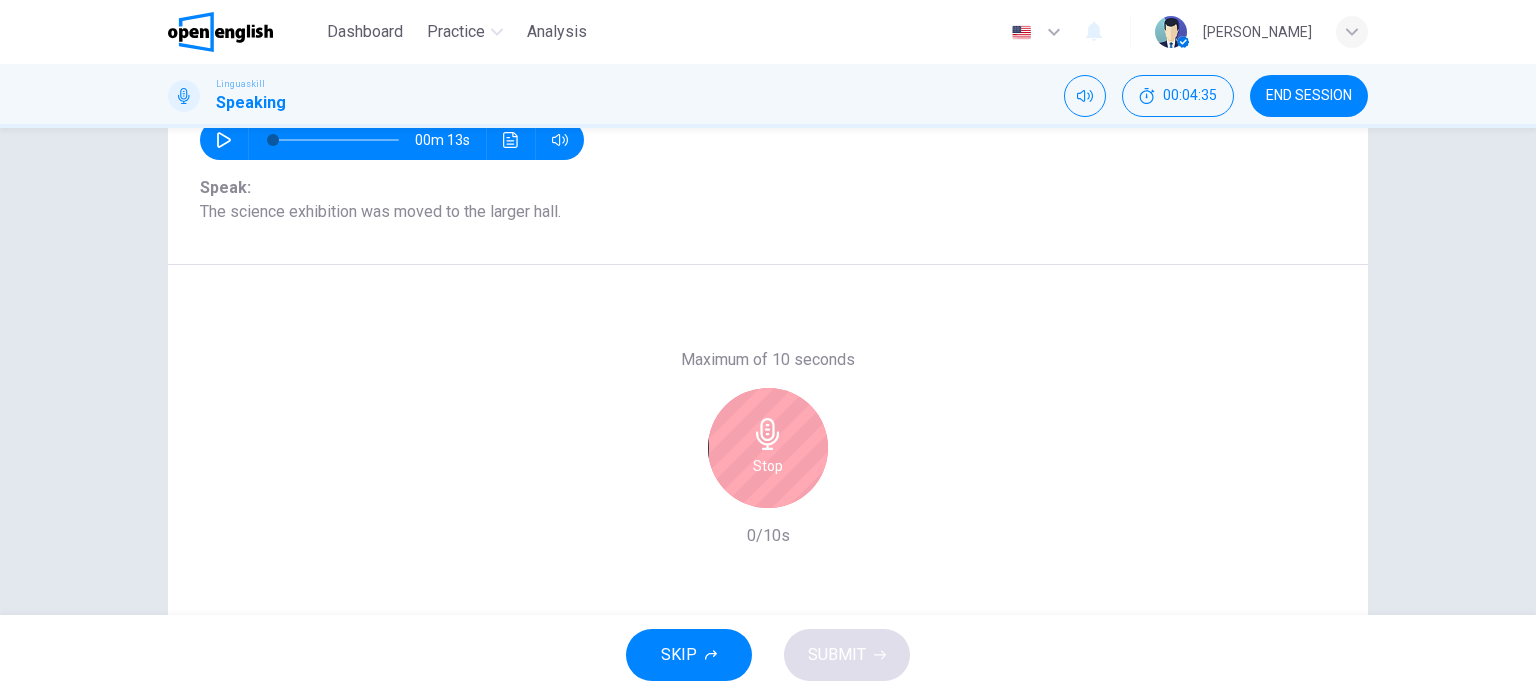 scroll, scrollTop: 232, scrollLeft: 0, axis: vertical 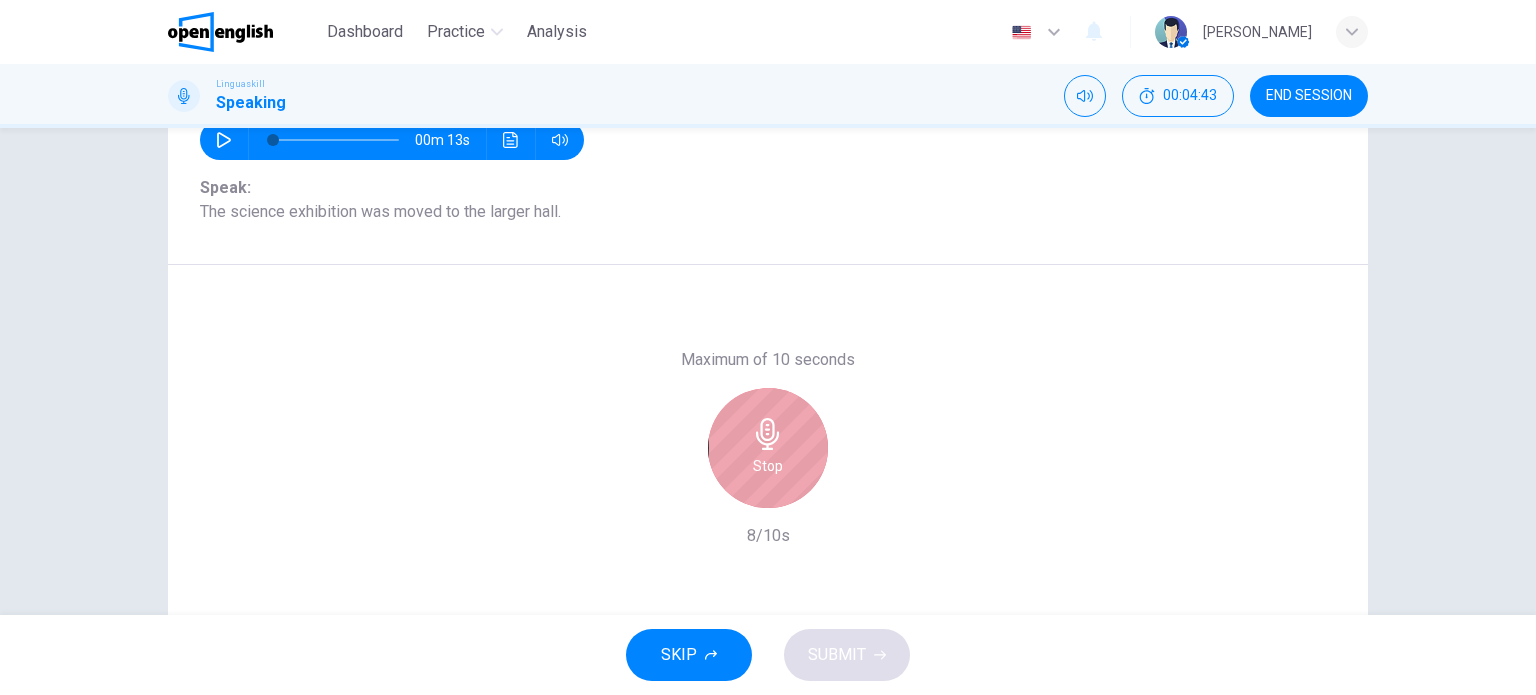 click on "Stop" at bounding box center [768, 466] 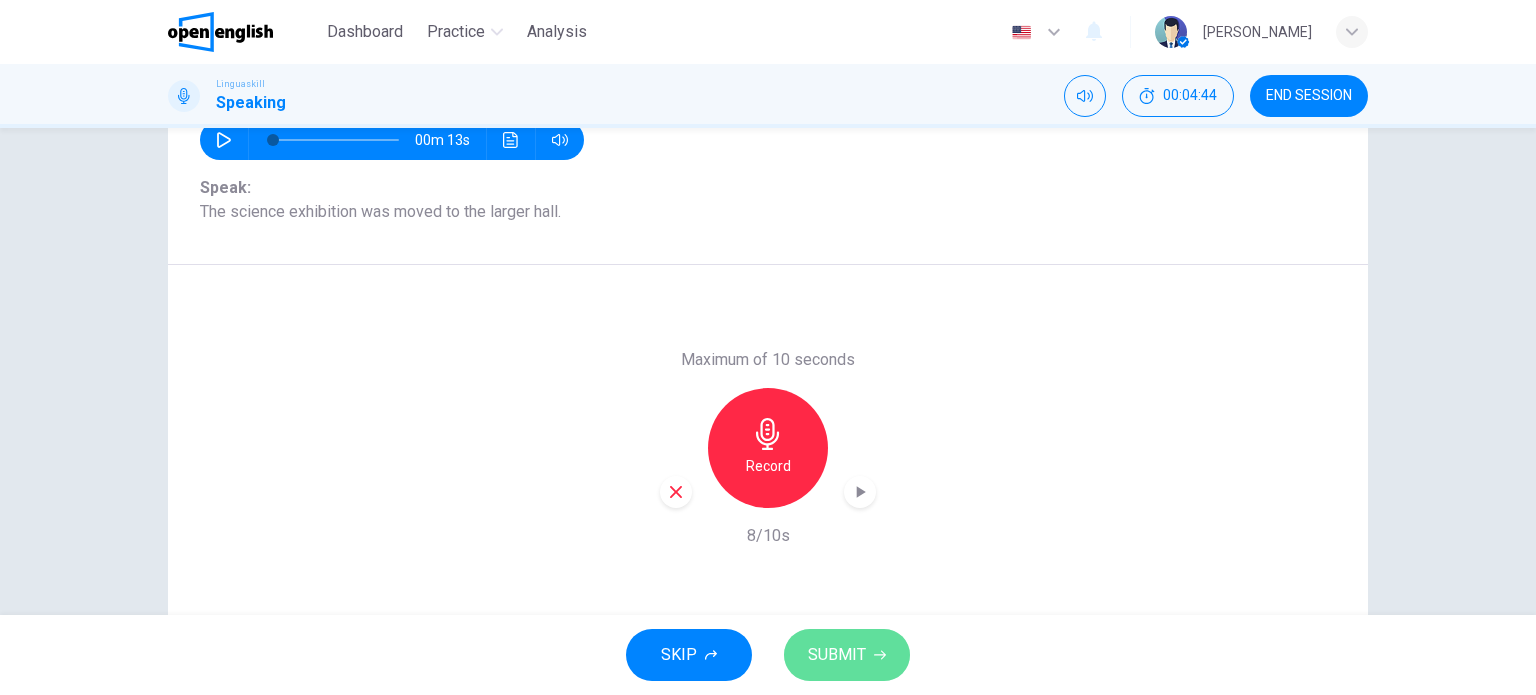 click on "SUBMIT" at bounding box center [837, 655] 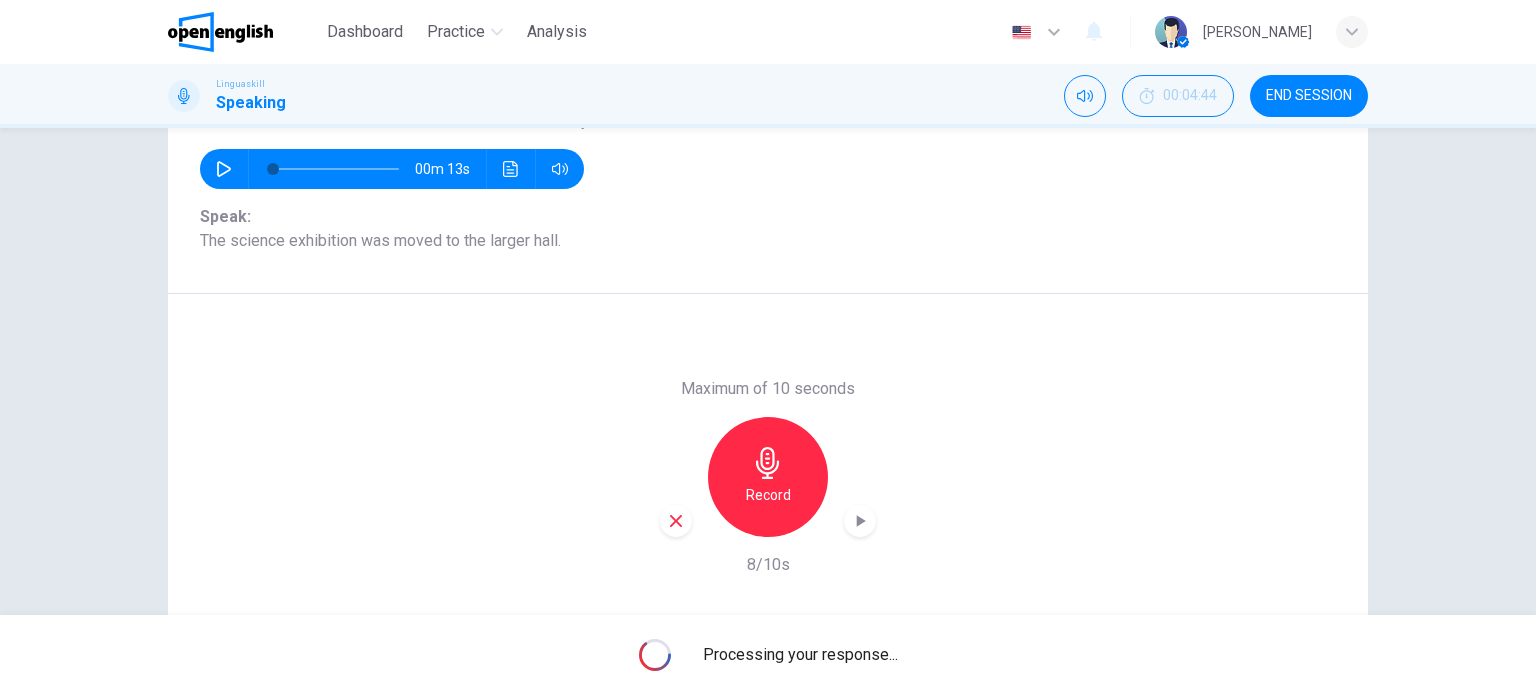 scroll, scrollTop: 200, scrollLeft: 0, axis: vertical 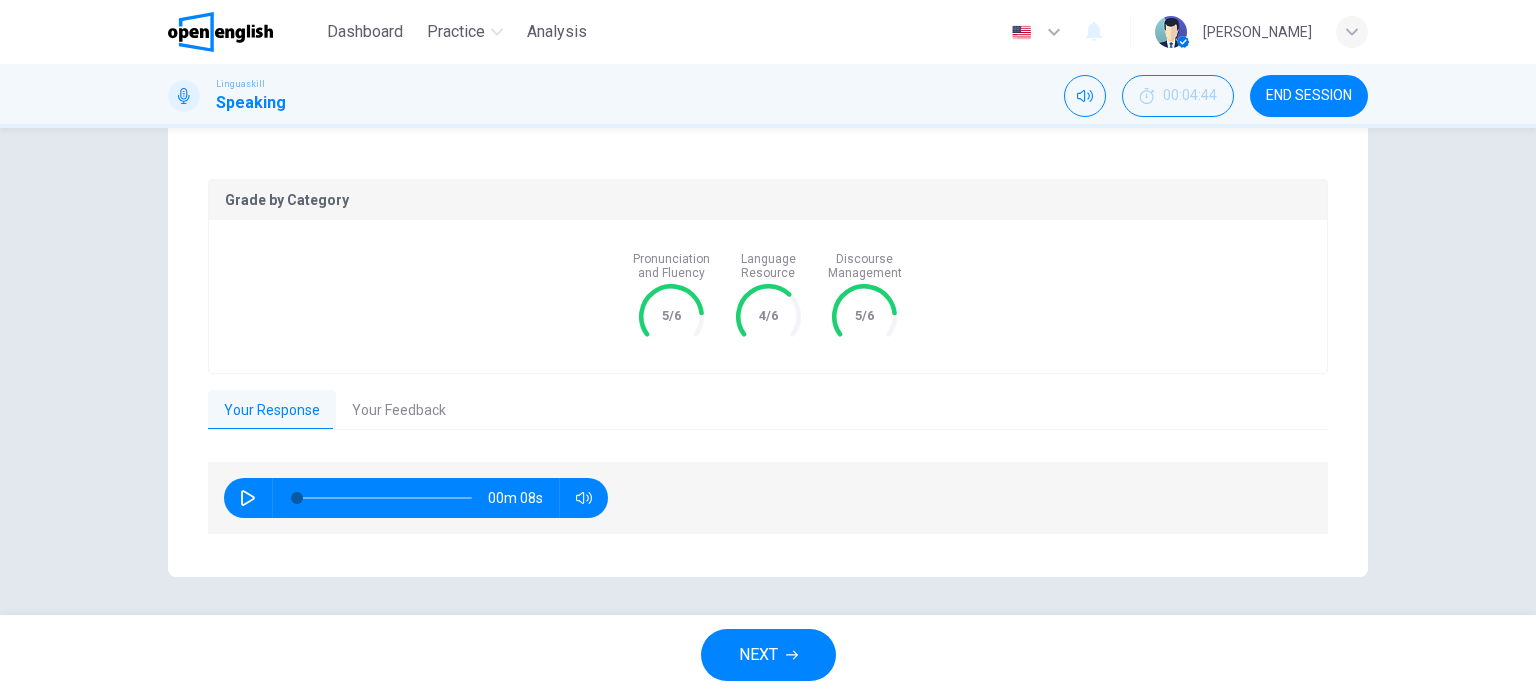 click on "NEXT" at bounding box center (758, 655) 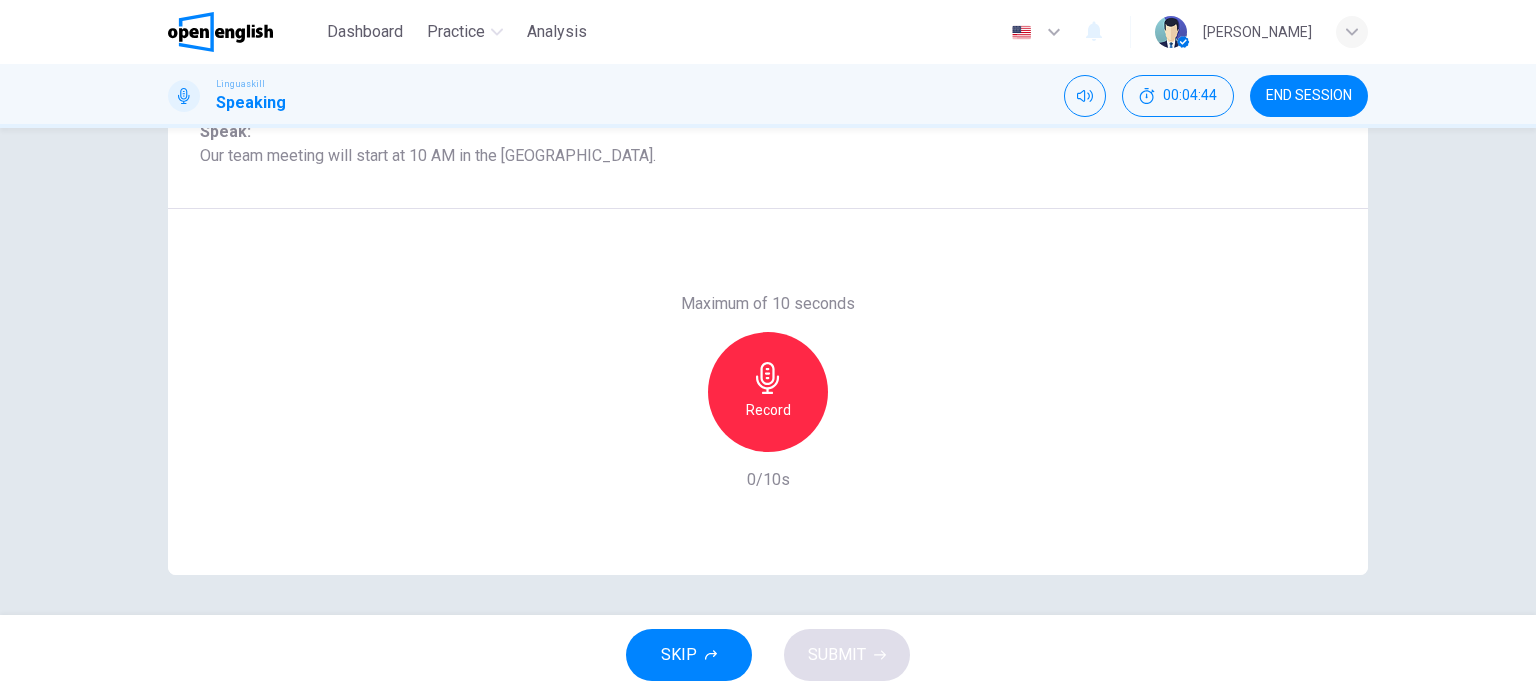 scroll, scrollTop: 288, scrollLeft: 0, axis: vertical 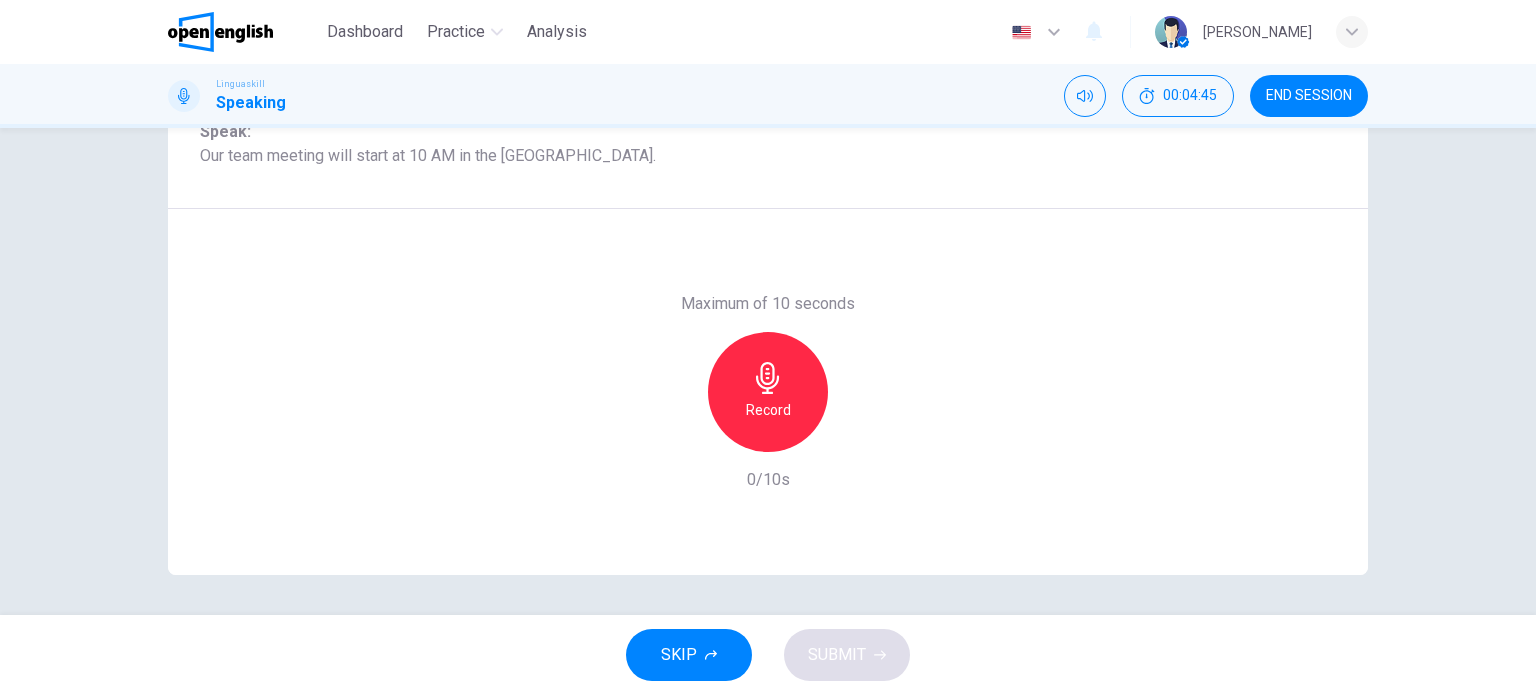 click on "Record" at bounding box center [768, 392] 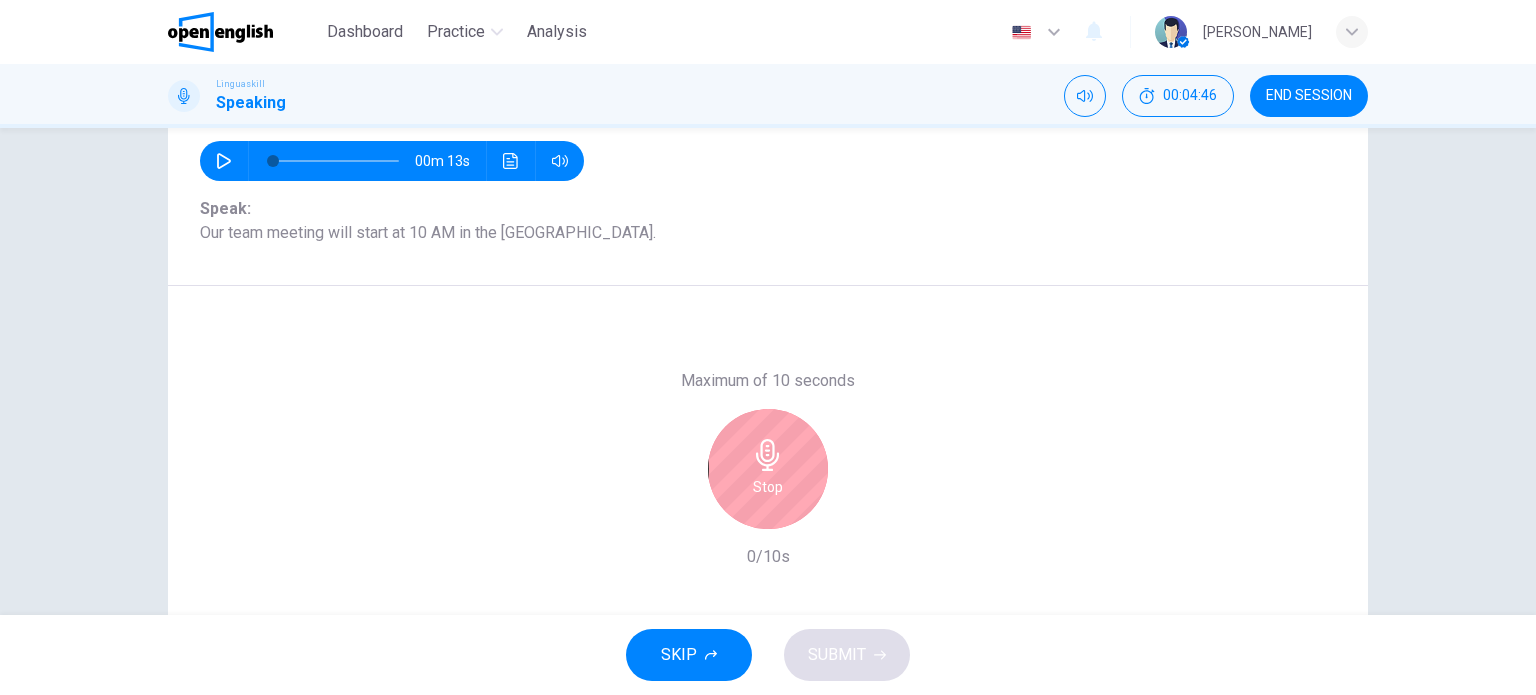 scroll, scrollTop: 210, scrollLeft: 0, axis: vertical 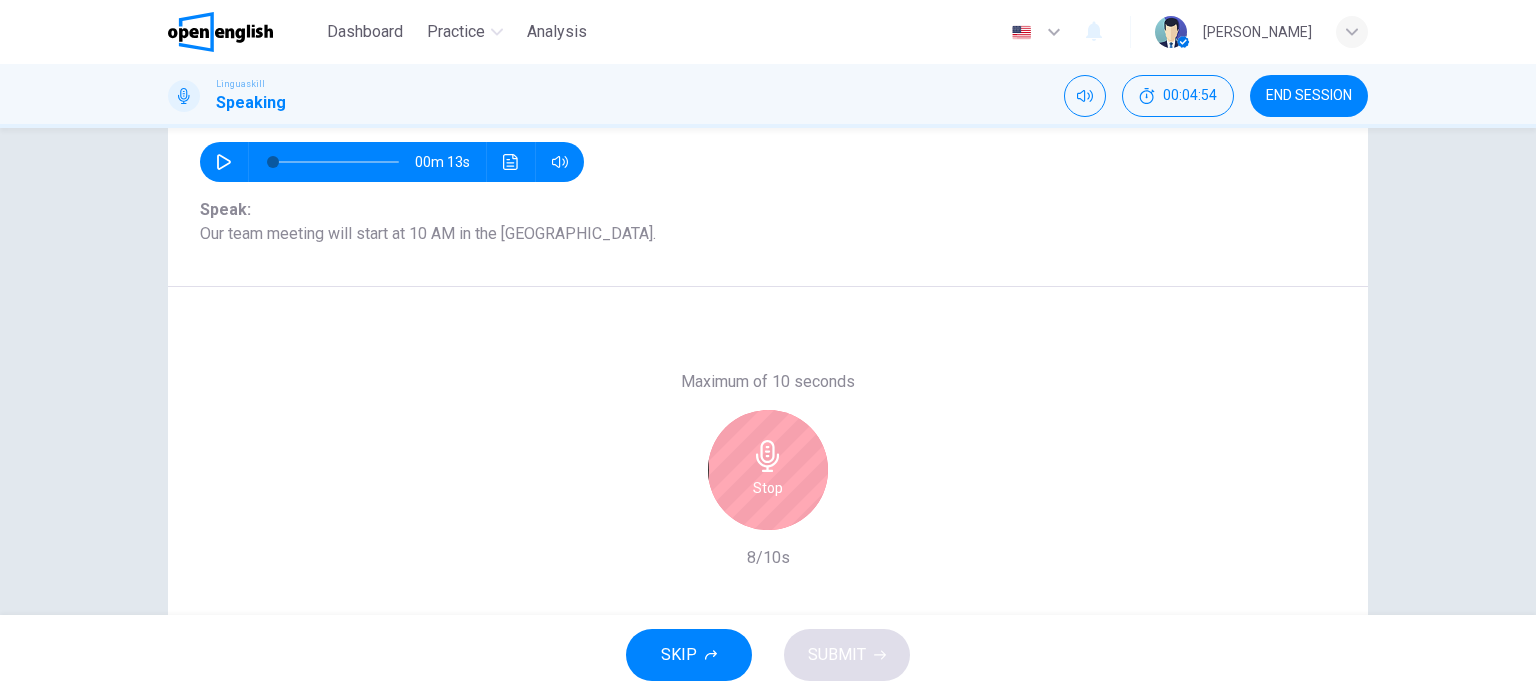 click on "Stop" at bounding box center (768, 470) 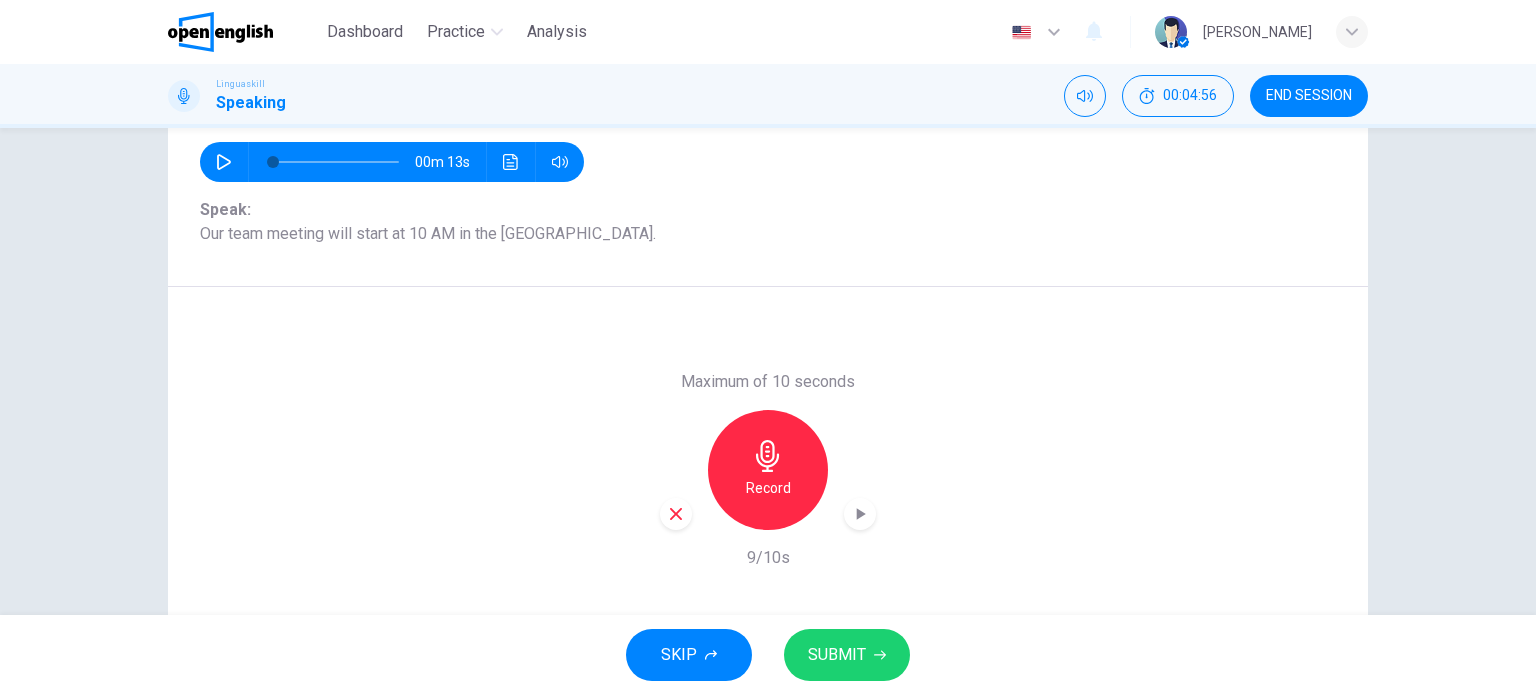 click on "SUBMIT" at bounding box center [837, 655] 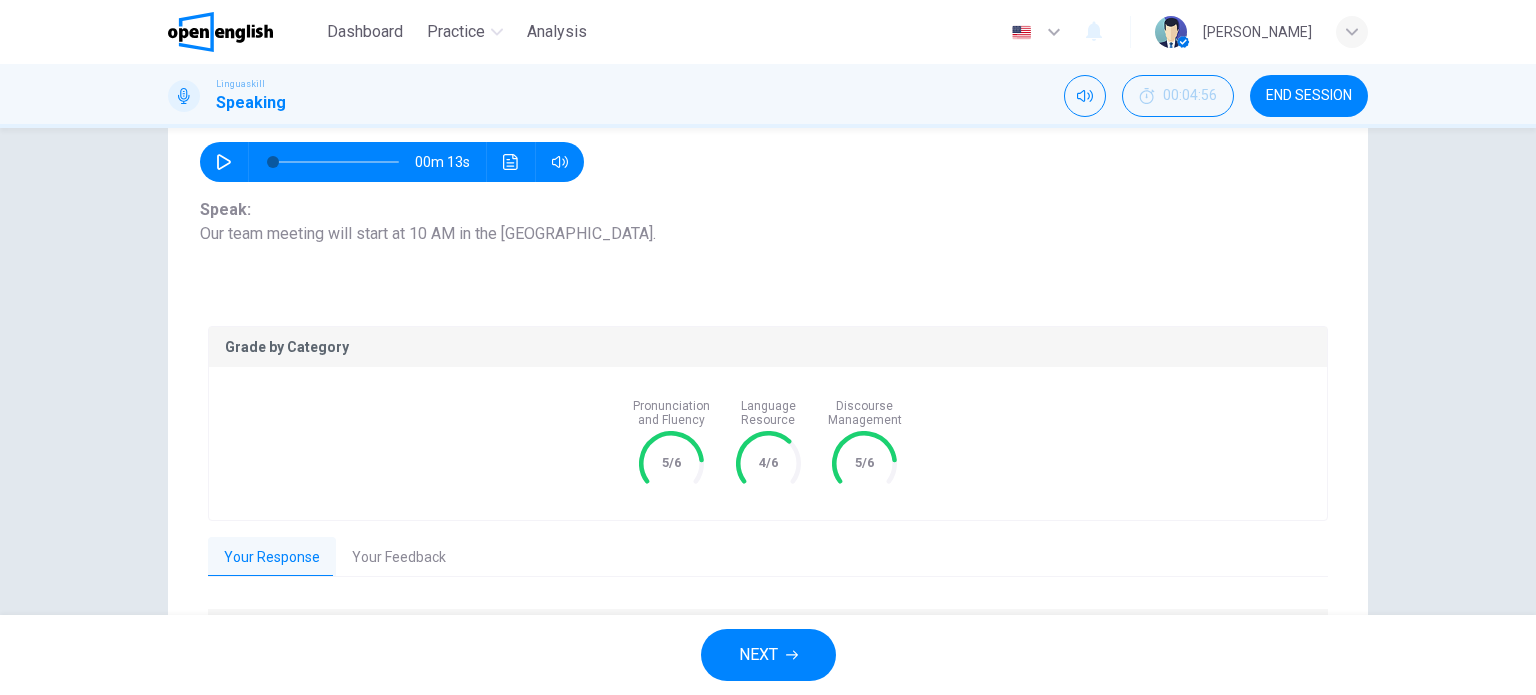 click on "NEXT" at bounding box center (758, 655) 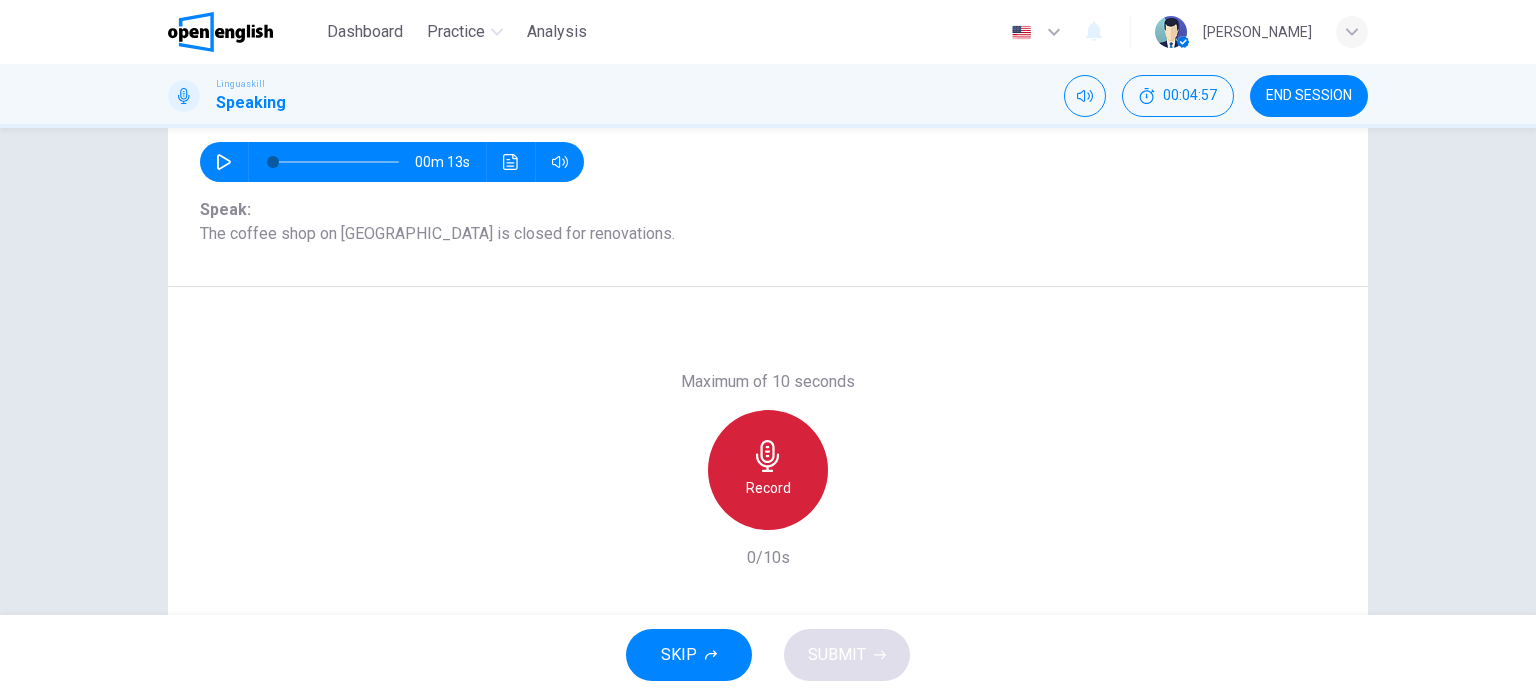 click 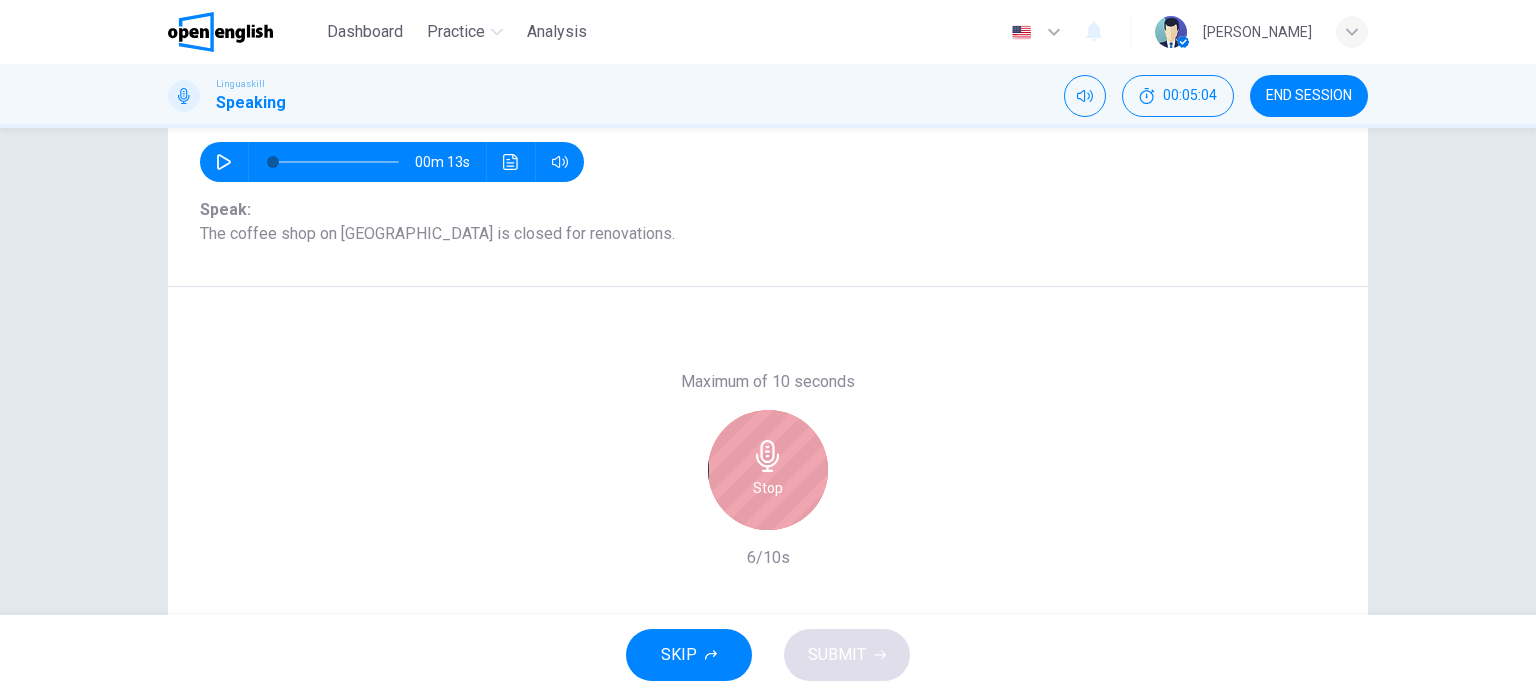 click 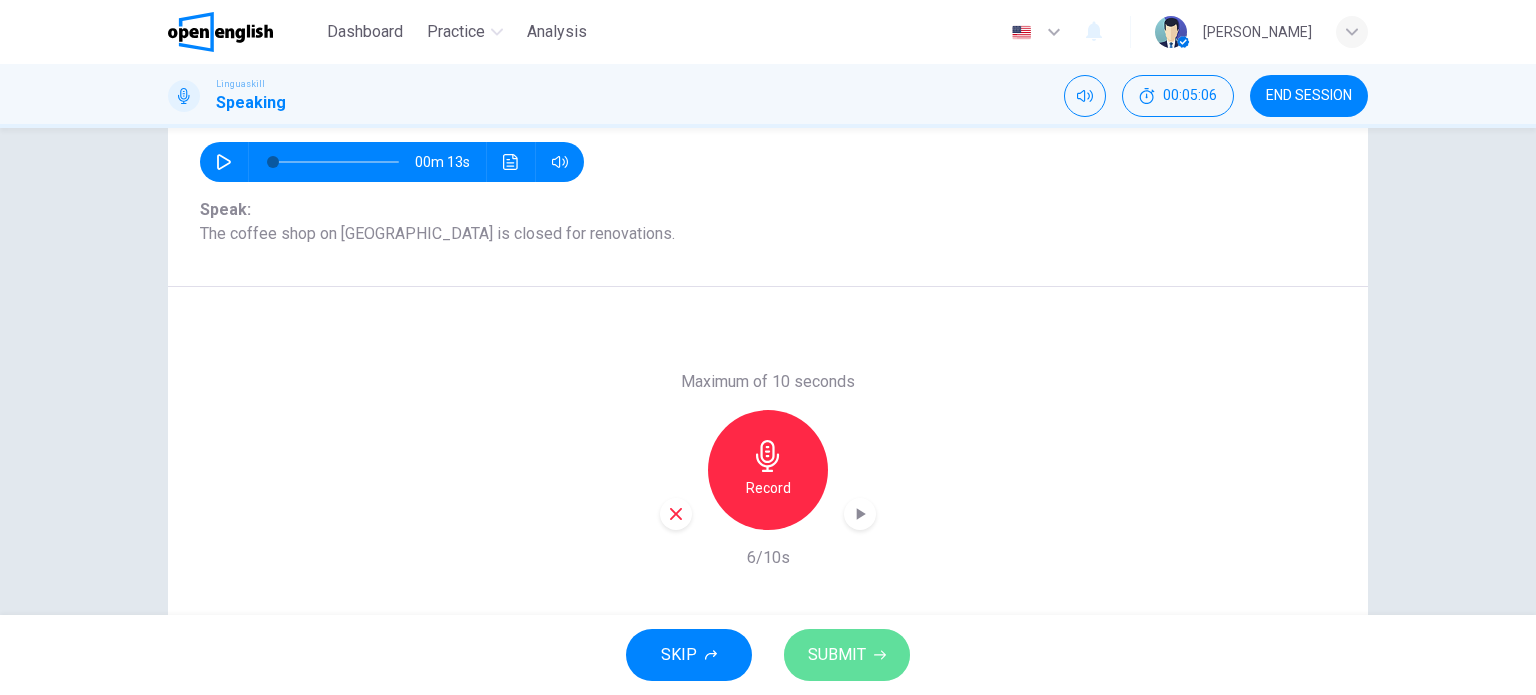 click on "SUBMIT" at bounding box center (837, 655) 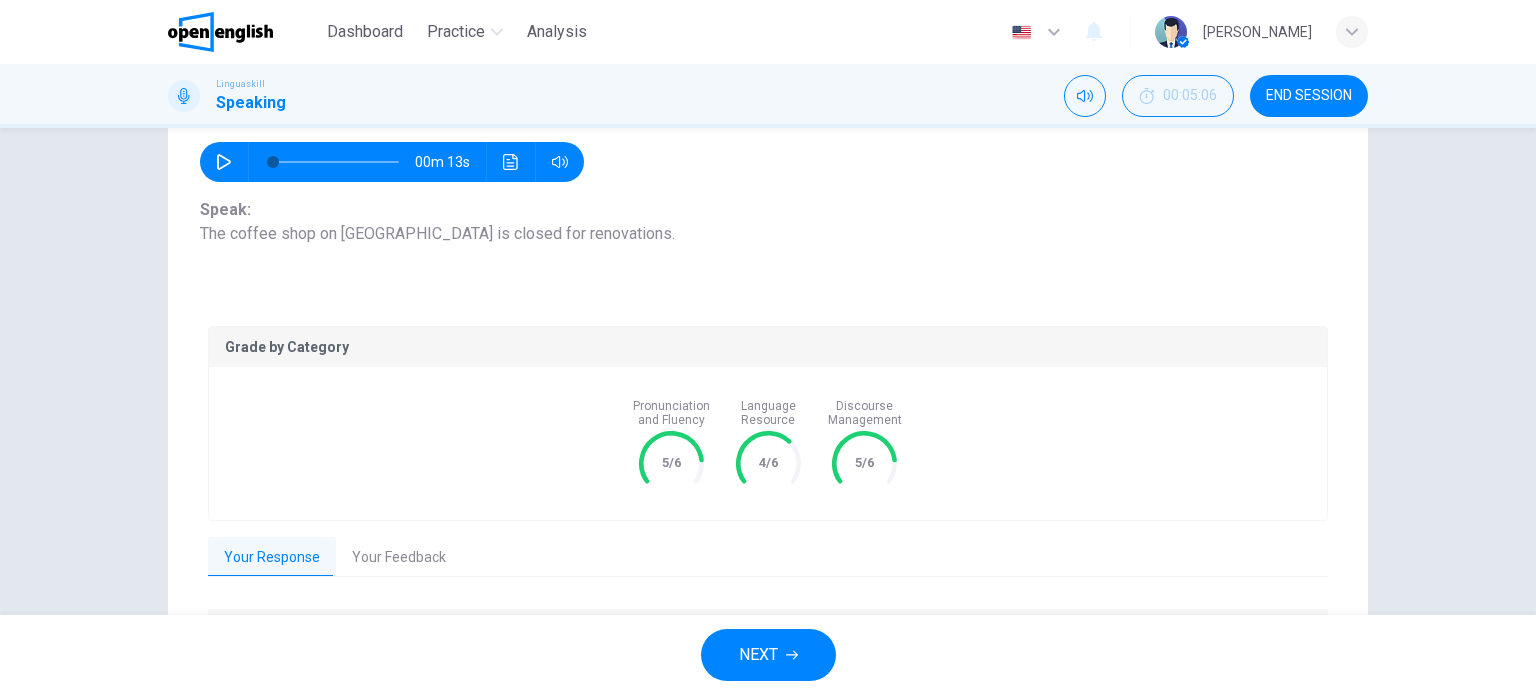click 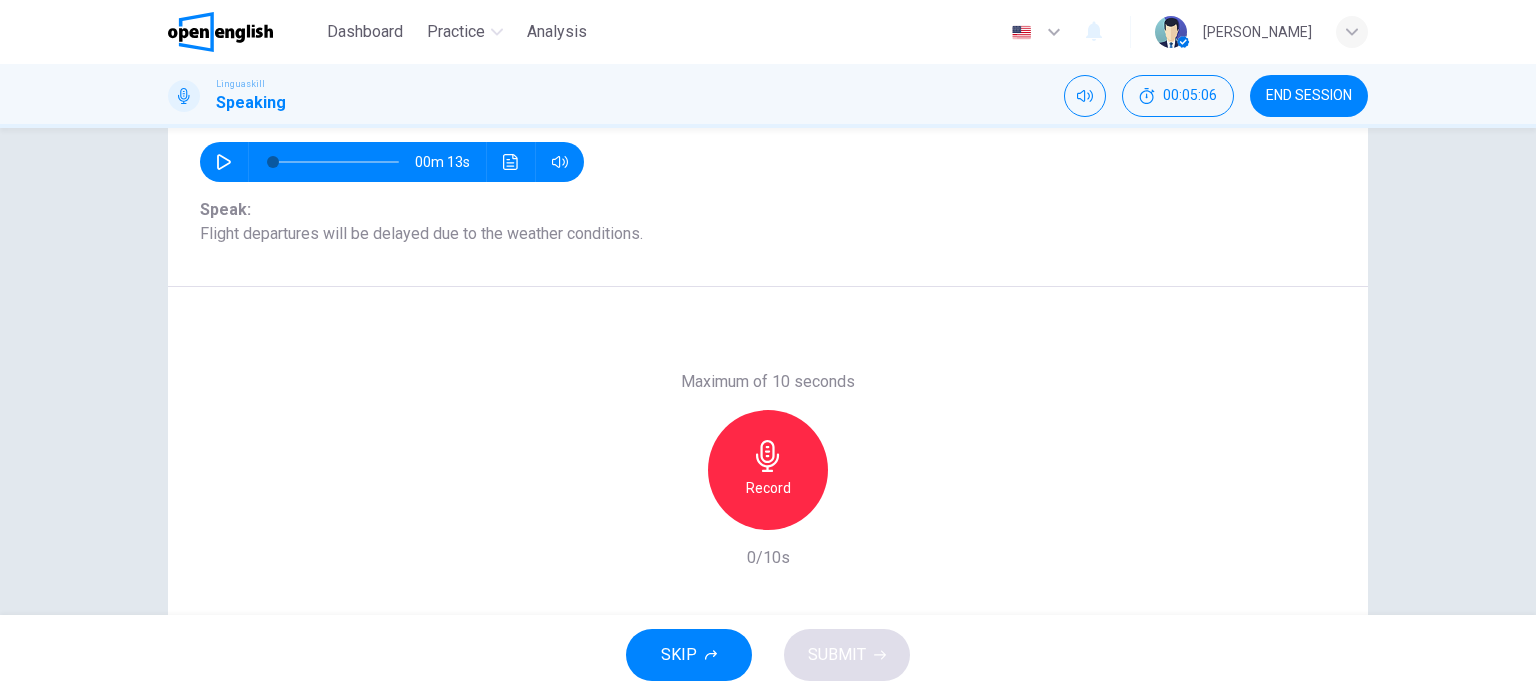 click on "Record" at bounding box center [768, 488] 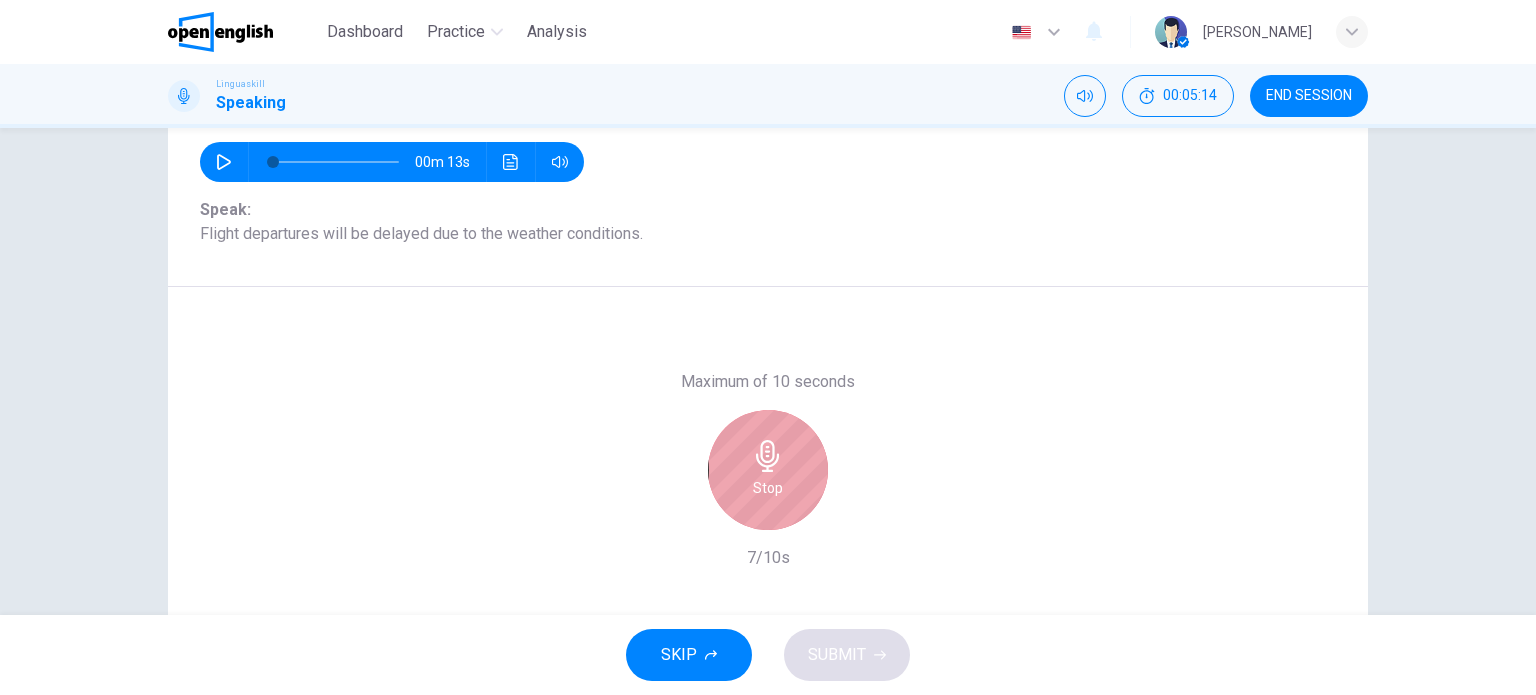 click on "Stop" at bounding box center (768, 470) 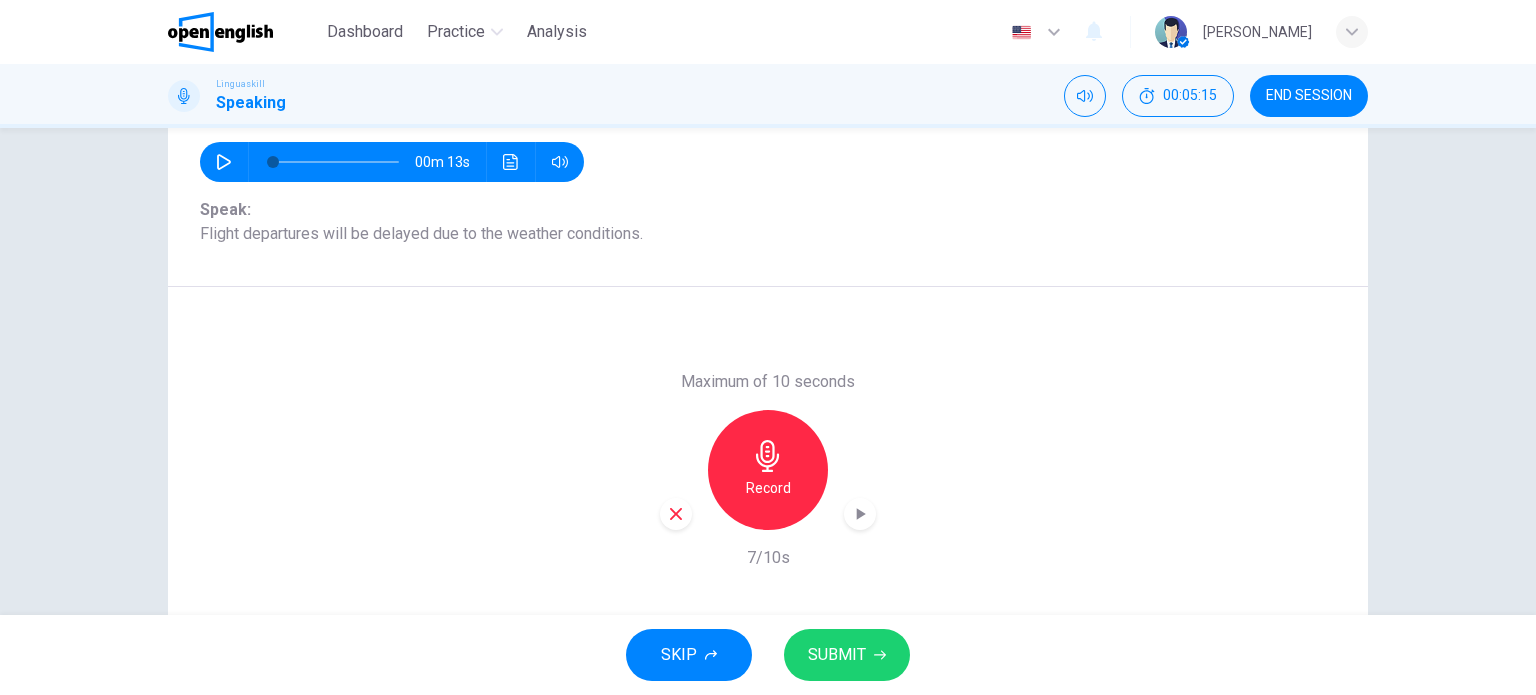 click on "SUBMIT" at bounding box center [837, 655] 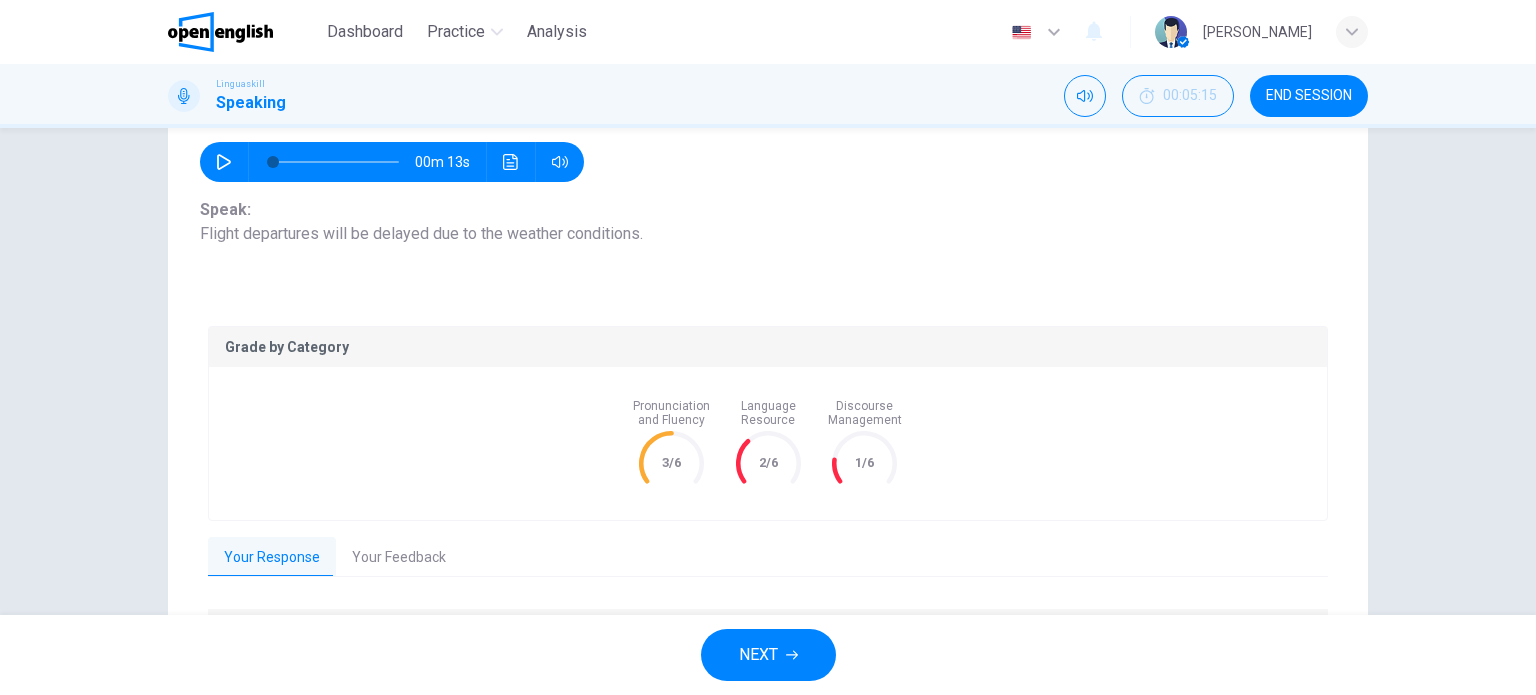 scroll, scrollTop: 357, scrollLeft: 0, axis: vertical 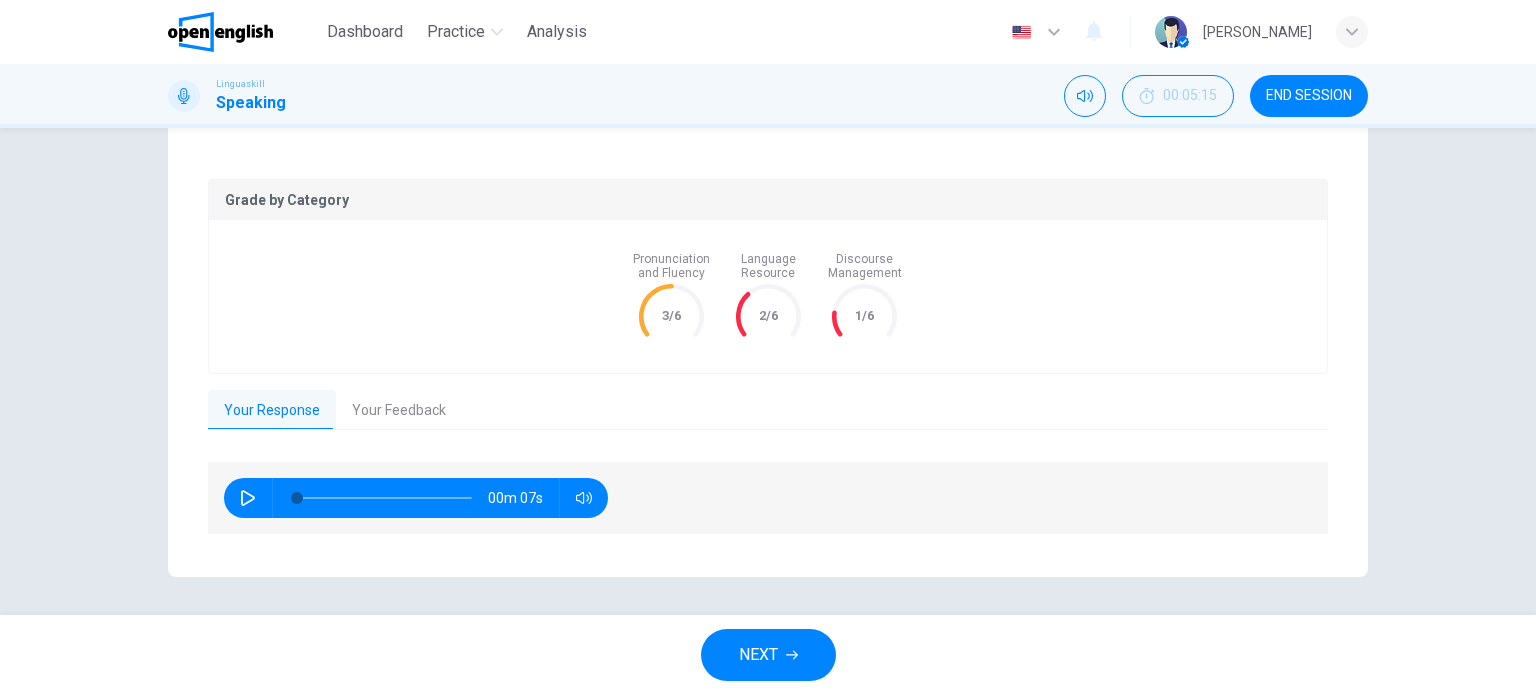 click on "Your Feedback" at bounding box center (399, 411) 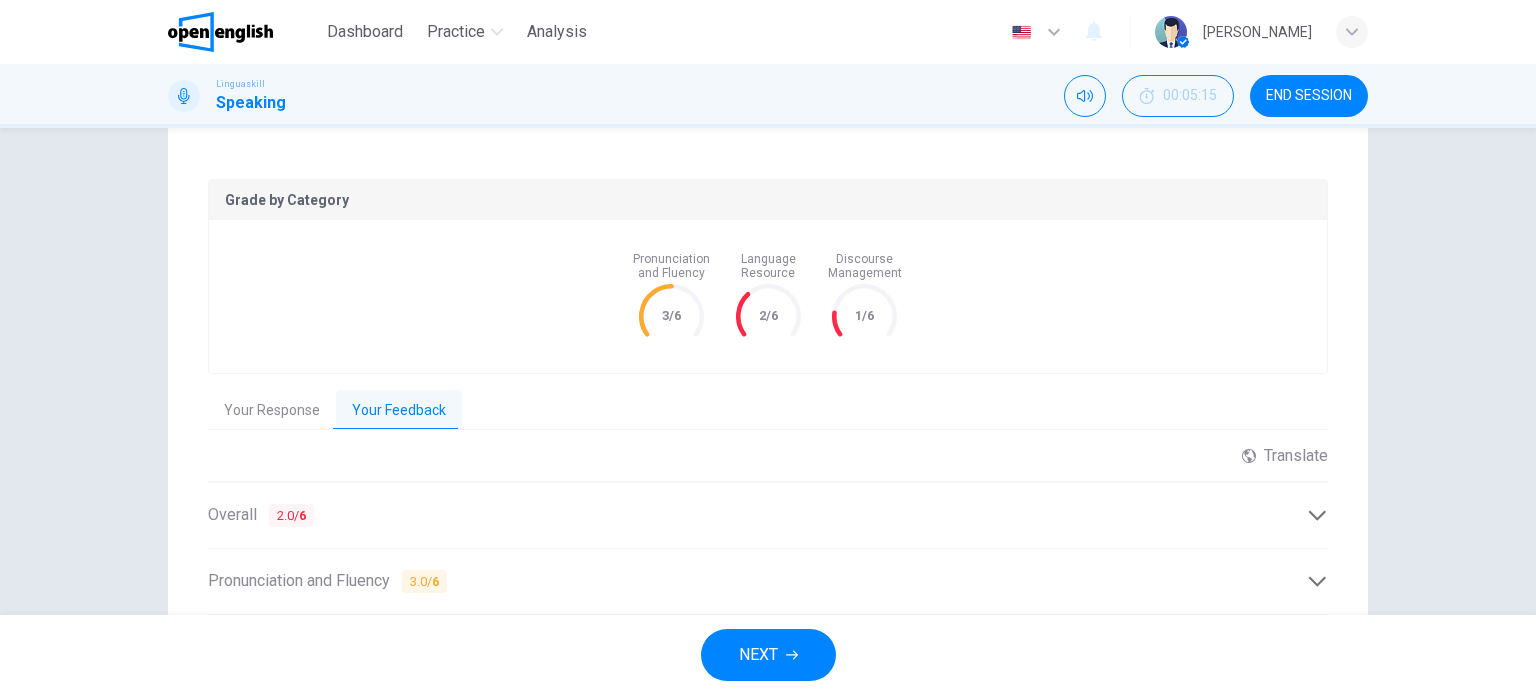 scroll, scrollTop: 571, scrollLeft: 0, axis: vertical 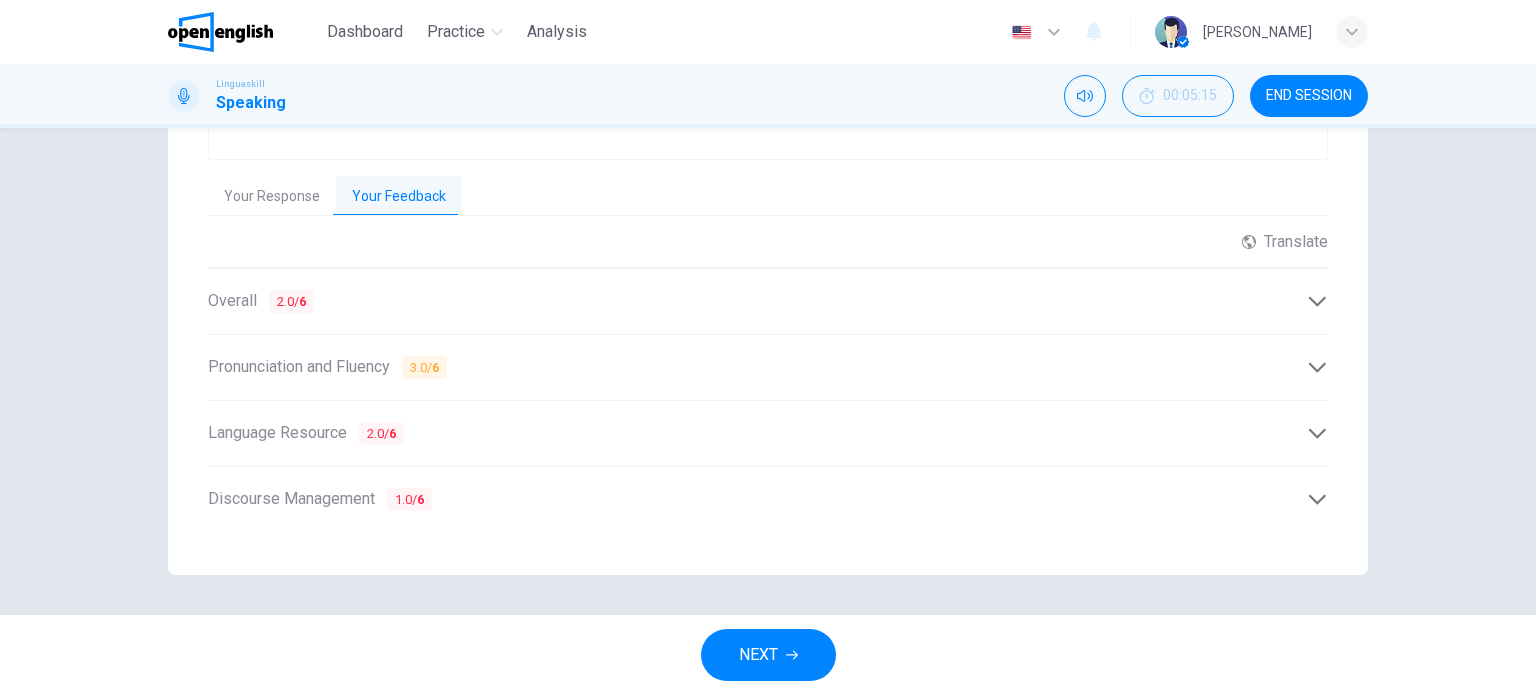 click 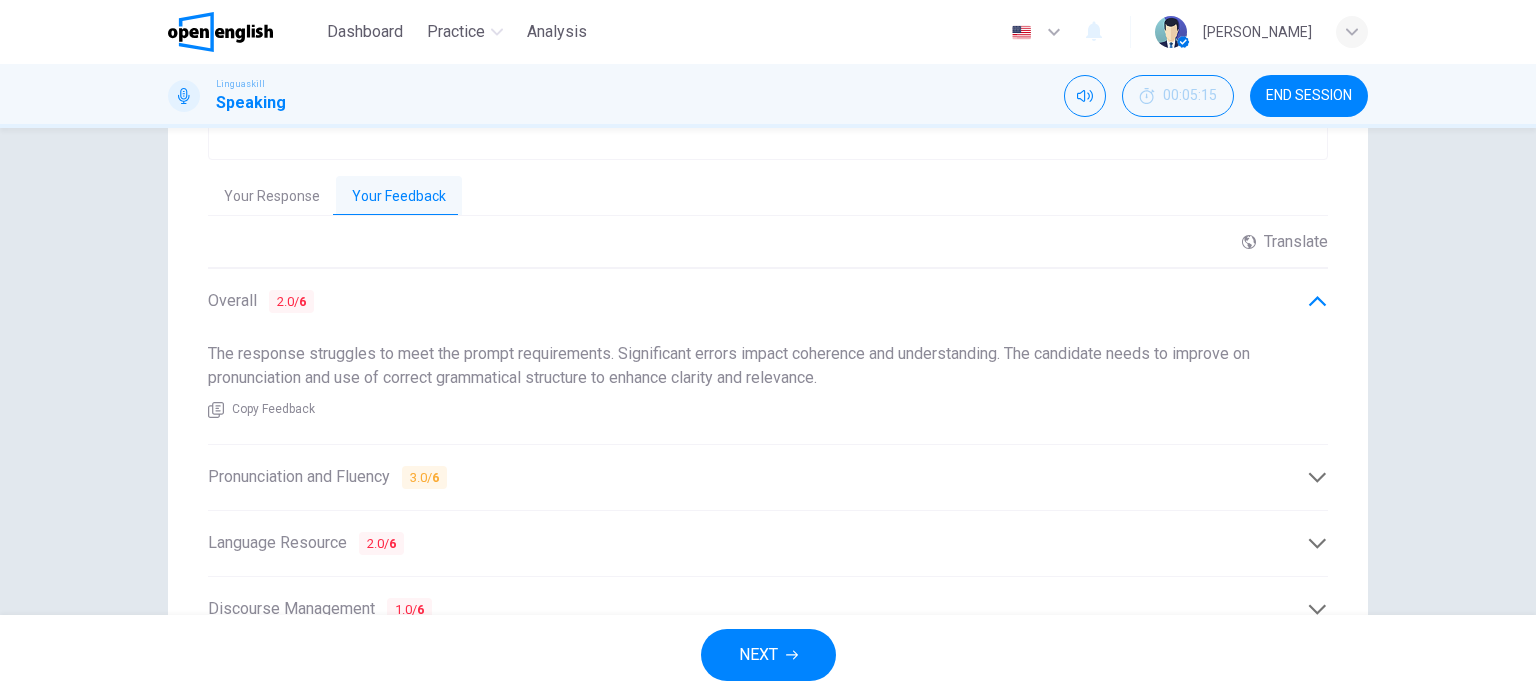 click 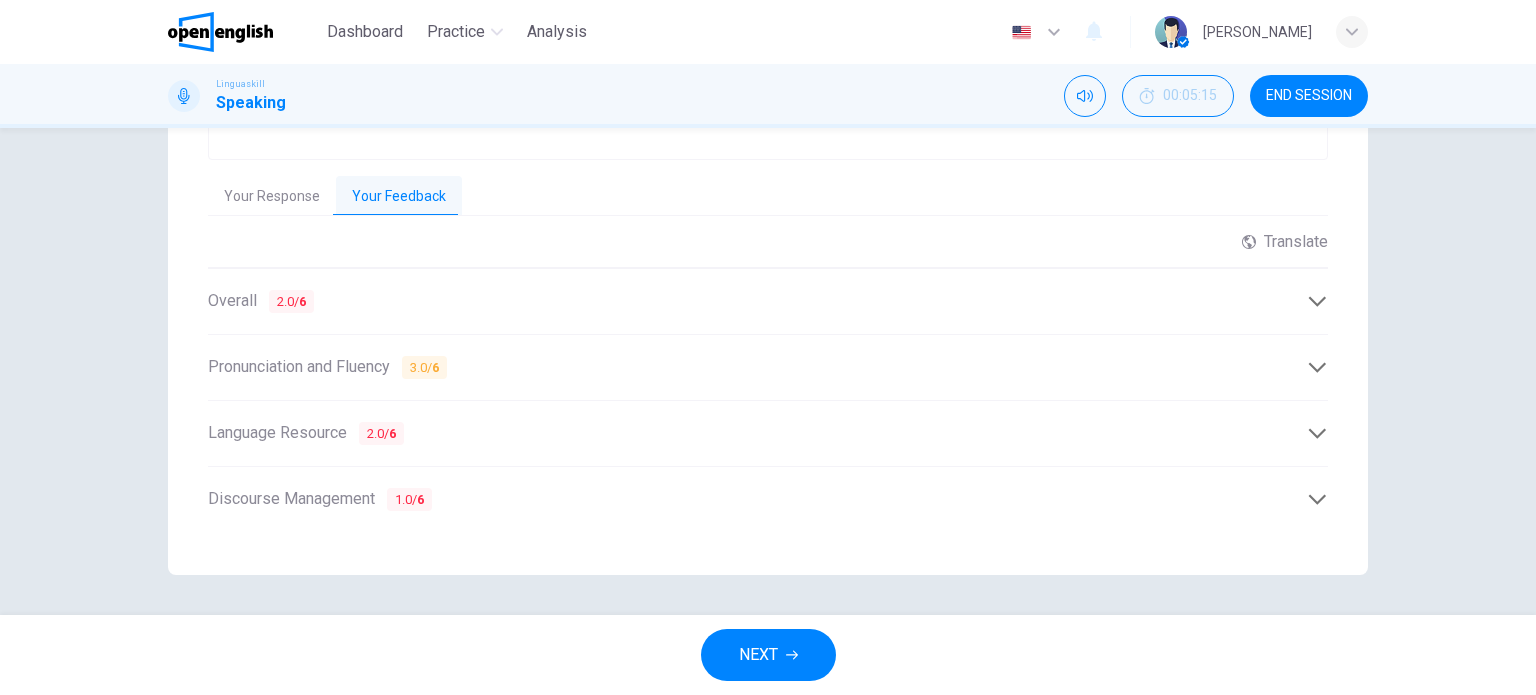 click on "Overall   2.0 / 6" at bounding box center (757, 301) 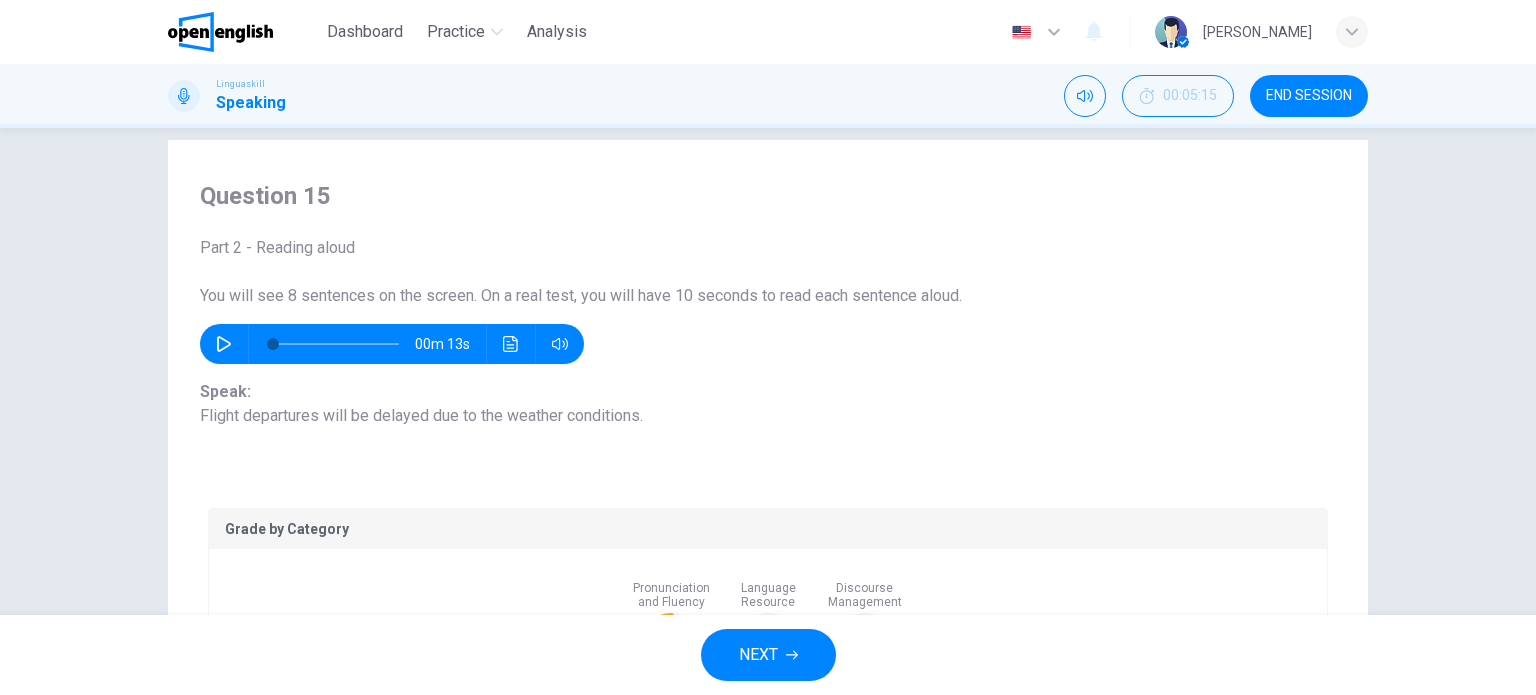 scroll, scrollTop: 0, scrollLeft: 0, axis: both 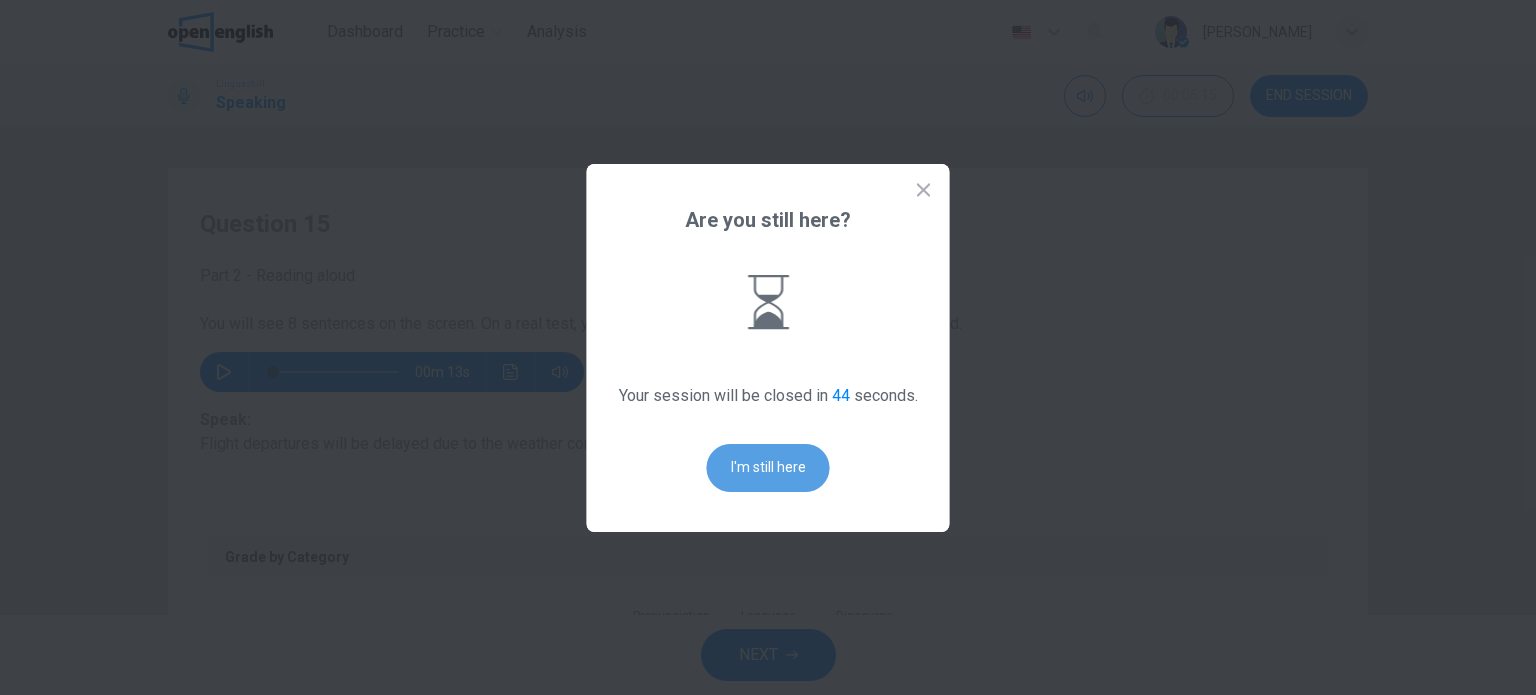 click on "I'm still here" at bounding box center (768, 468) 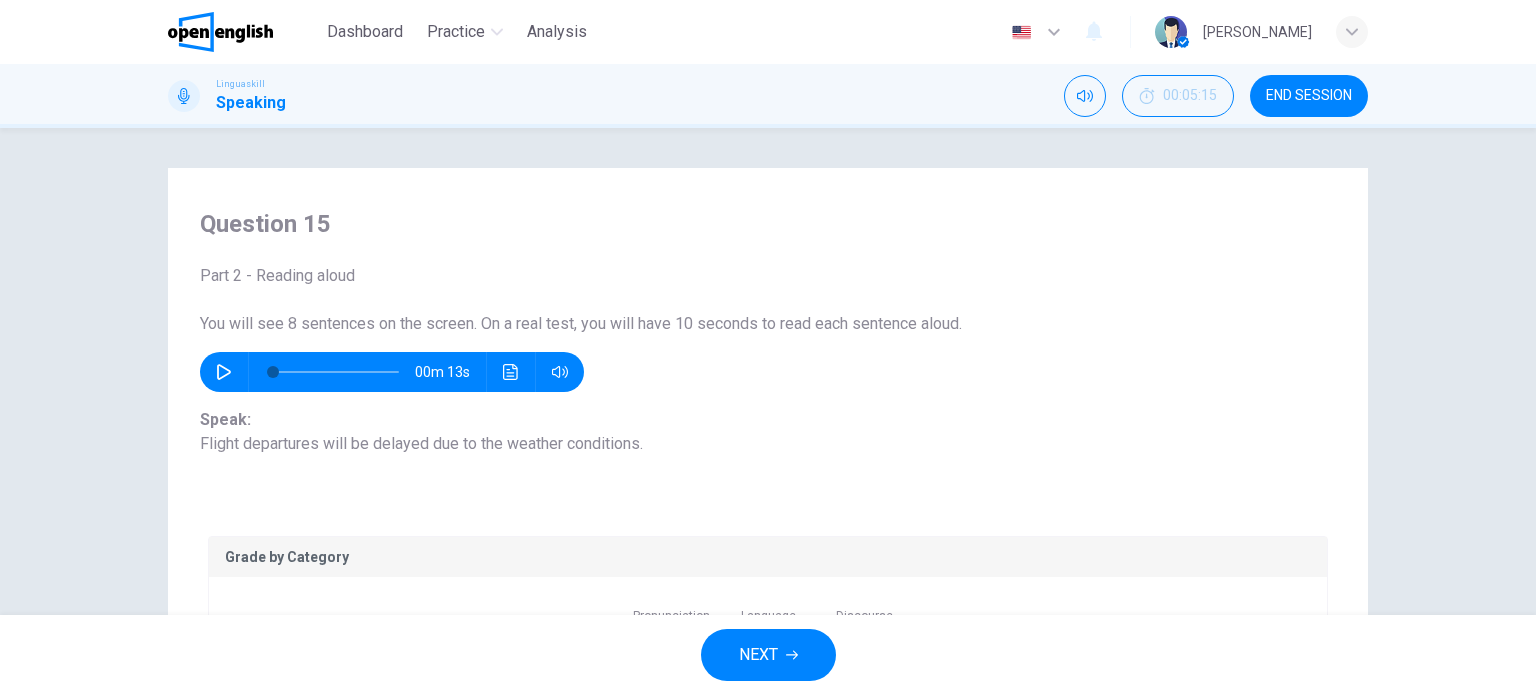 click on "END SESSION" at bounding box center (1309, 96) 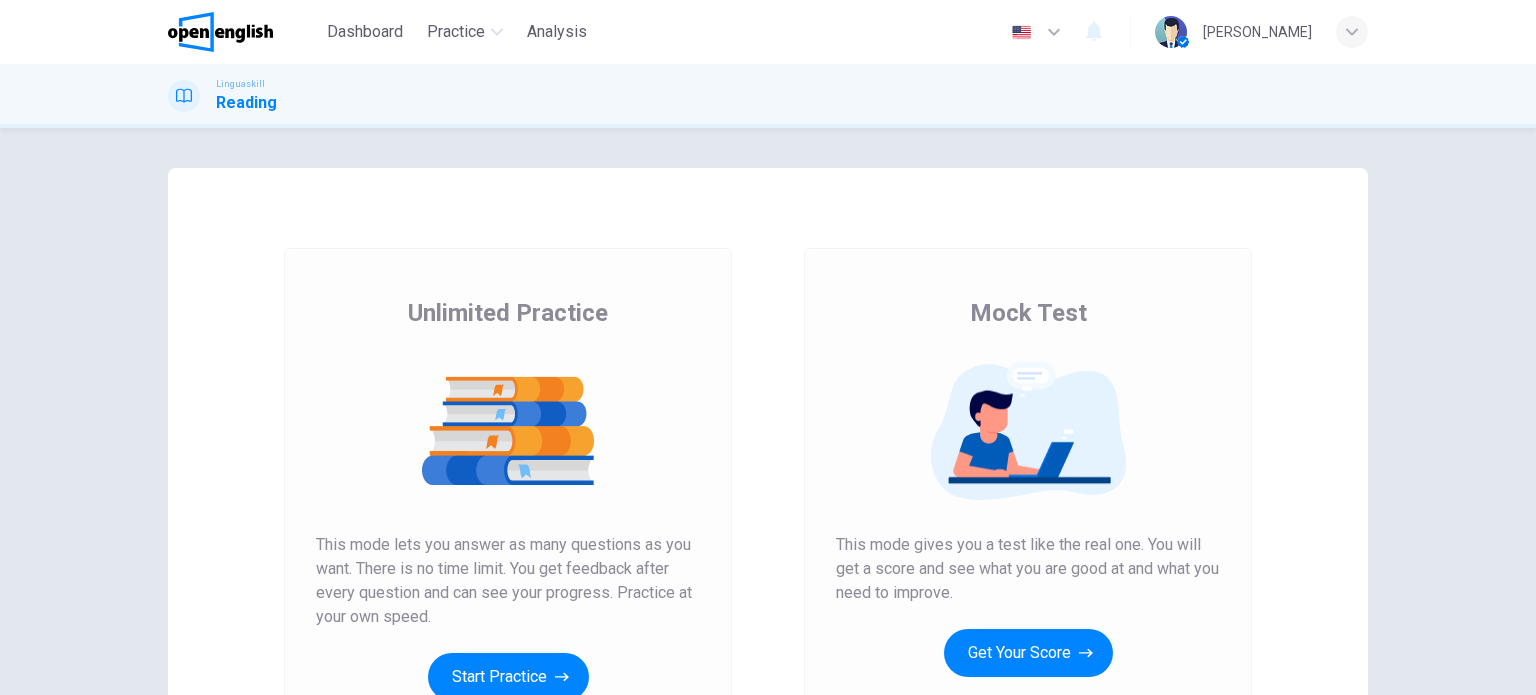 scroll, scrollTop: 0, scrollLeft: 0, axis: both 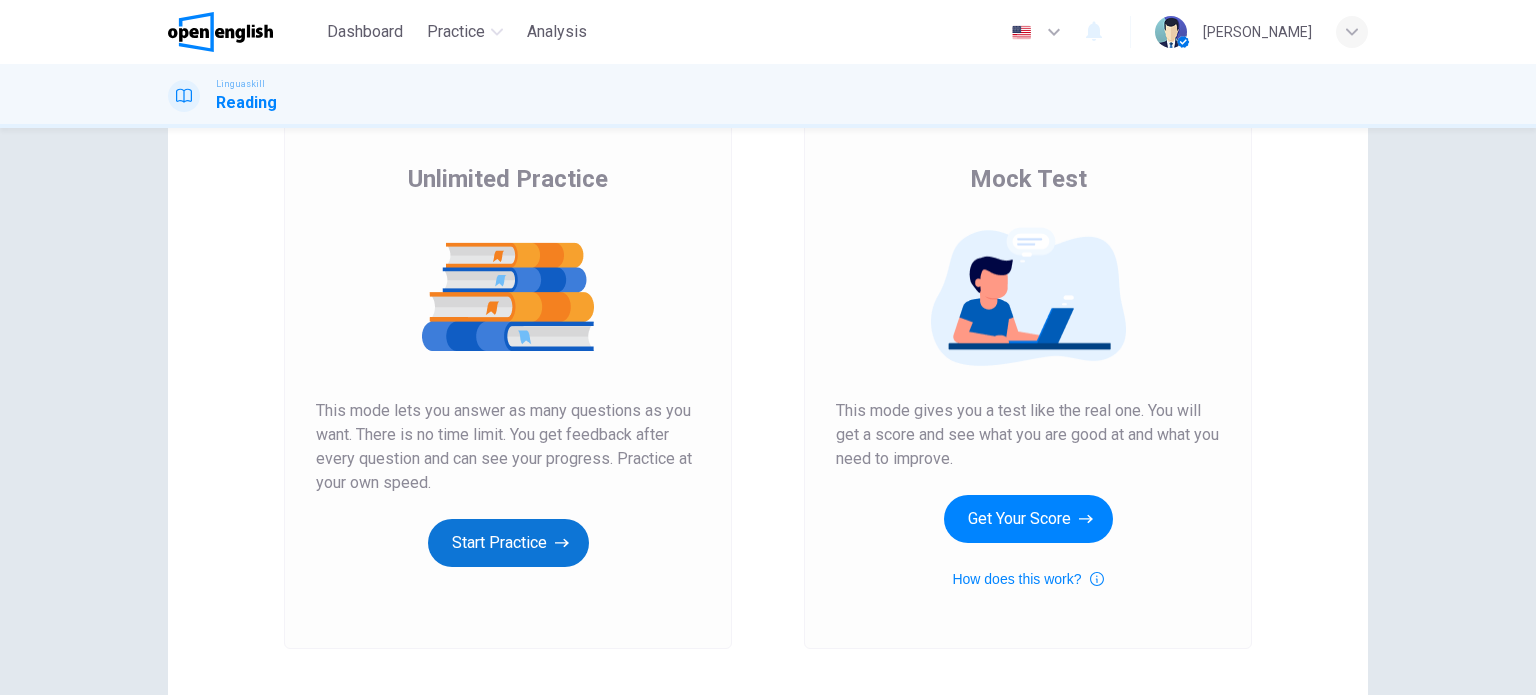 click on "Start Practice" at bounding box center [508, 543] 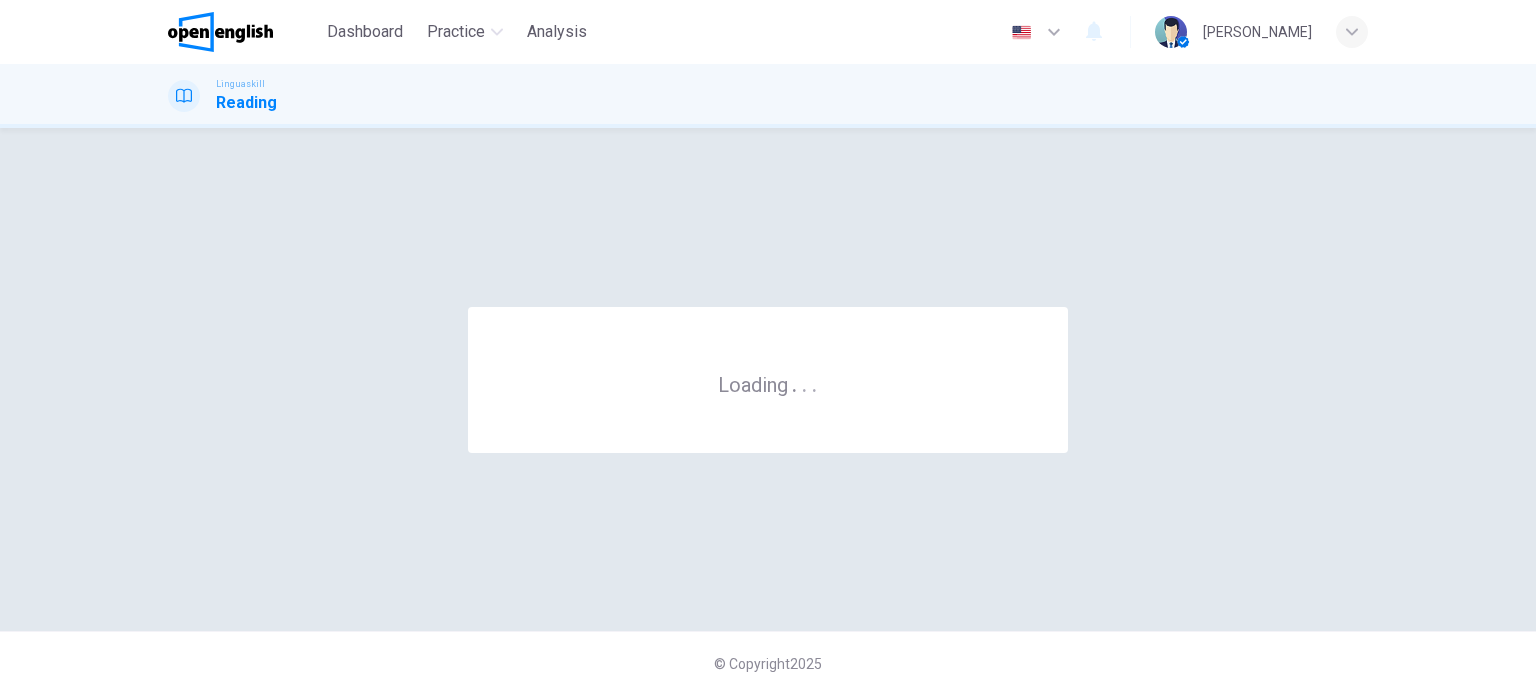 scroll, scrollTop: 0, scrollLeft: 0, axis: both 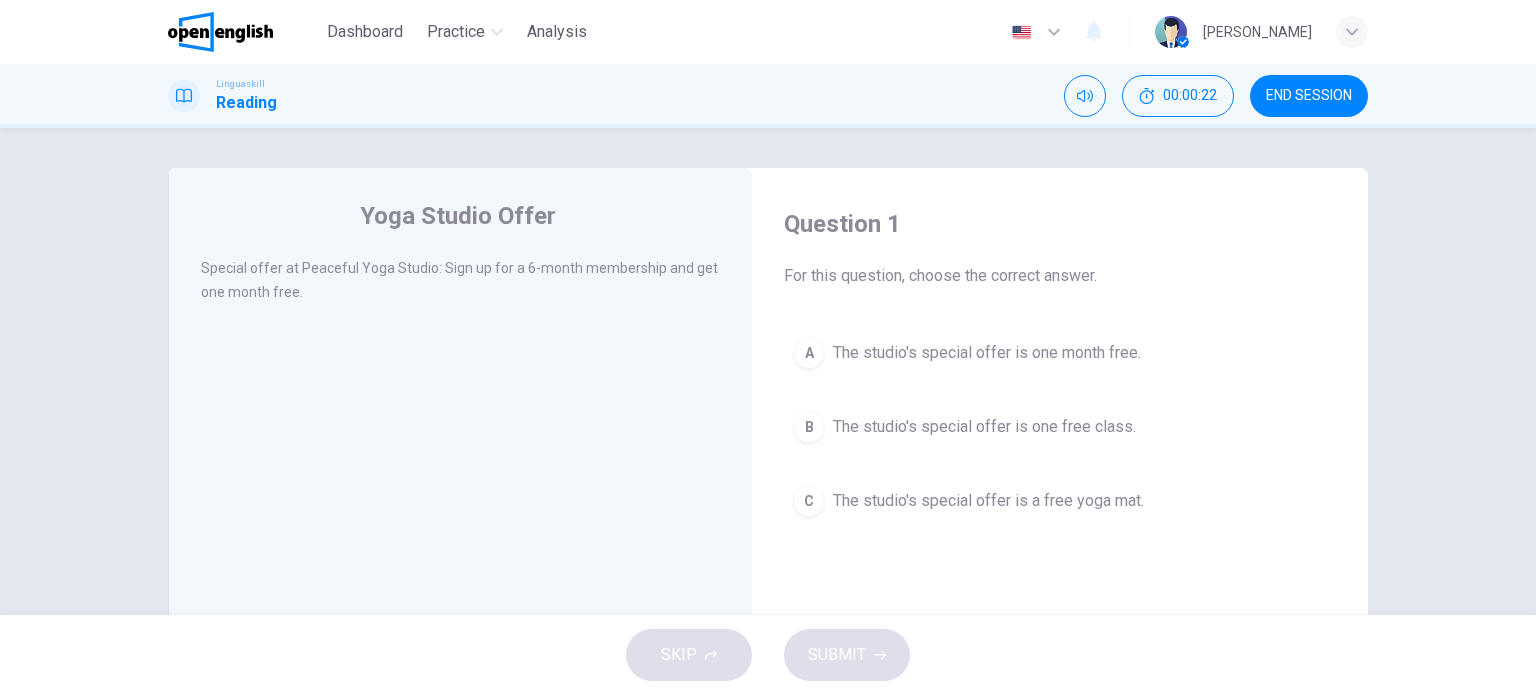 click on "The studio's special offer is one month free." at bounding box center (987, 353) 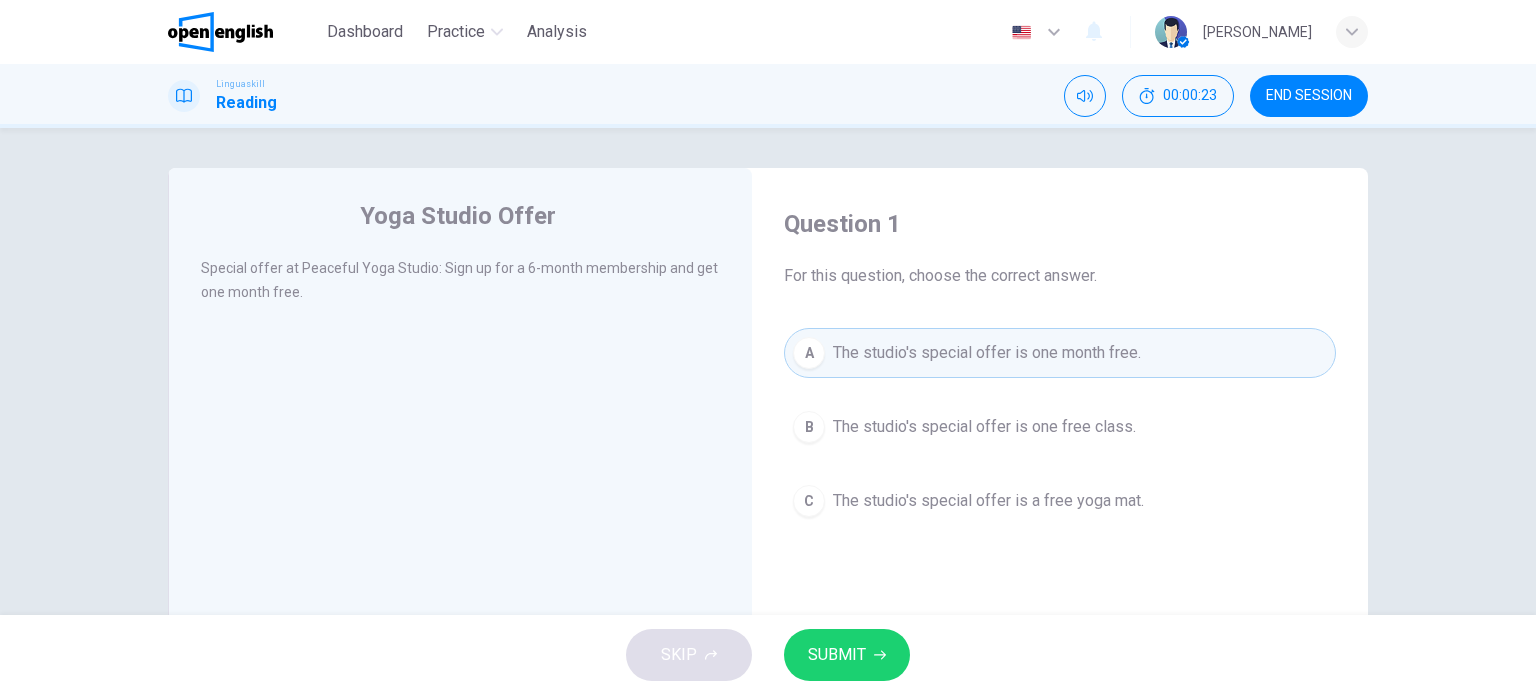 click on "SUBMIT" at bounding box center (847, 655) 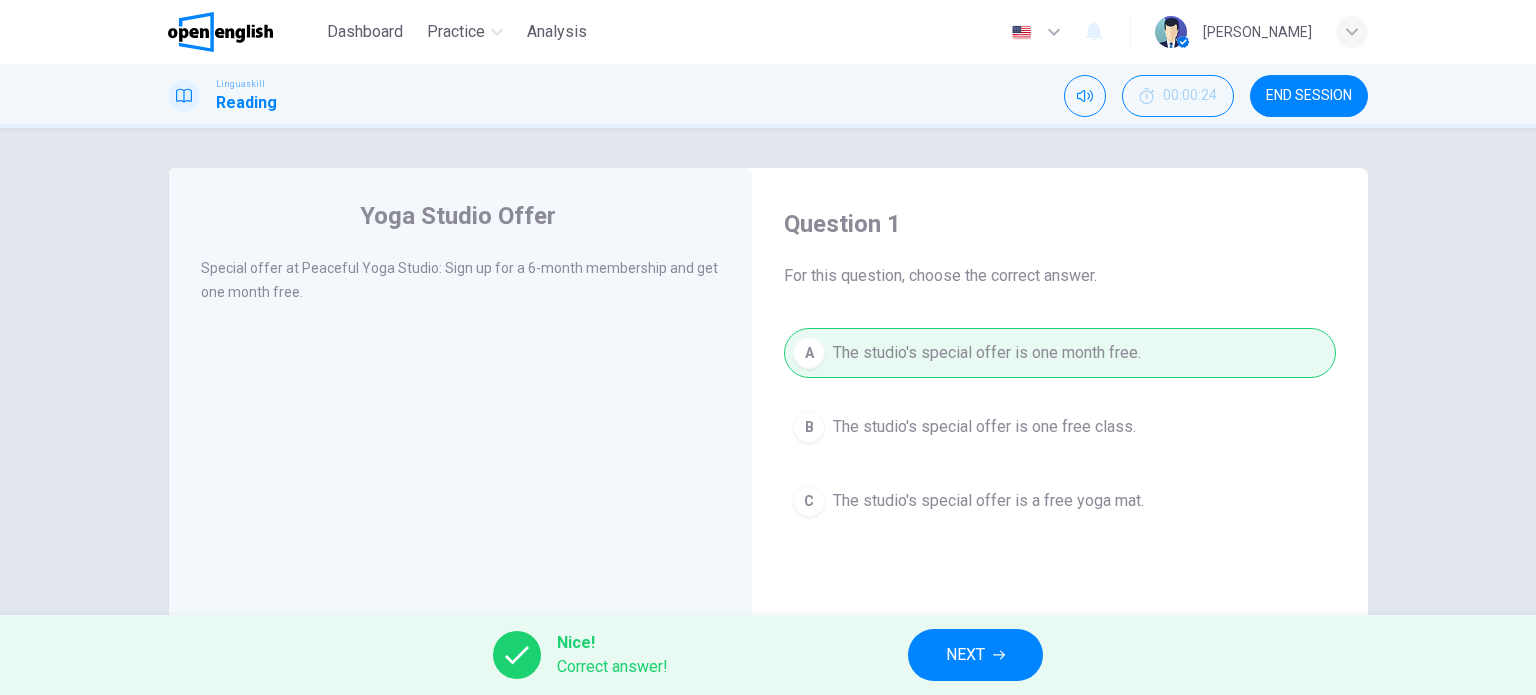 click on "NEXT" at bounding box center [965, 655] 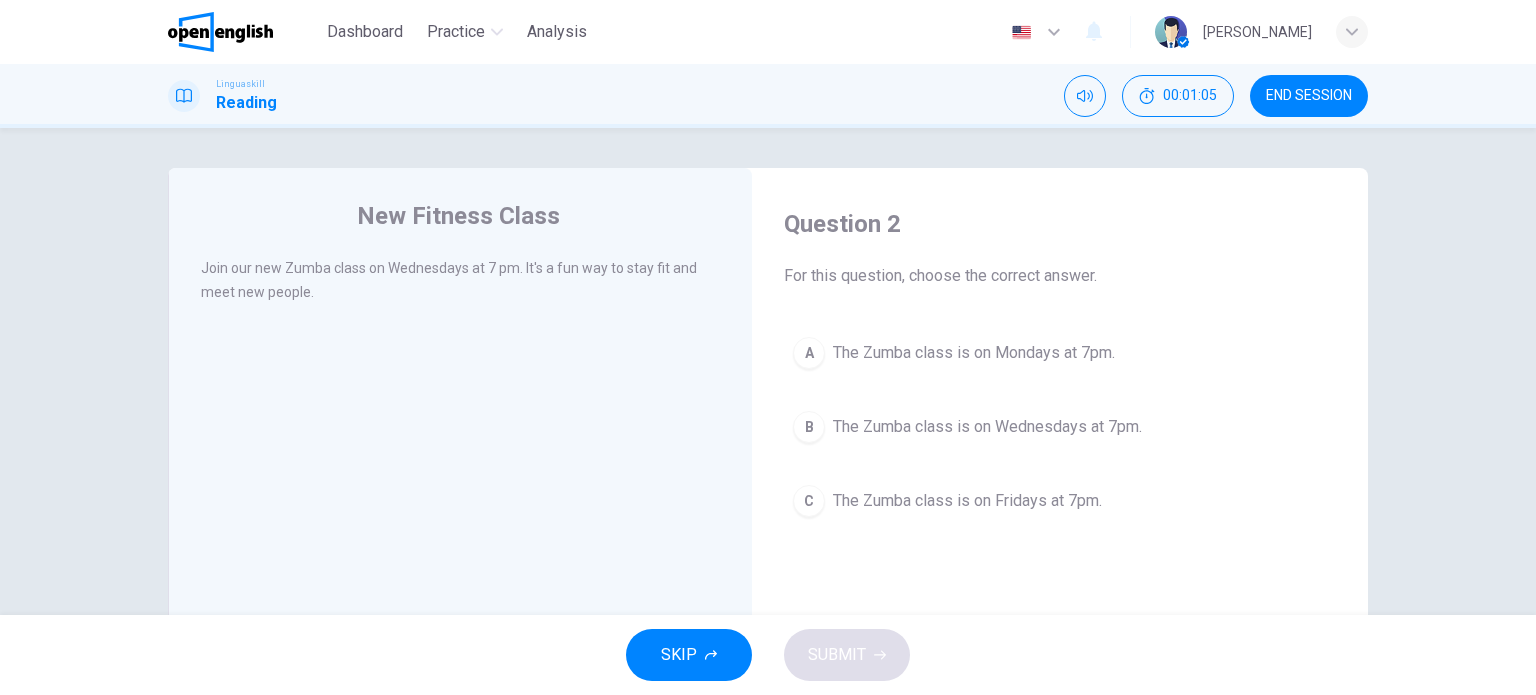 click on "The Zumba class is on Wednesdays at 7pm." at bounding box center [987, 427] 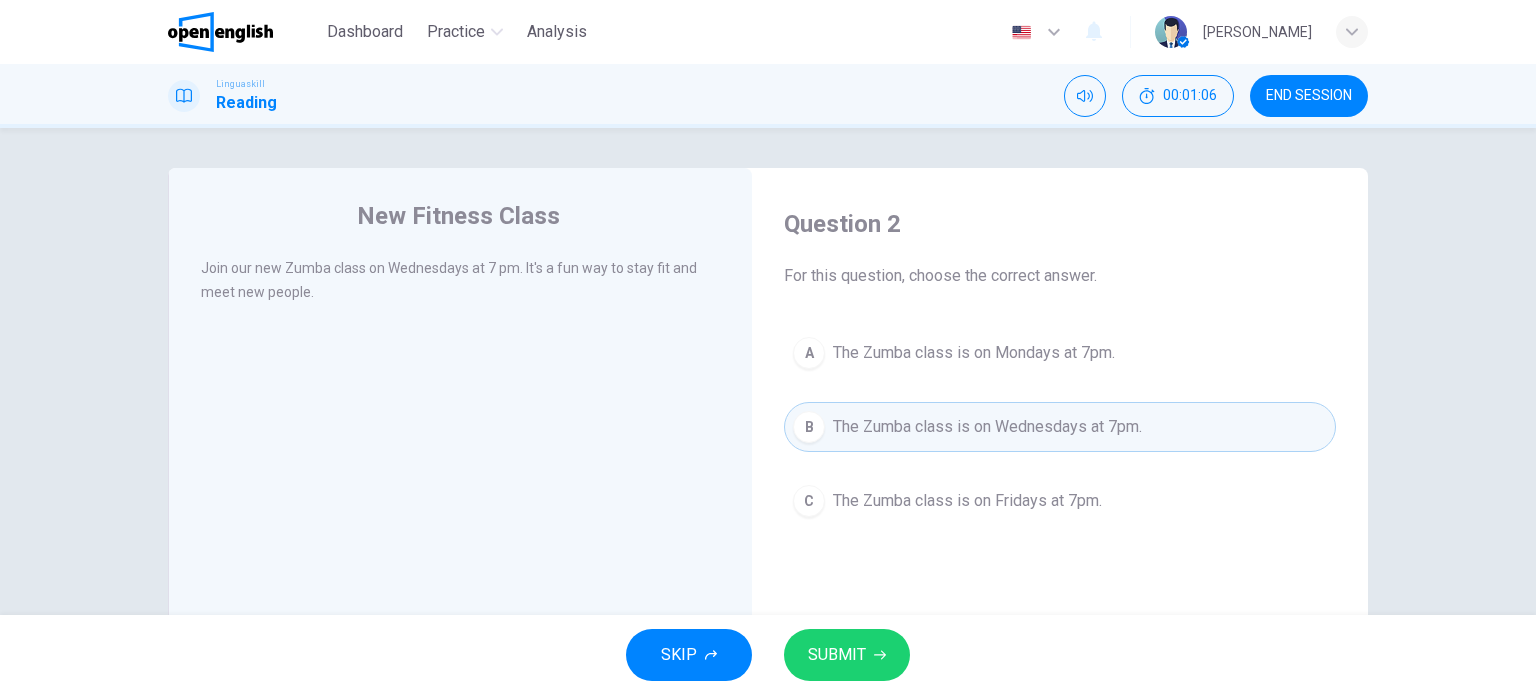 click on "SUBMIT" at bounding box center (837, 655) 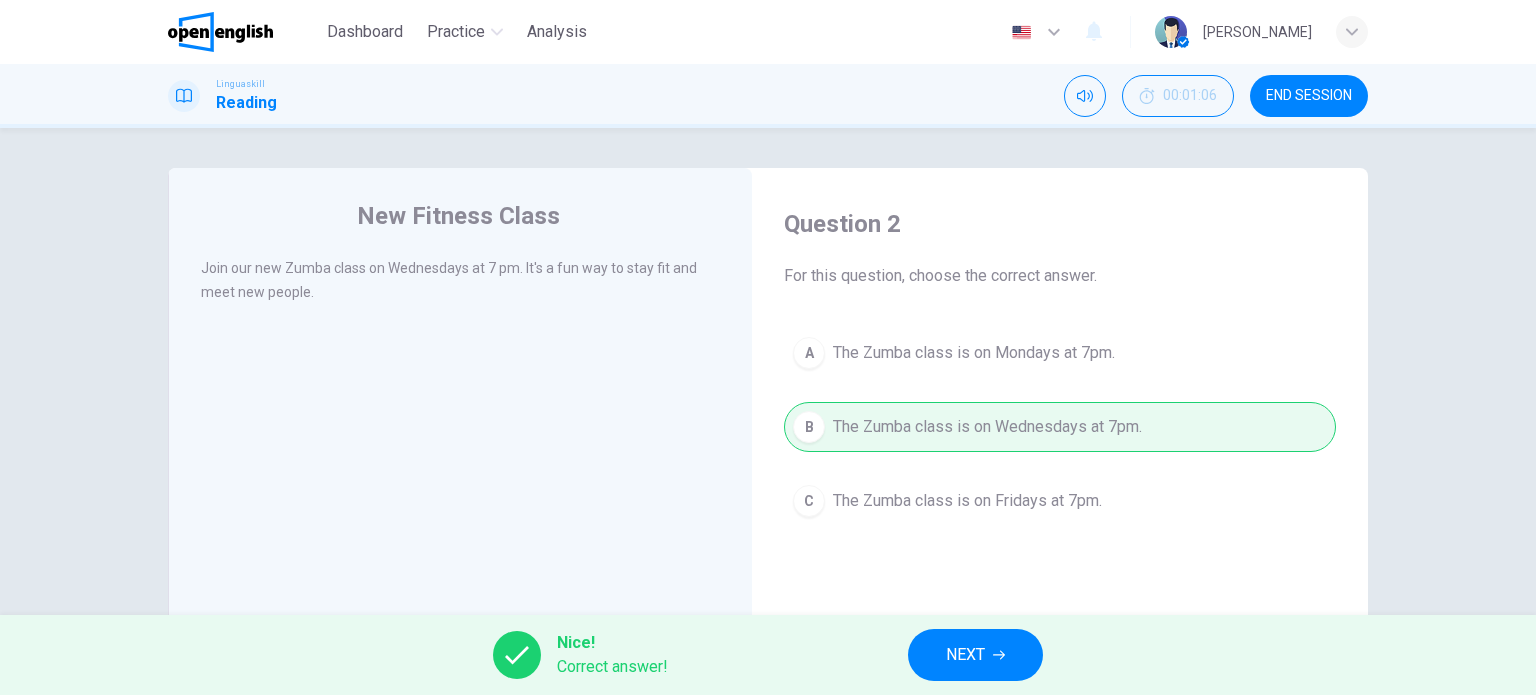 click on "NEXT" at bounding box center (975, 655) 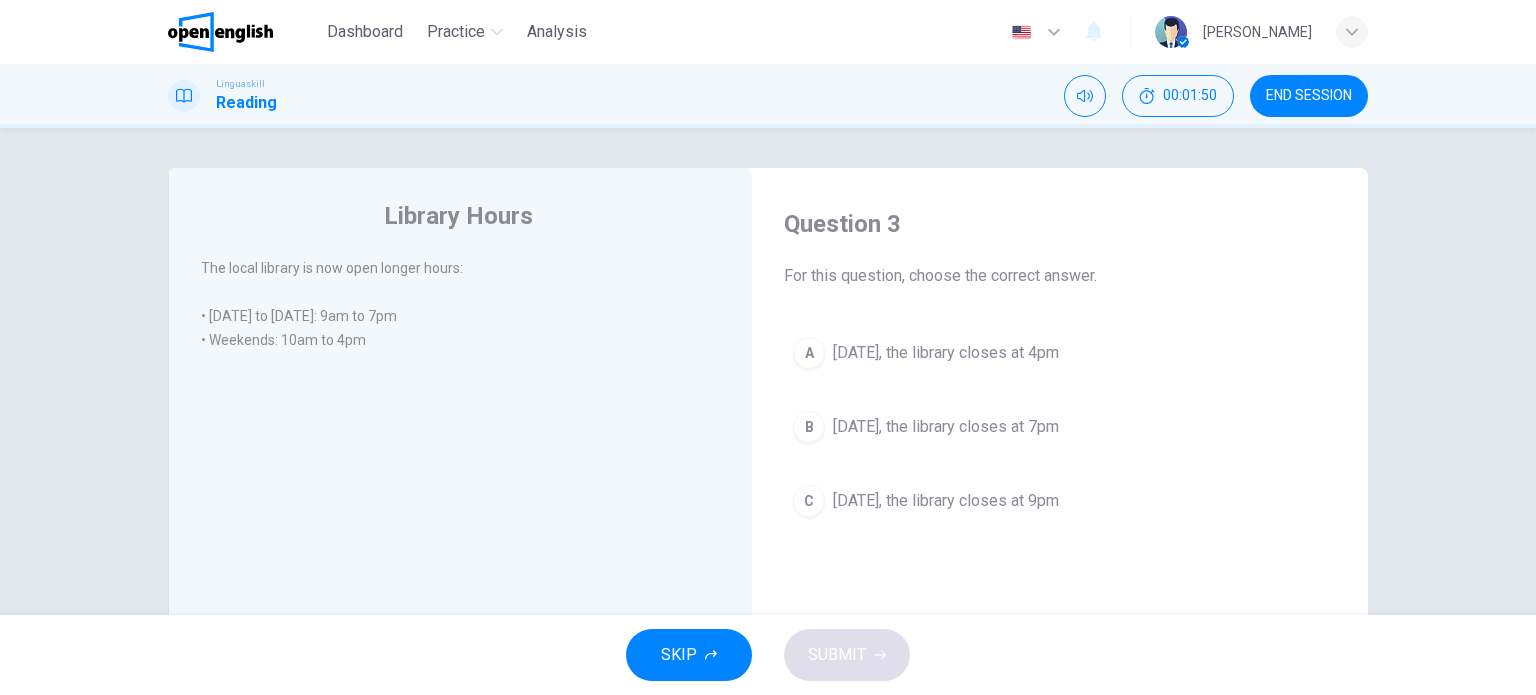 click on "A" at bounding box center (809, 353) 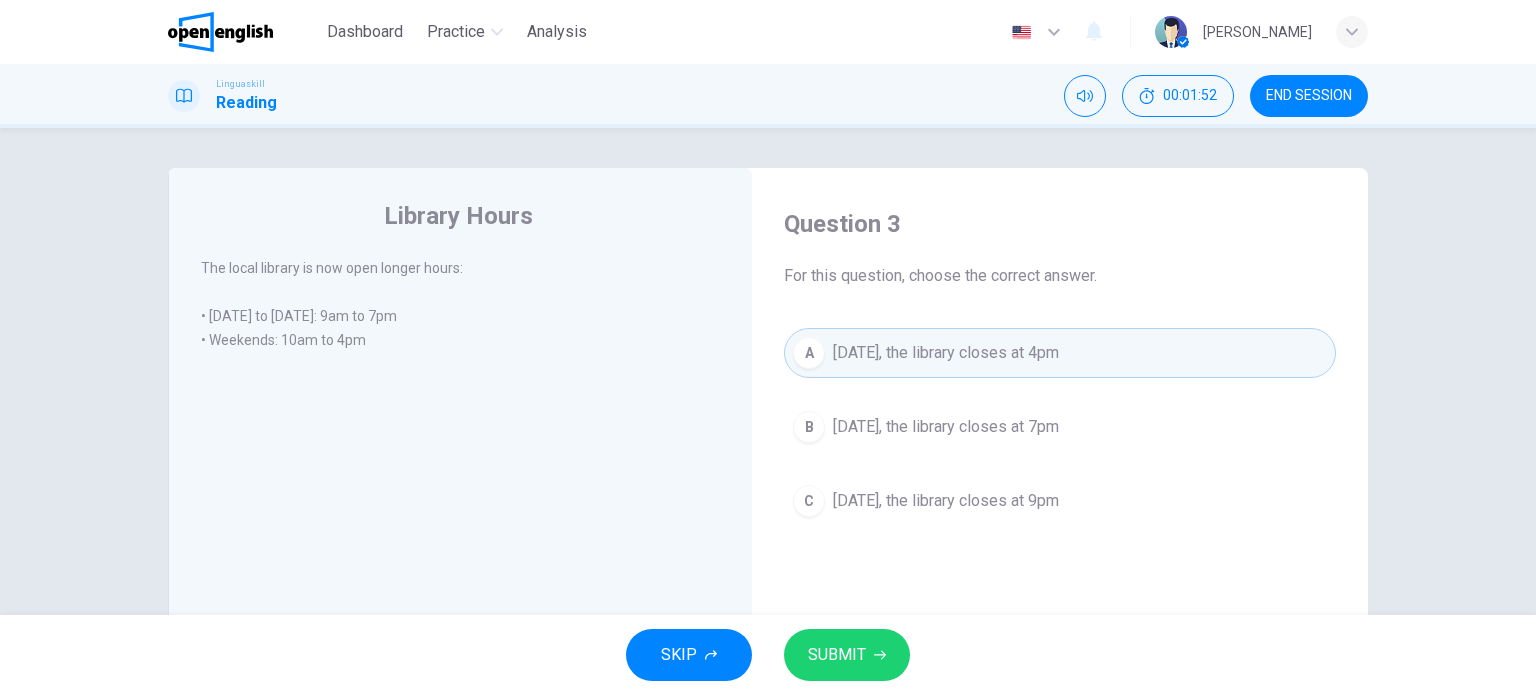 click on "SUBMIT" at bounding box center (837, 655) 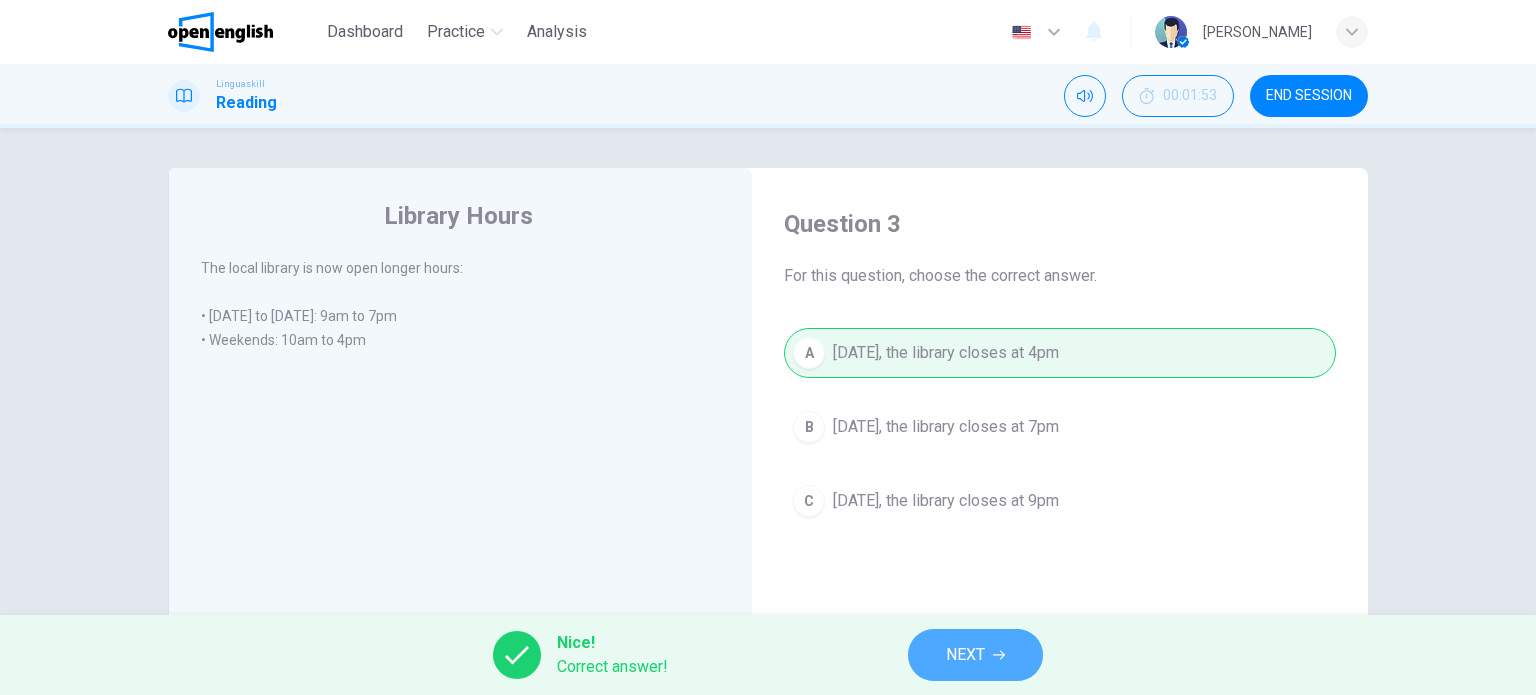 click on "NEXT" at bounding box center [975, 655] 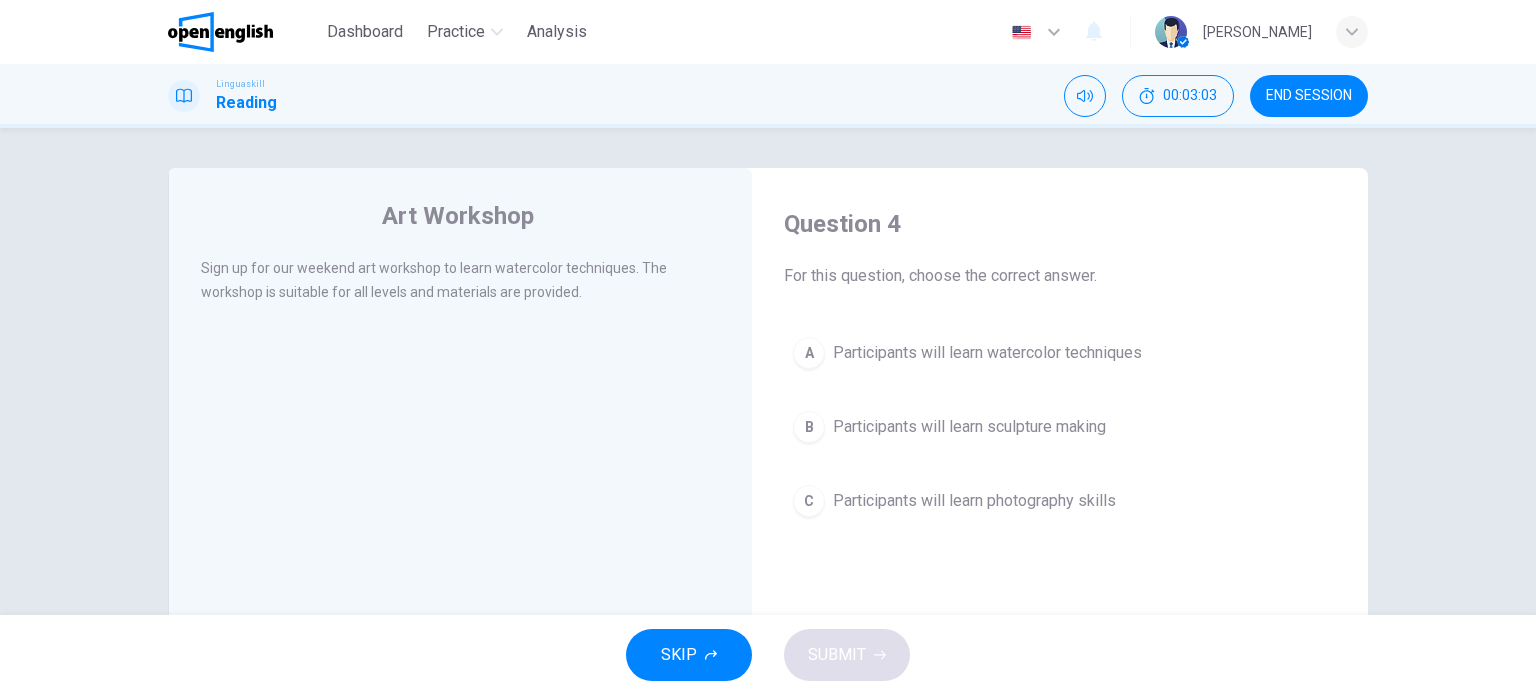 click on "A" at bounding box center (809, 353) 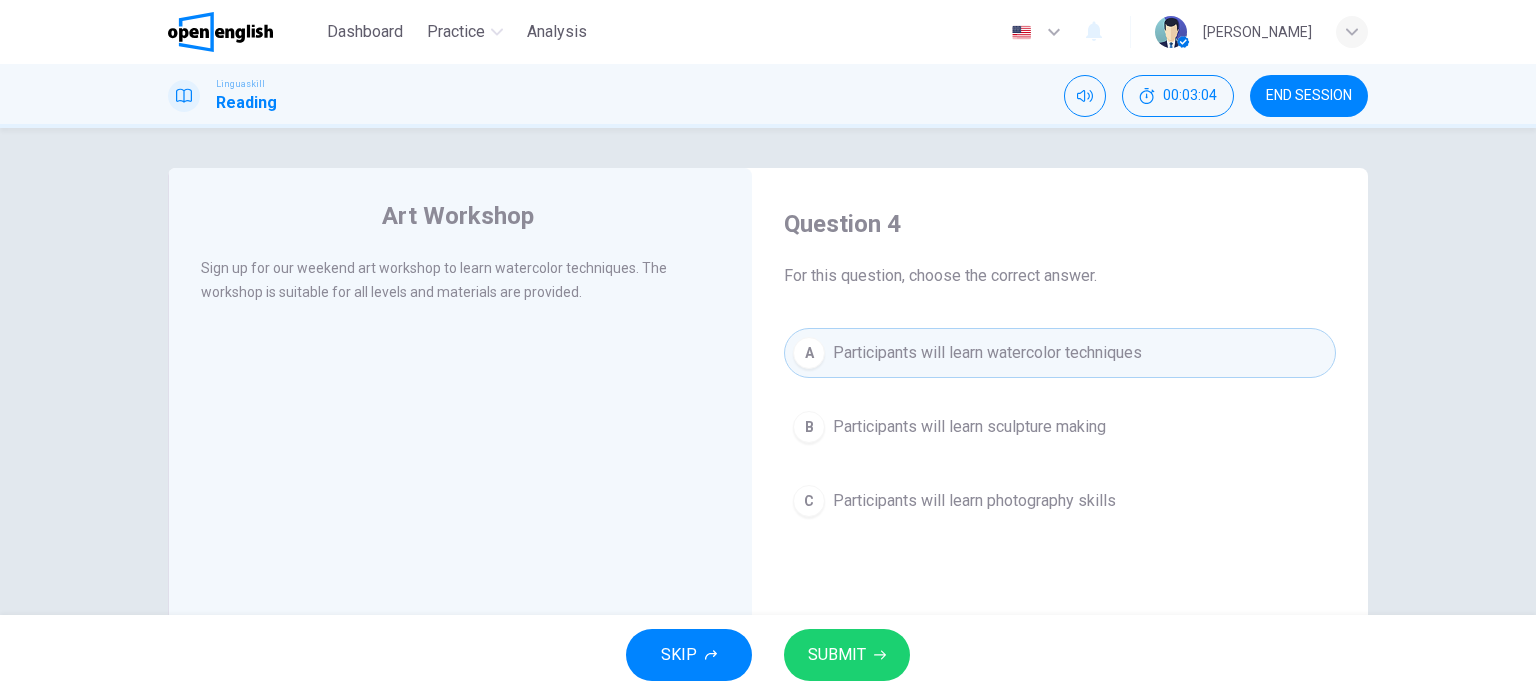 click on "SUBMIT" at bounding box center (847, 655) 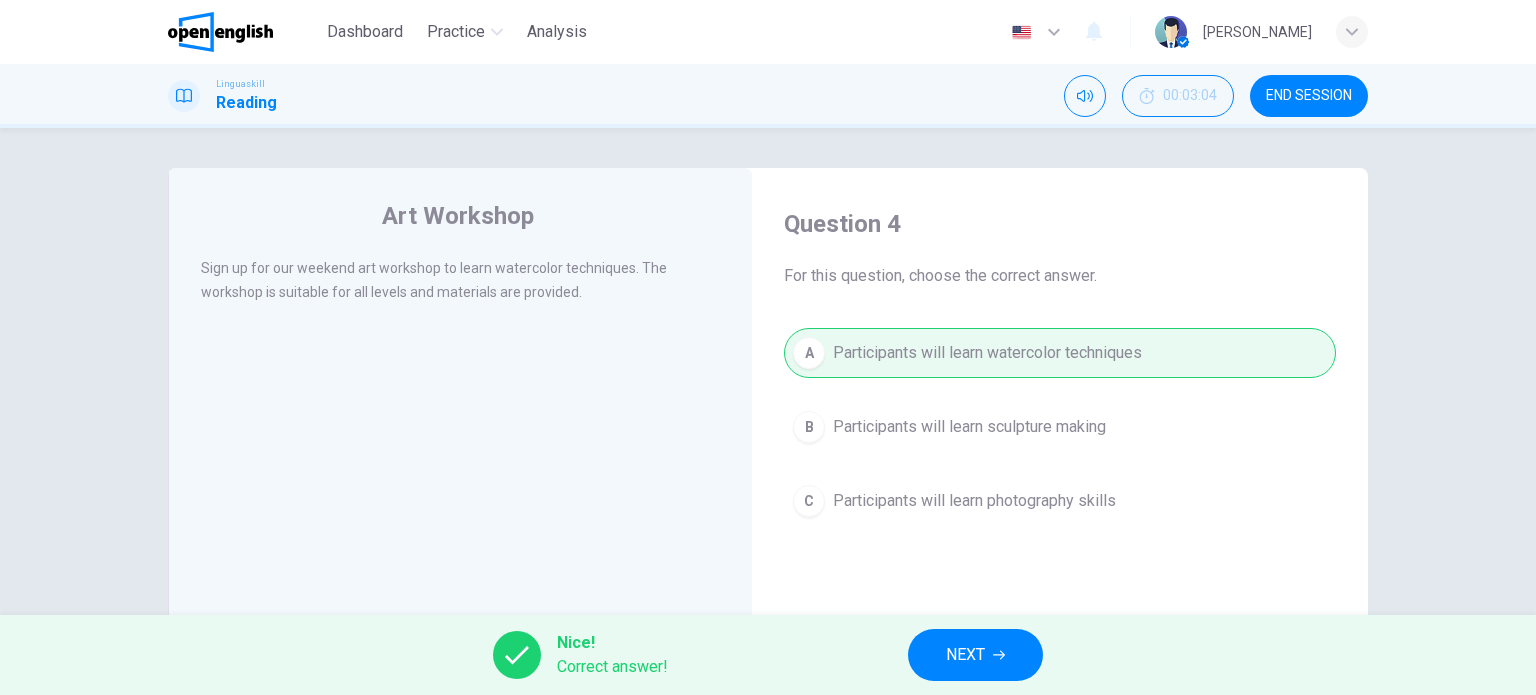 click on "NEXT" at bounding box center [975, 655] 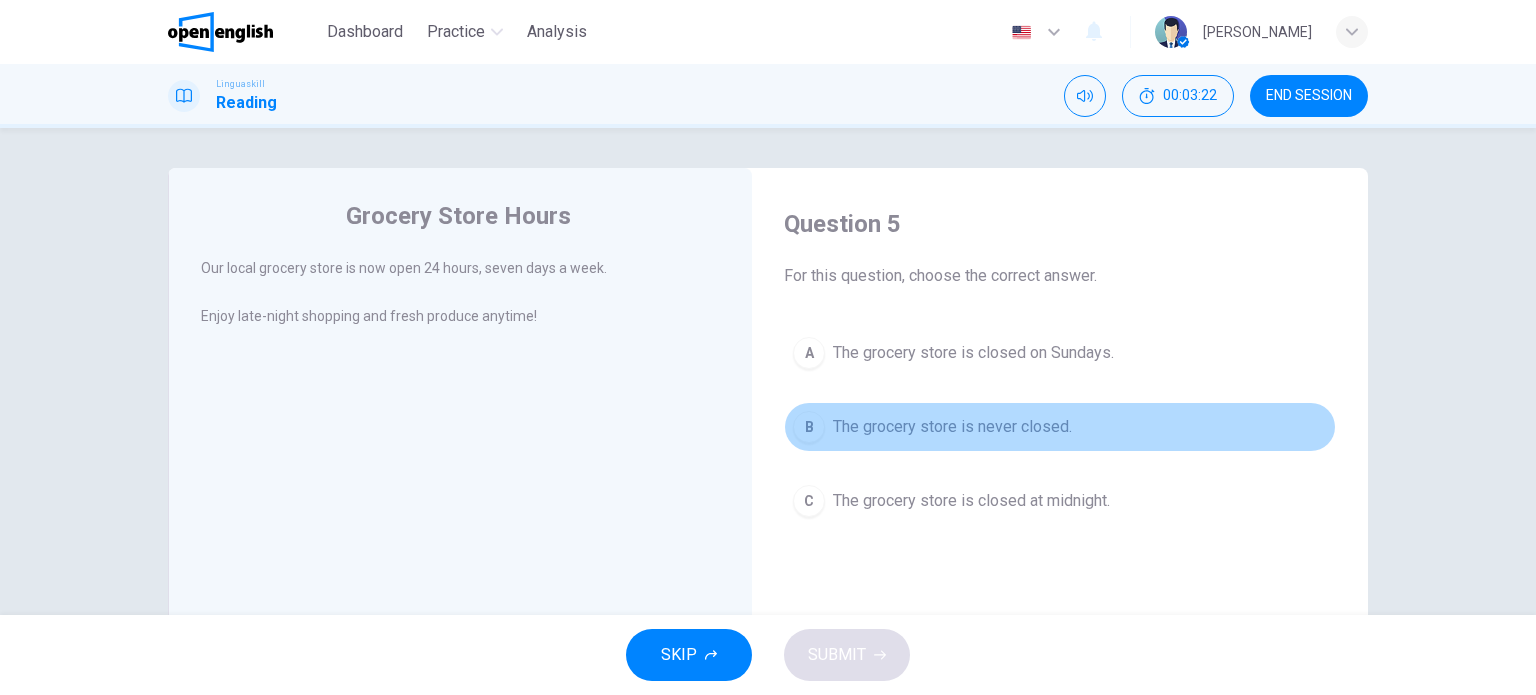 click on "B" at bounding box center (809, 427) 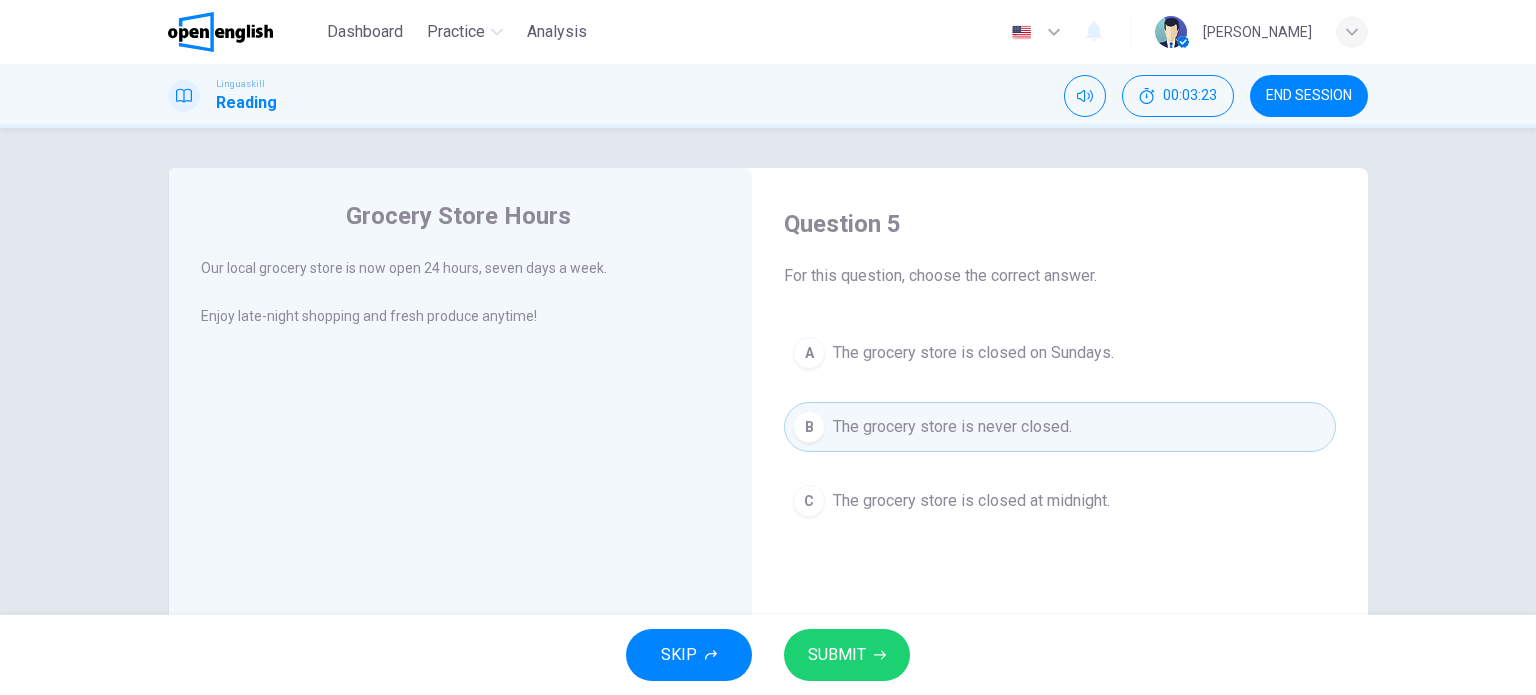 click on "SUBMIT" at bounding box center [847, 655] 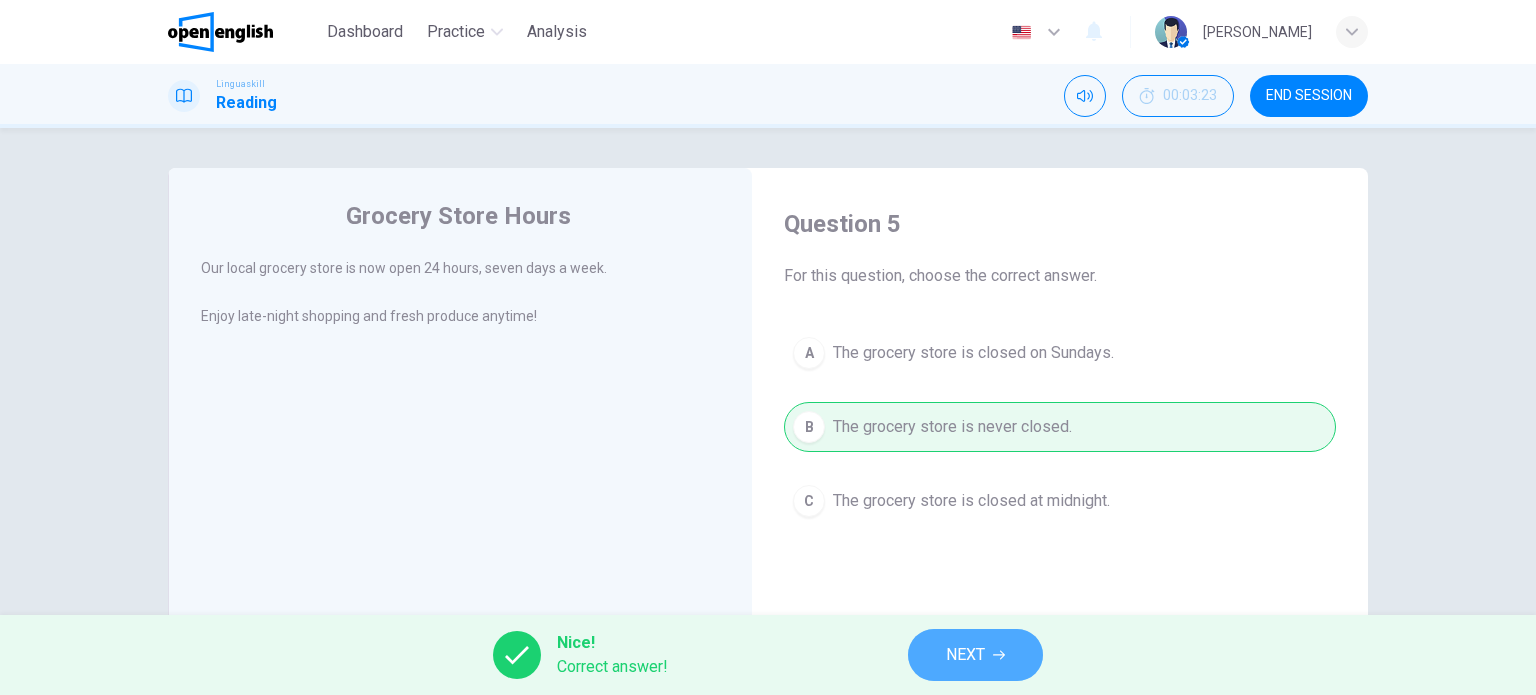 click on "NEXT" at bounding box center (965, 655) 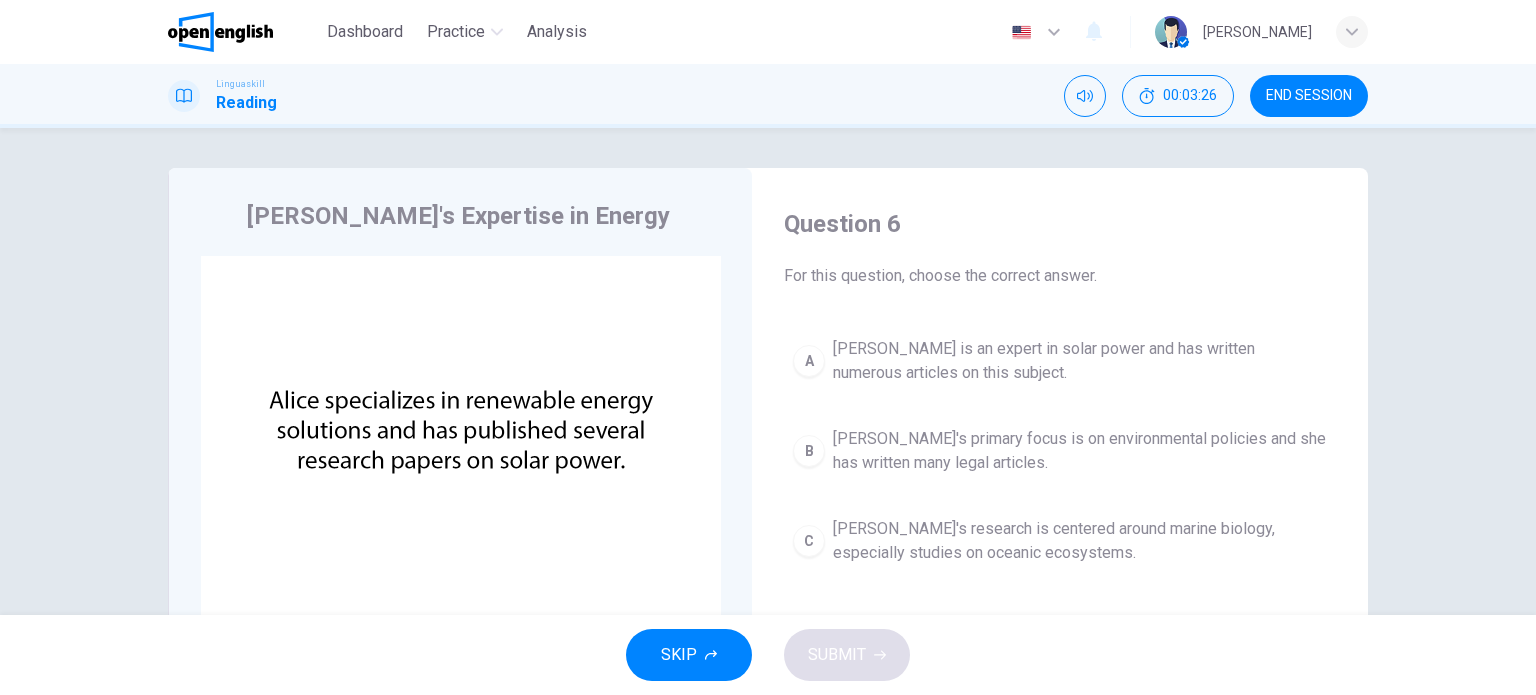 click on "Question 6 For this question, choose the correct answer. A [PERSON_NAME] is an expert in solar power and has written numerous articles on this subject. B [PERSON_NAME]'s primary focus is on environmental policies and she has written many legal articles. C [PERSON_NAME]'s research is centered around marine biology, especially studies on oceanic ecosystems." at bounding box center [1060, 525] 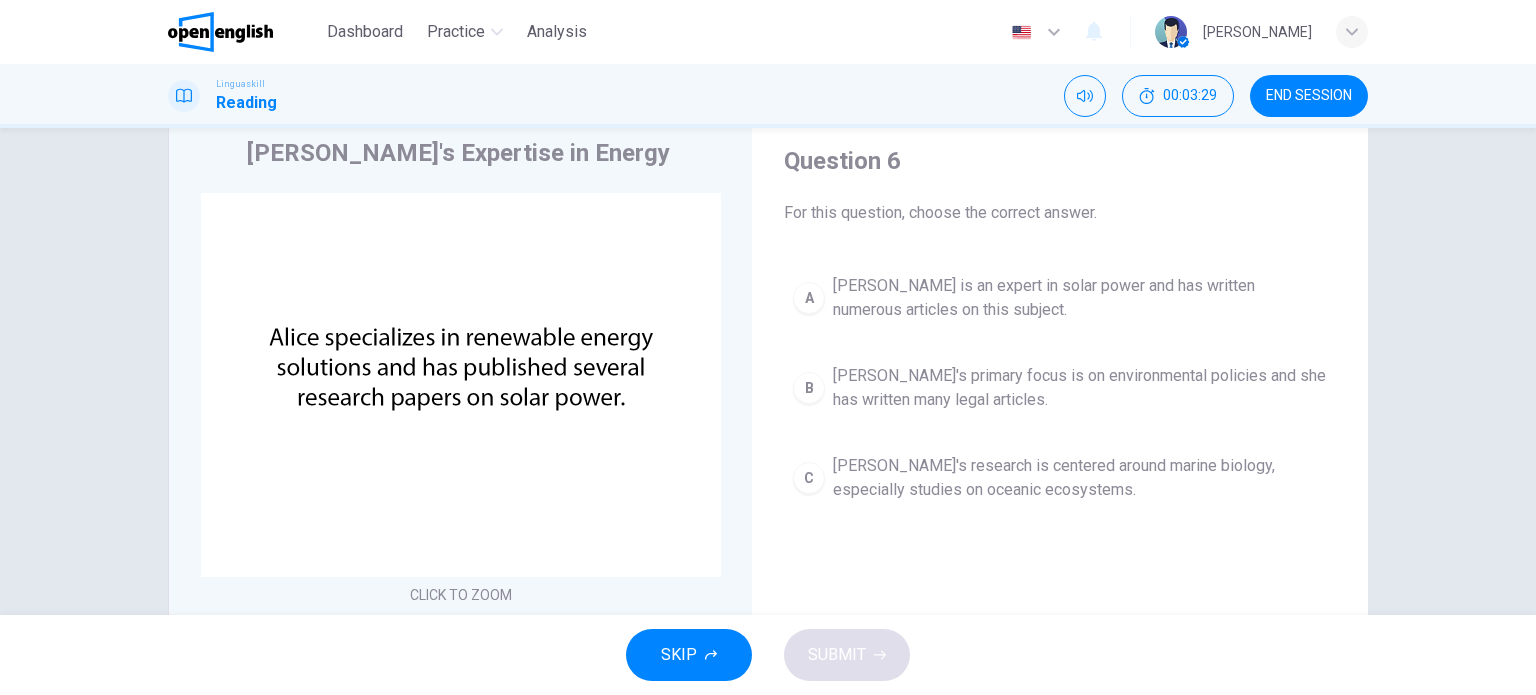 scroll, scrollTop: 64, scrollLeft: 0, axis: vertical 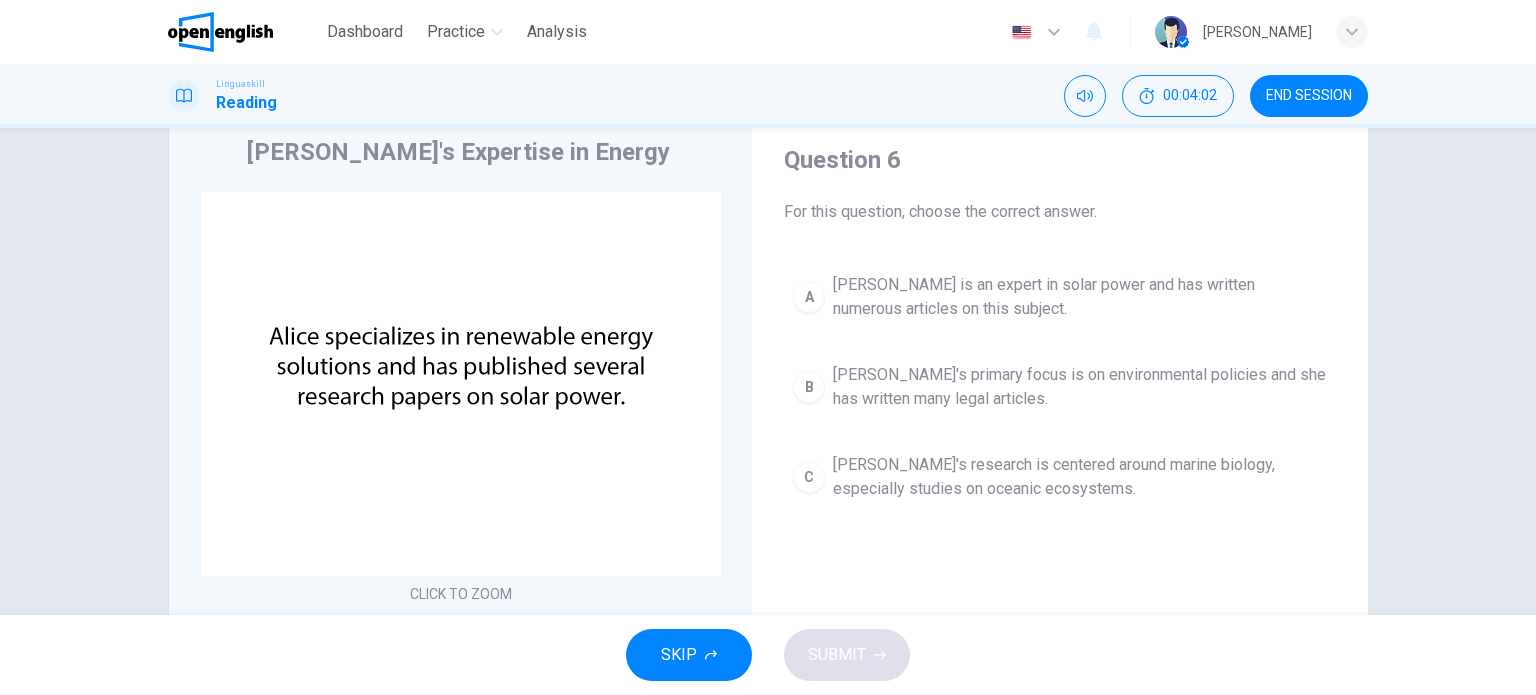 click on "A" at bounding box center [809, 297] 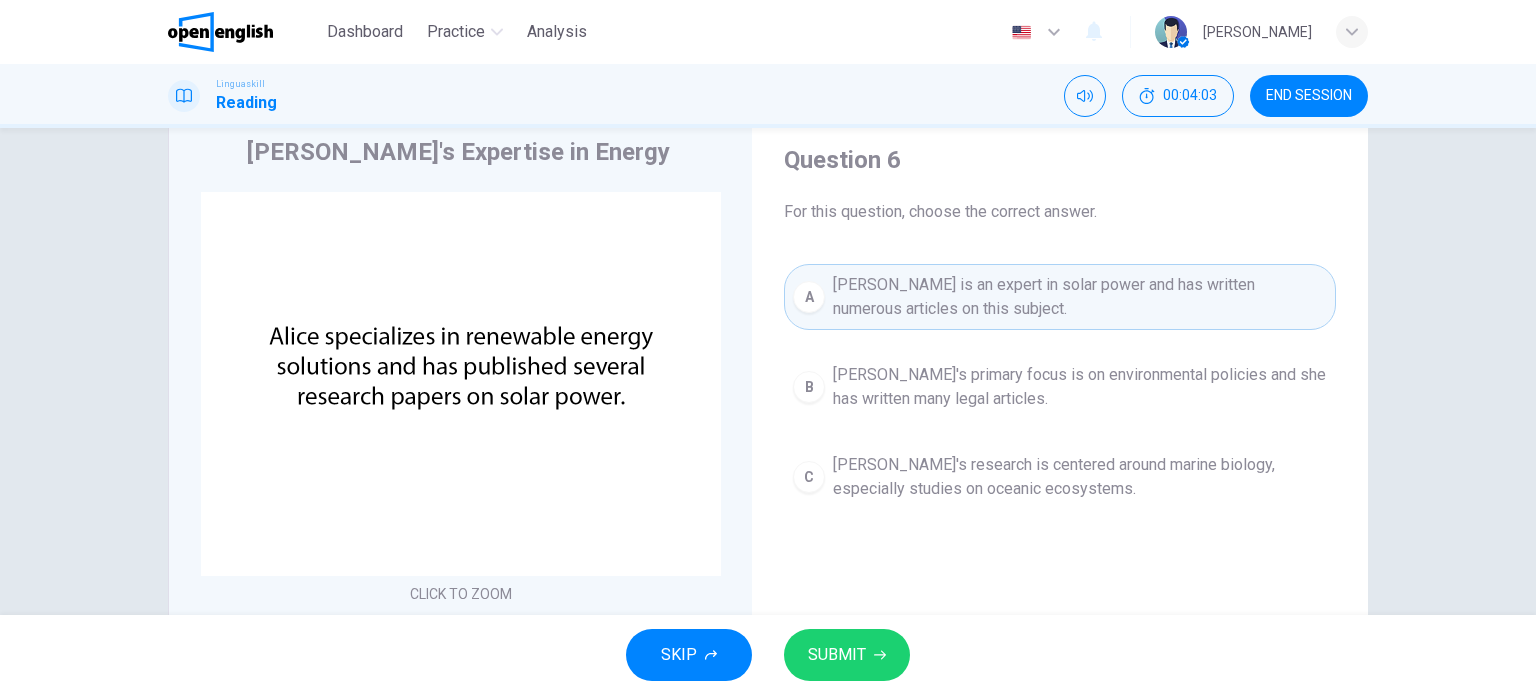 click on "SUBMIT" at bounding box center [837, 655] 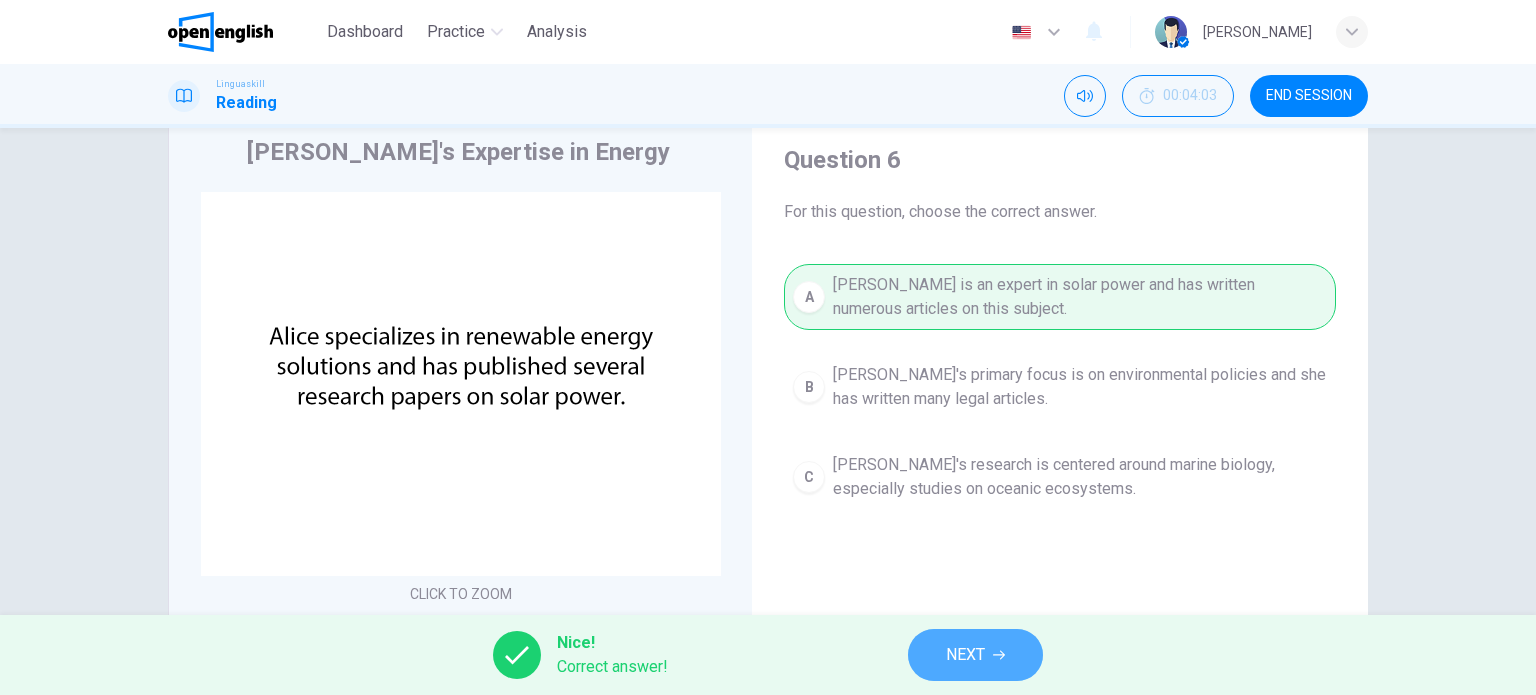 click on "NEXT" at bounding box center (965, 655) 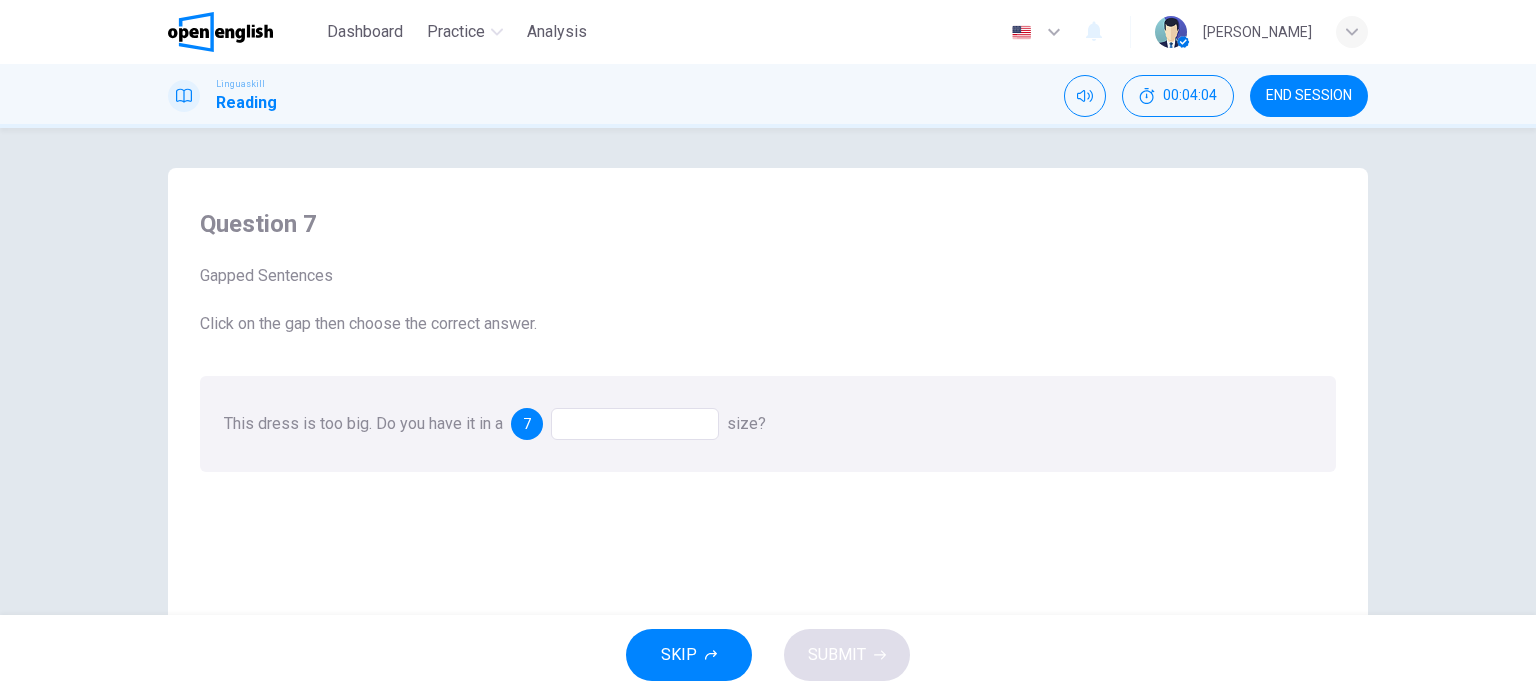 click at bounding box center (635, 424) 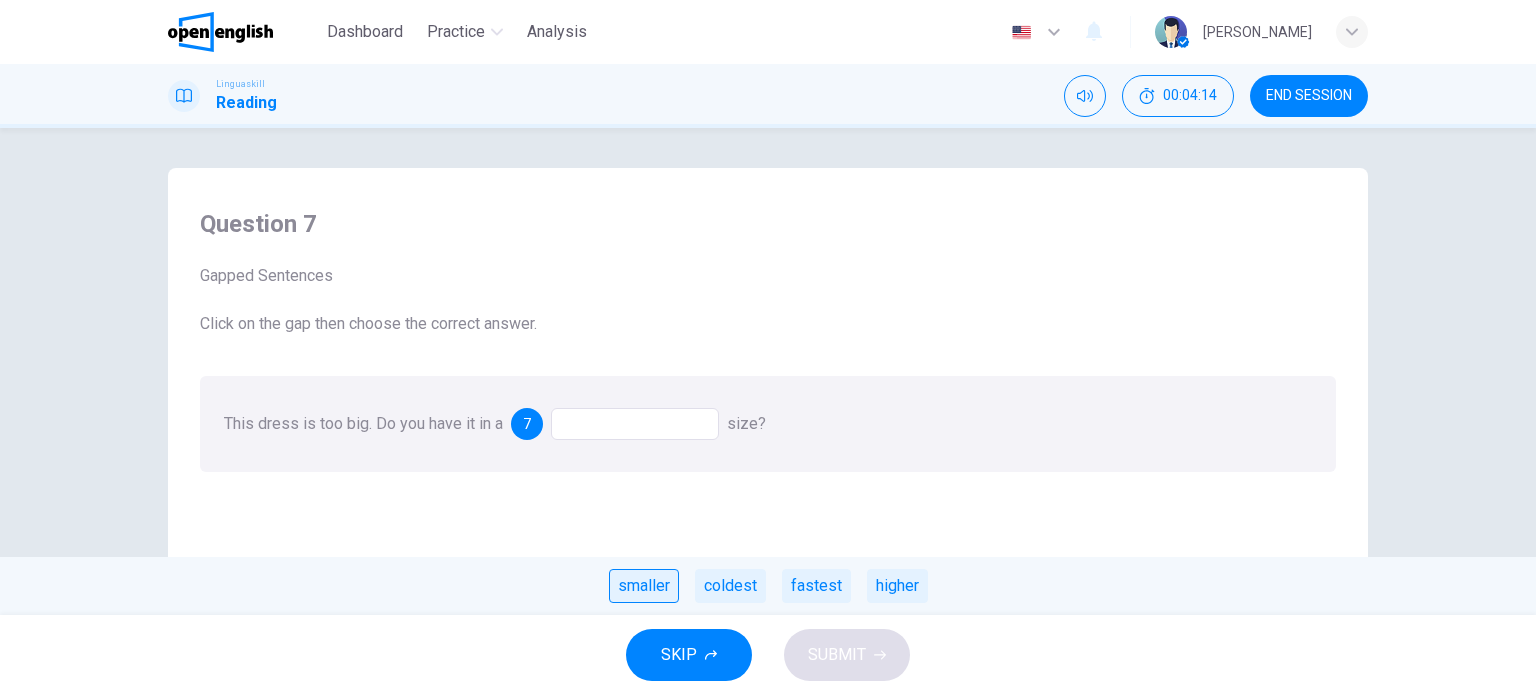 click on "smaller" at bounding box center (644, 586) 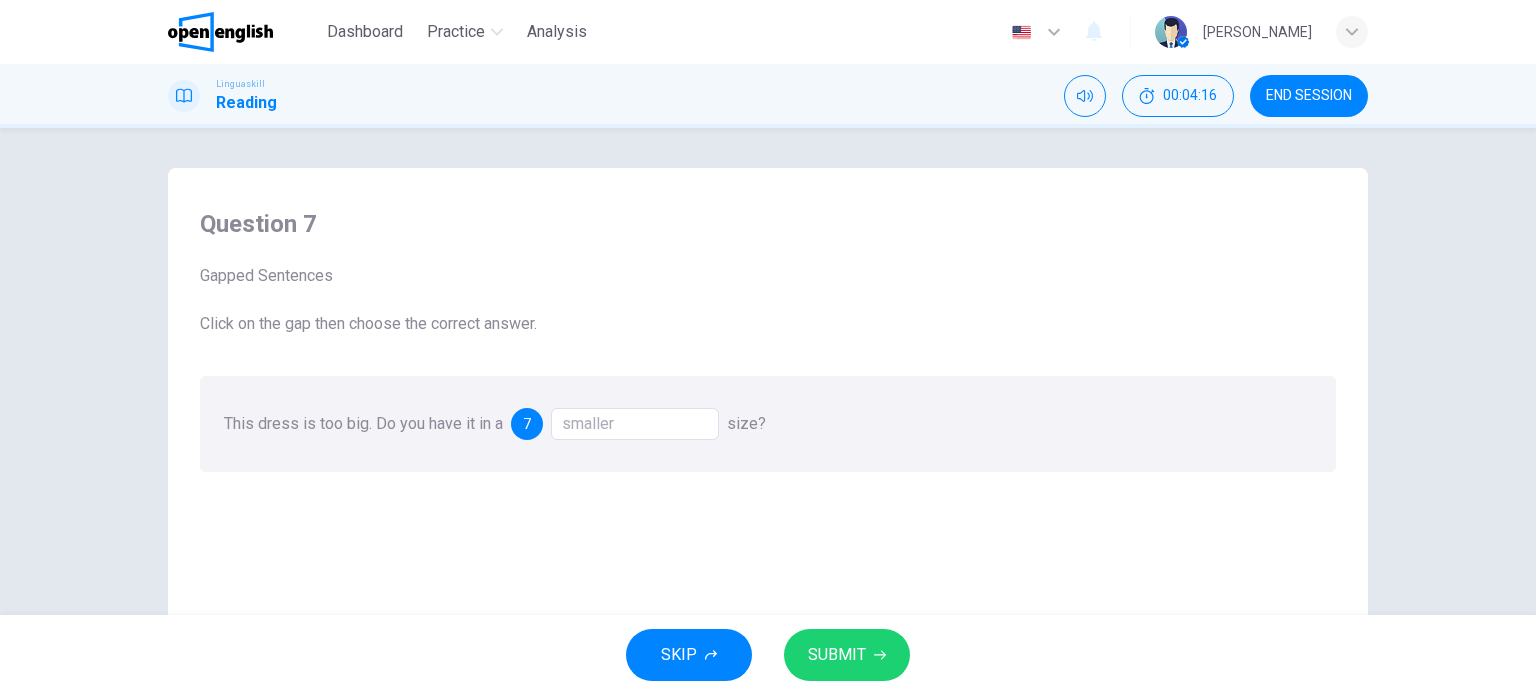 click on "smaller" at bounding box center (635, 424) 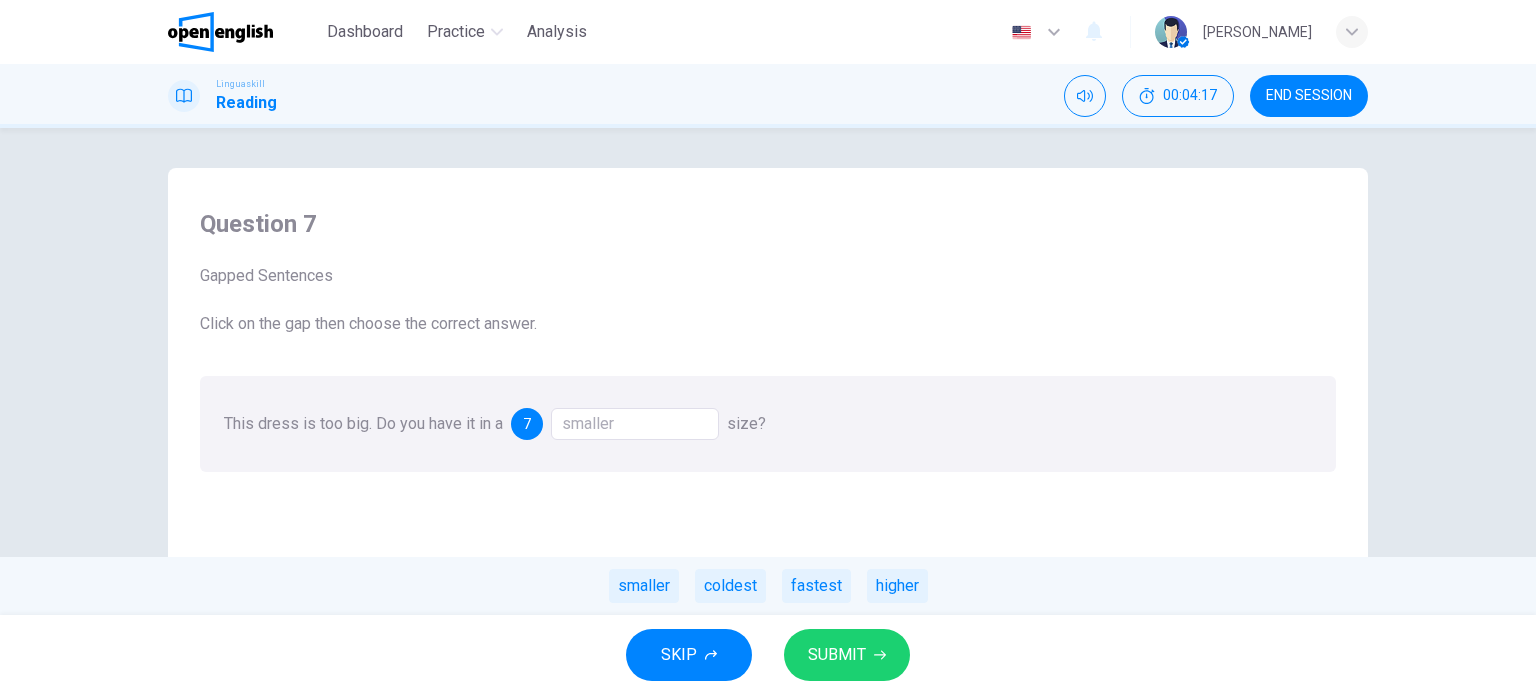 click on "SUBMIT" at bounding box center [837, 655] 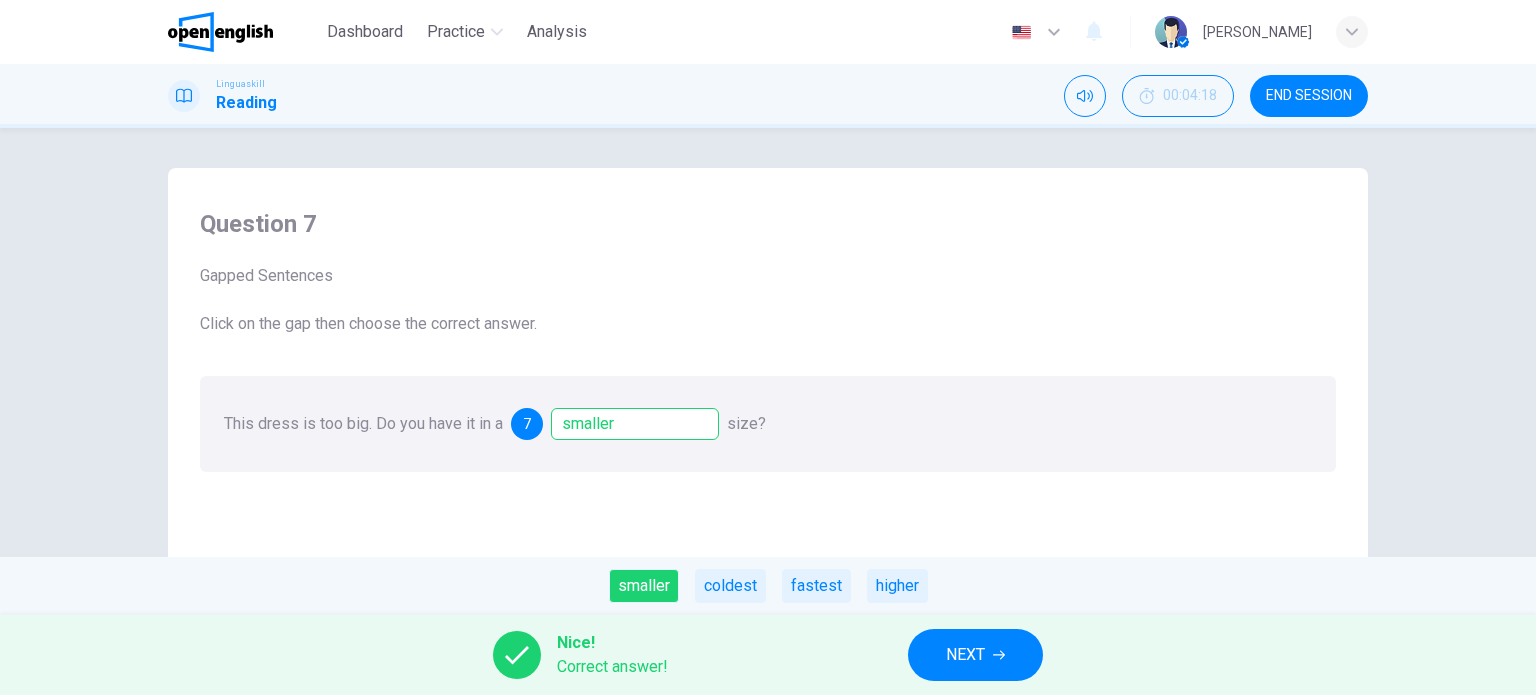 click on "NEXT" at bounding box center [975, 655] 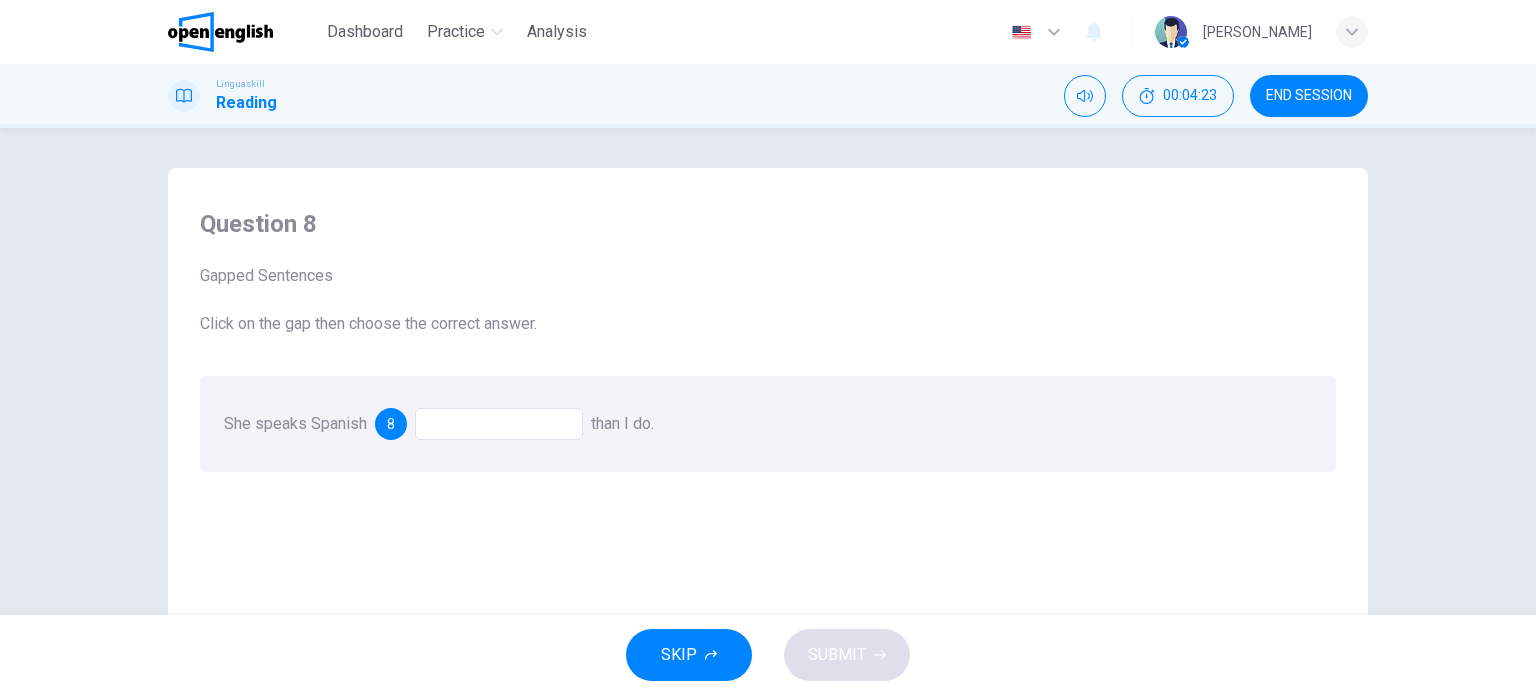 click at bounding box center [499, 424] 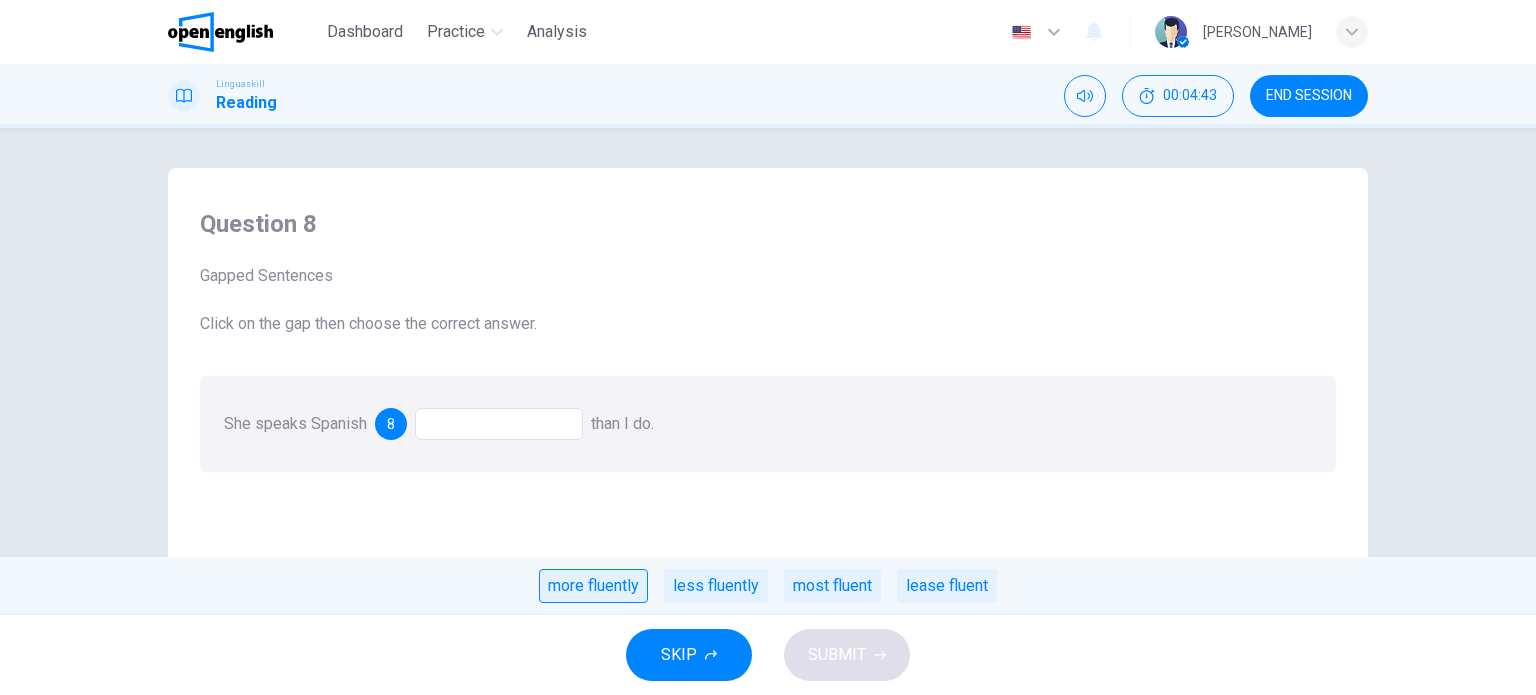 click on "more fluently" at bounding box center (593, 586) 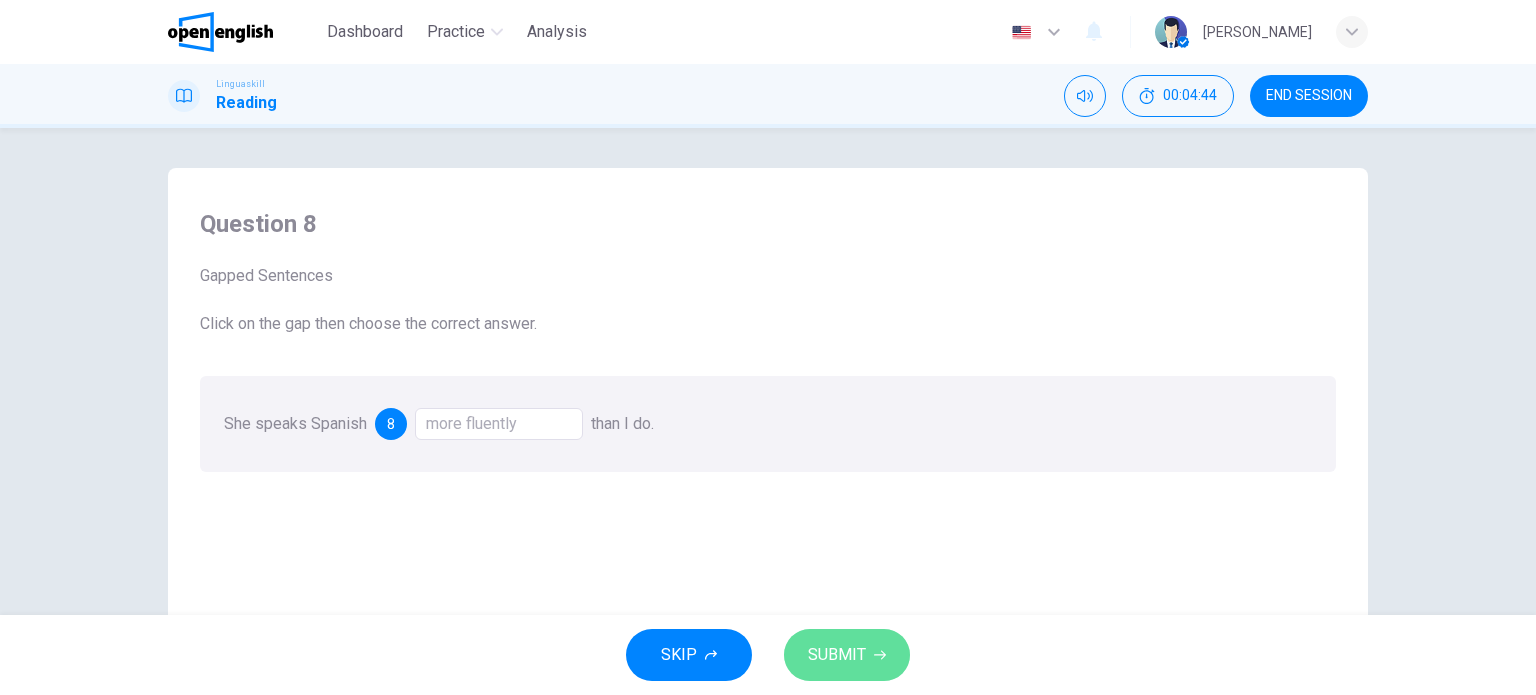 click on "SUBMIT" at bounding box center [837, 655] 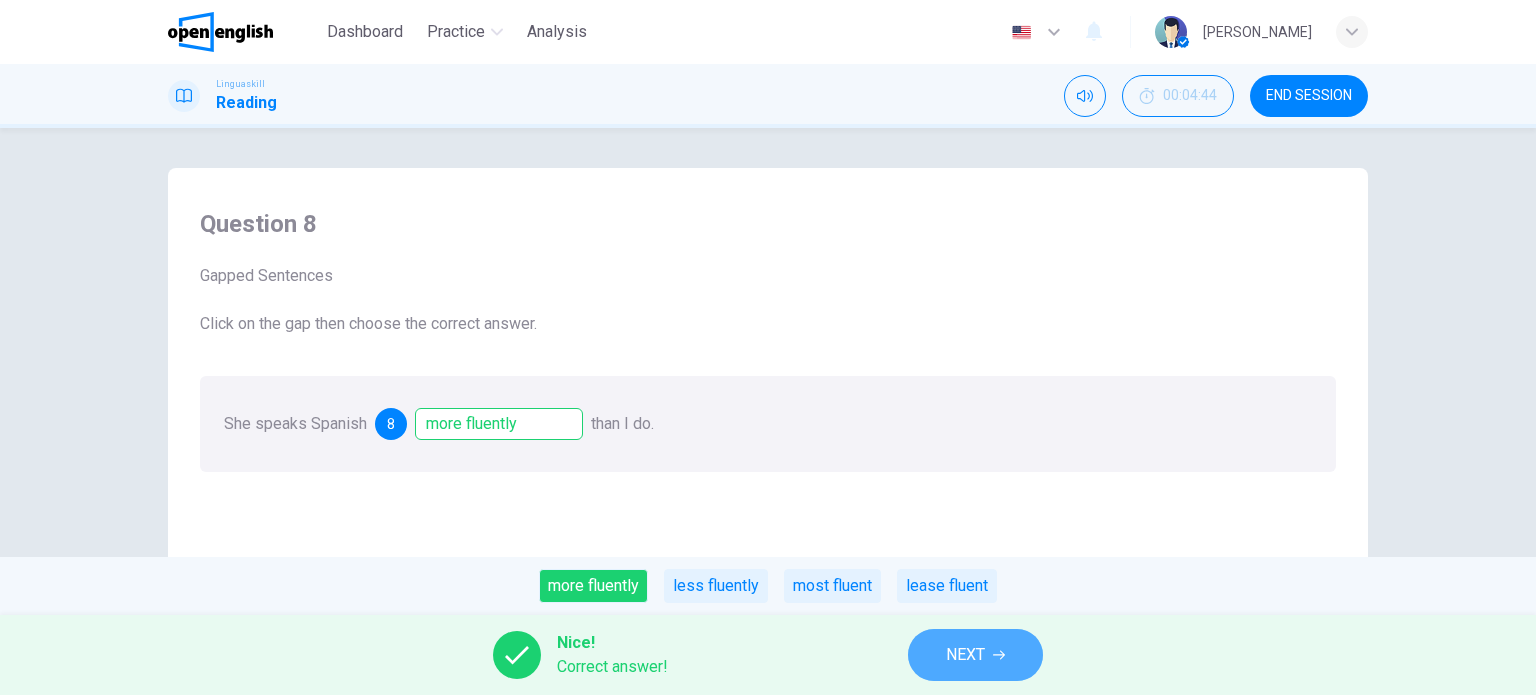 click on "NEXT" at bounding box center (965, 655) 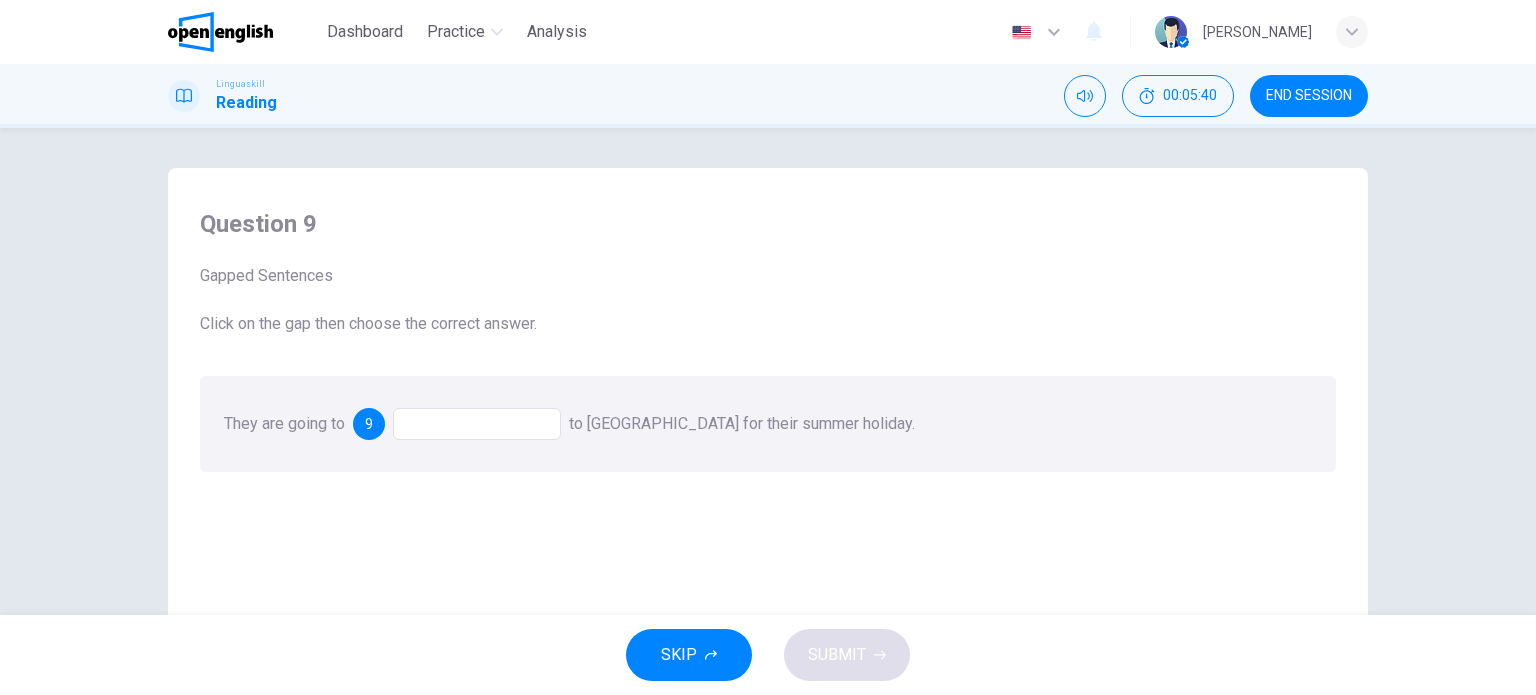 click at bounding box center [477, 424] 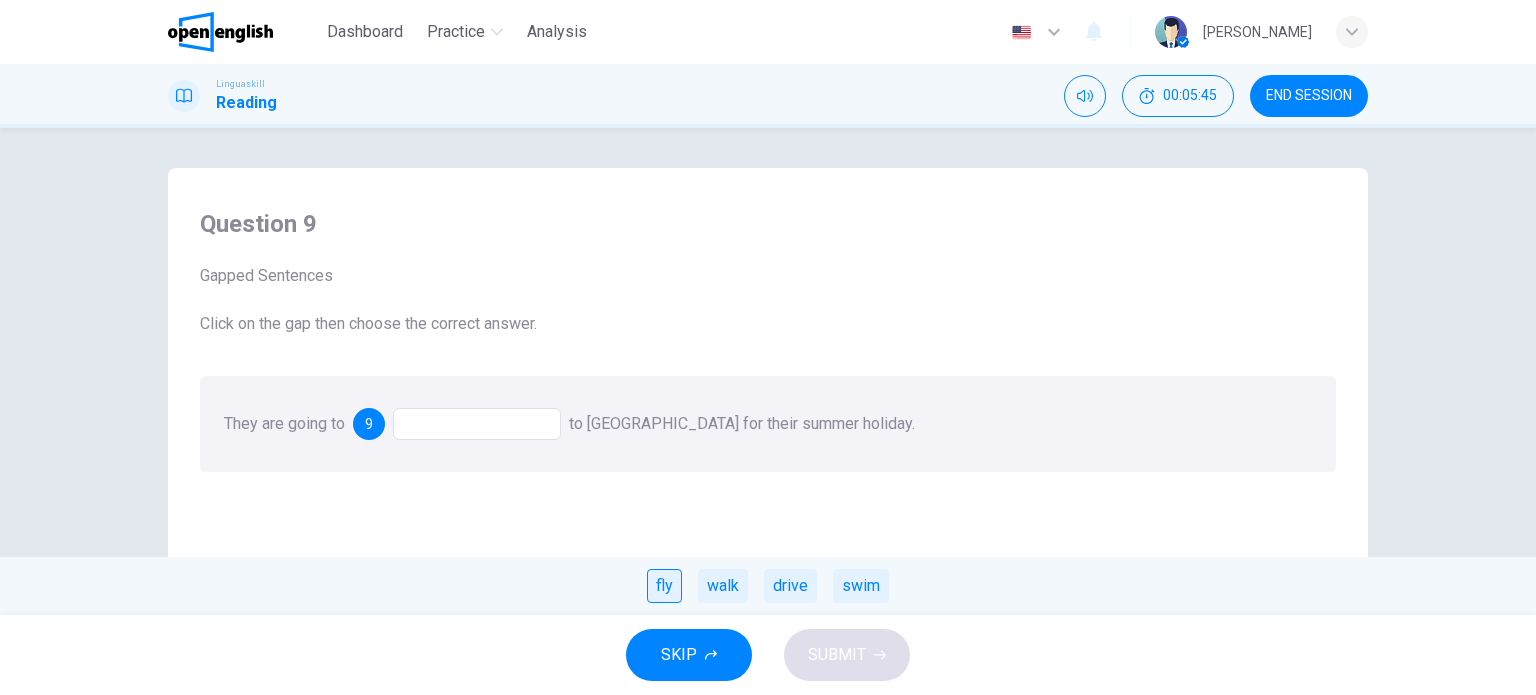 click on "fly" at bounding box center [664, 586] 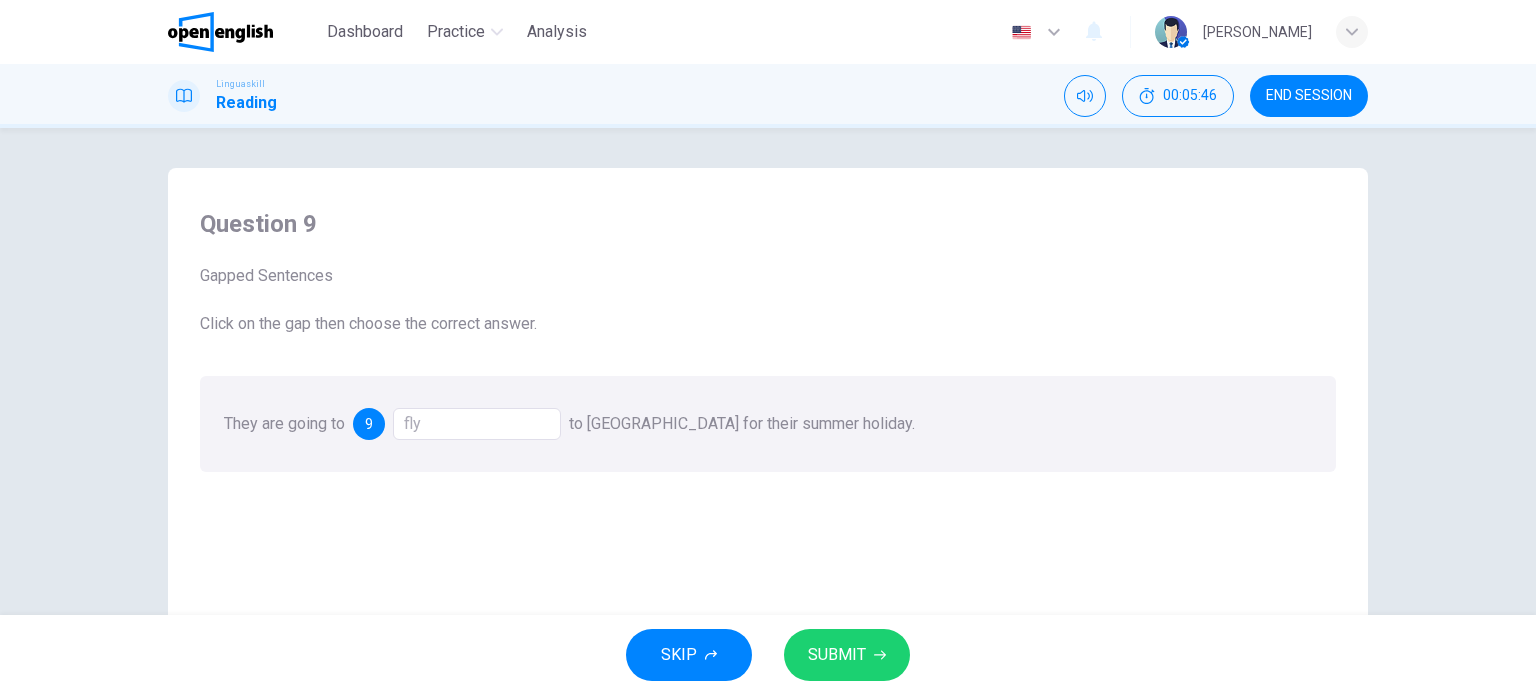 click on "SUBMIT" at bounding box center [837, 655] 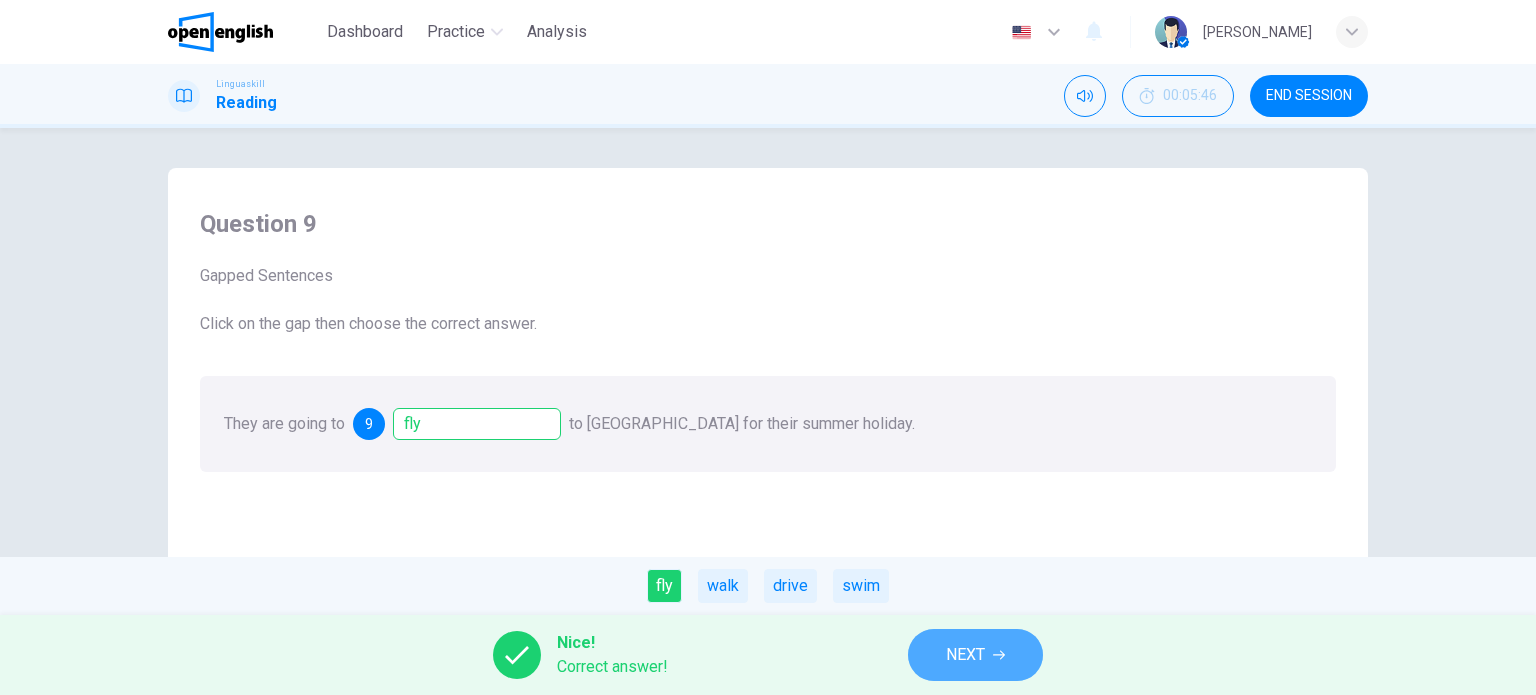 click on "NEXT" at bounding box center (965, 655) 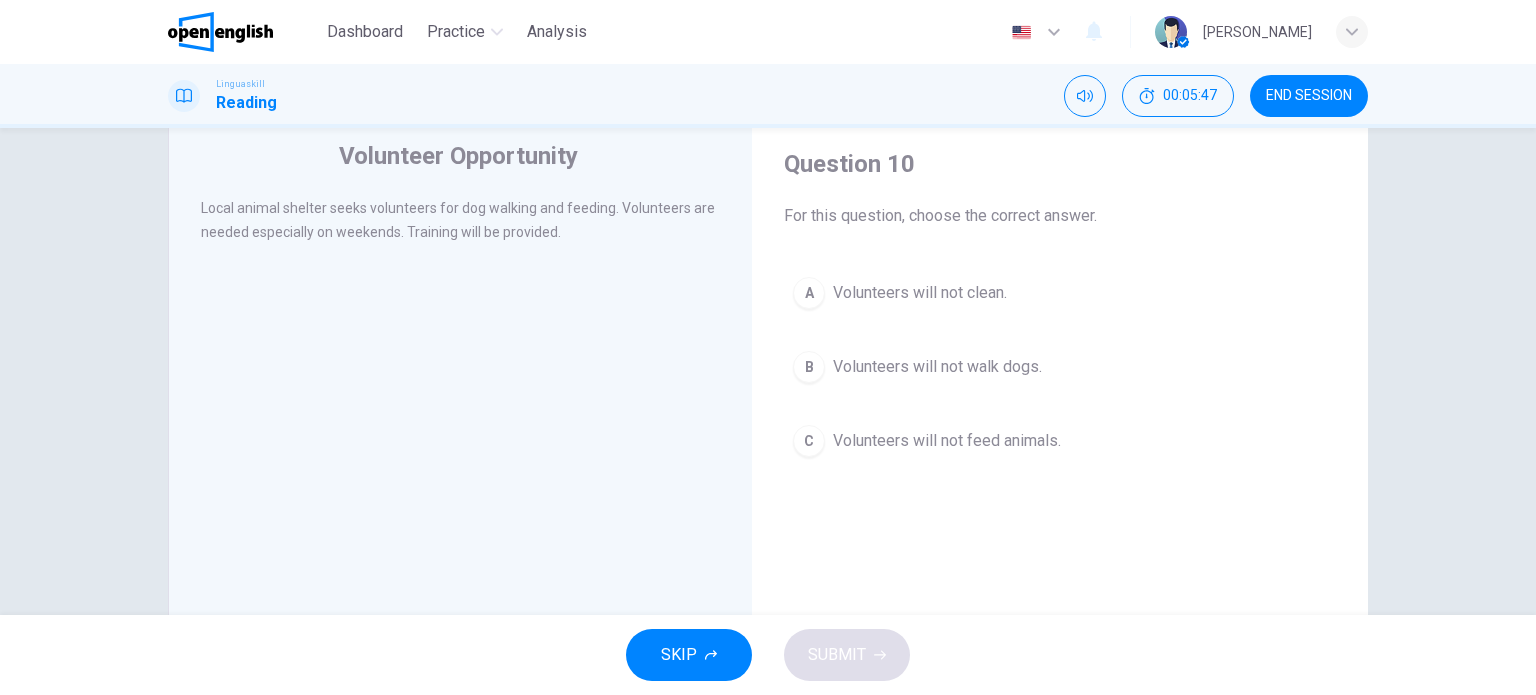scroll, scrollTop: 63, scrollLeft: 0, axis: vertical 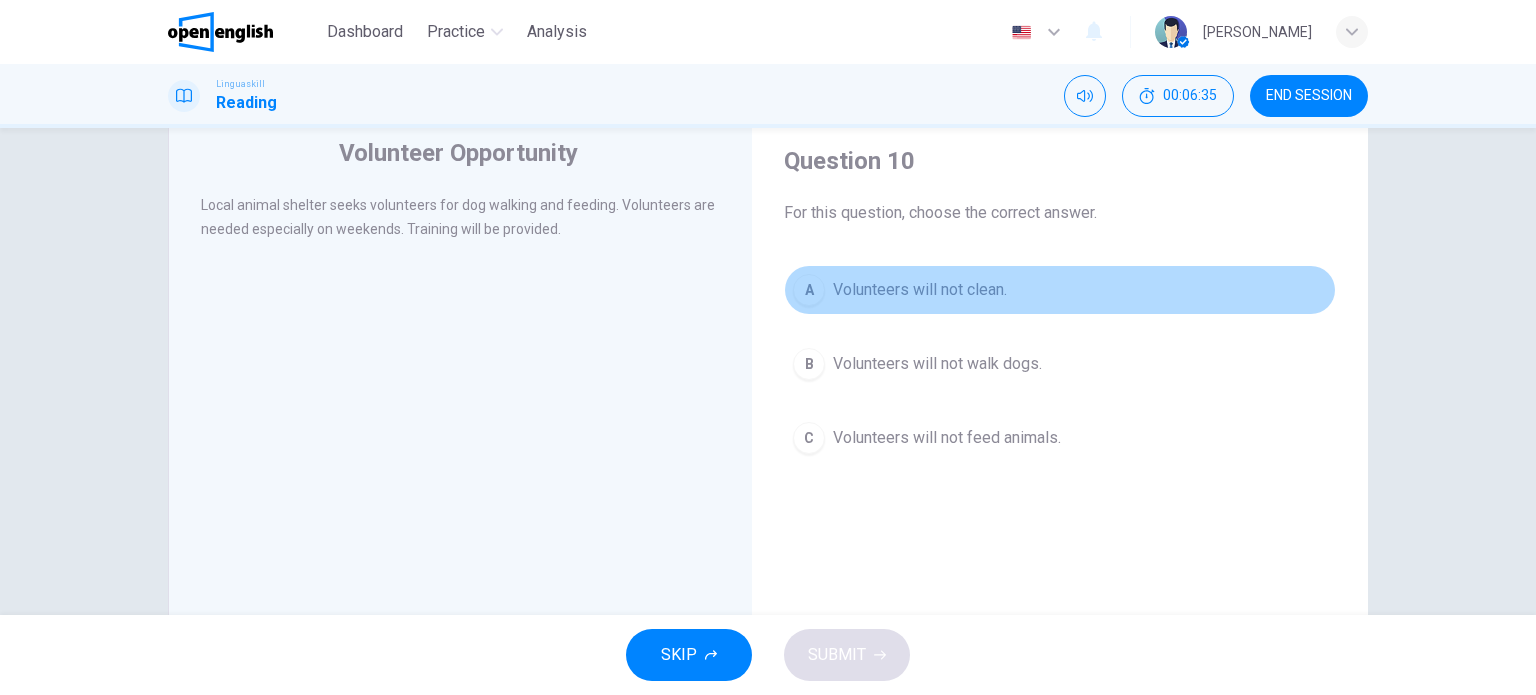 click on "A" at bounding box center (809, 290) 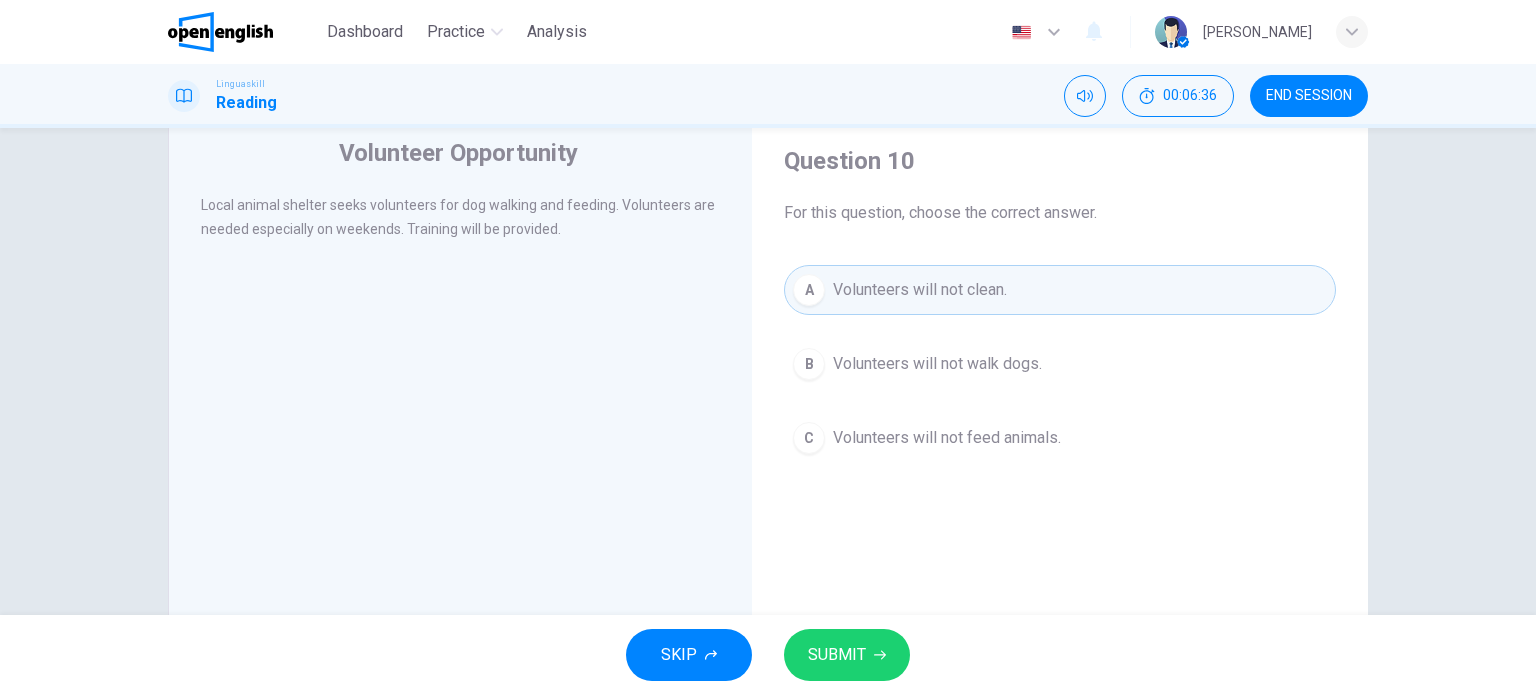 click on "SUBMIT" at bounding box center [837, 655] 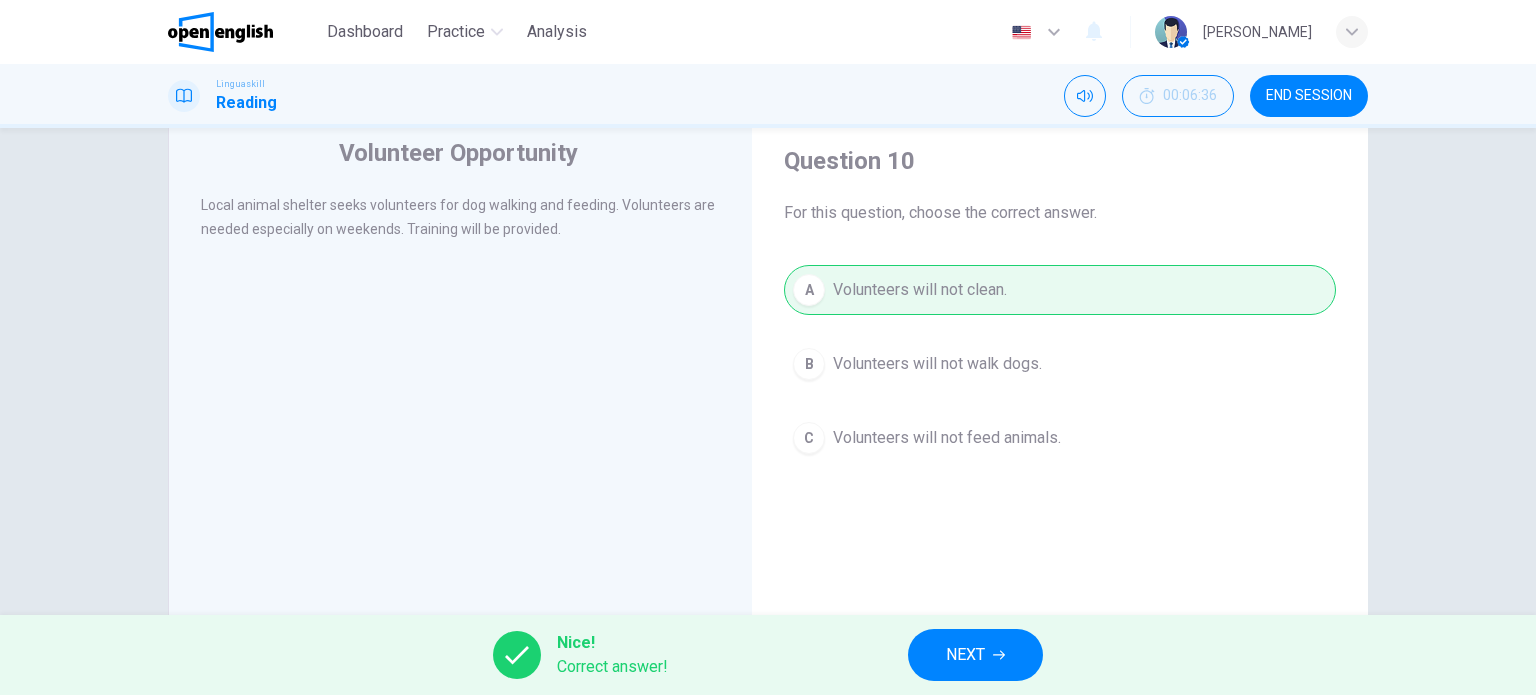 click on "NEXT" at bounding box center (975, 655) 